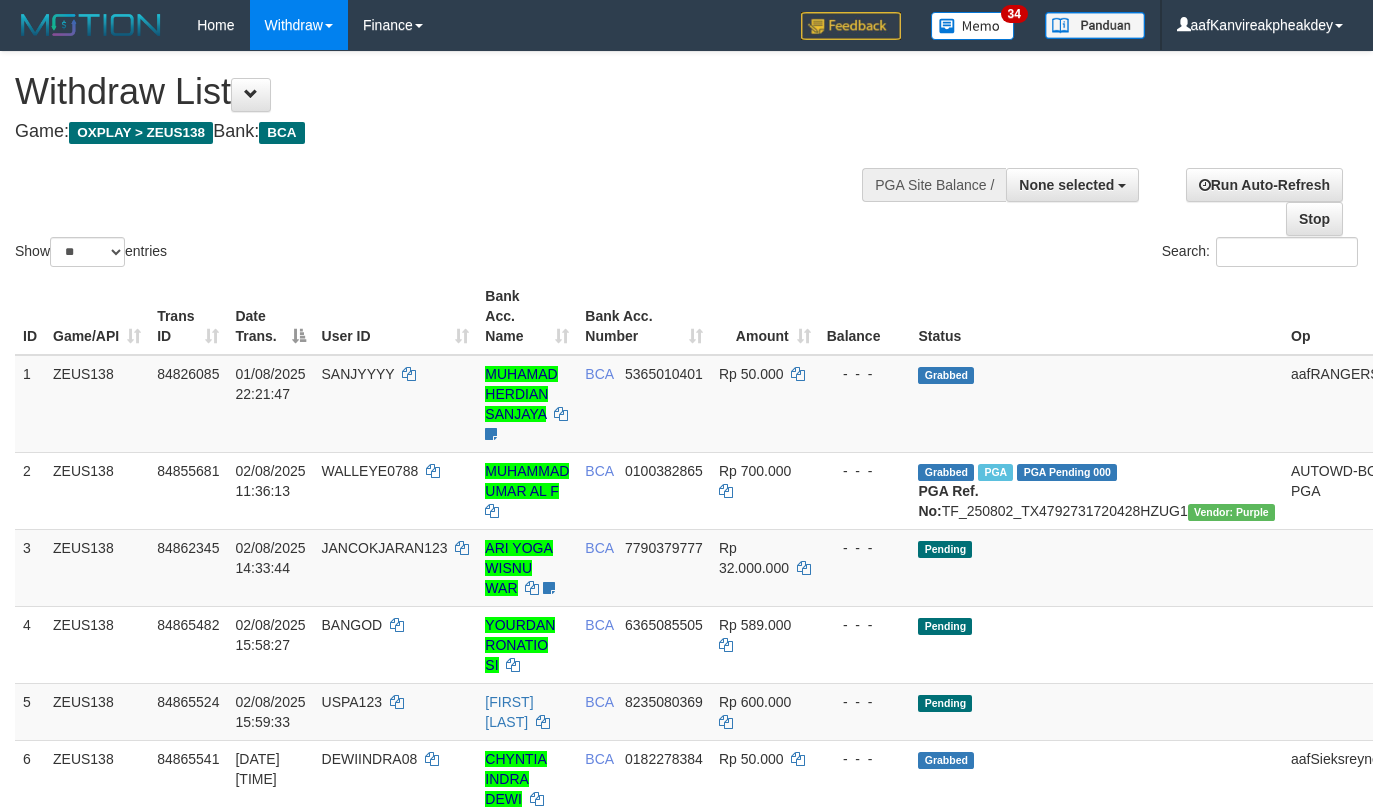 select 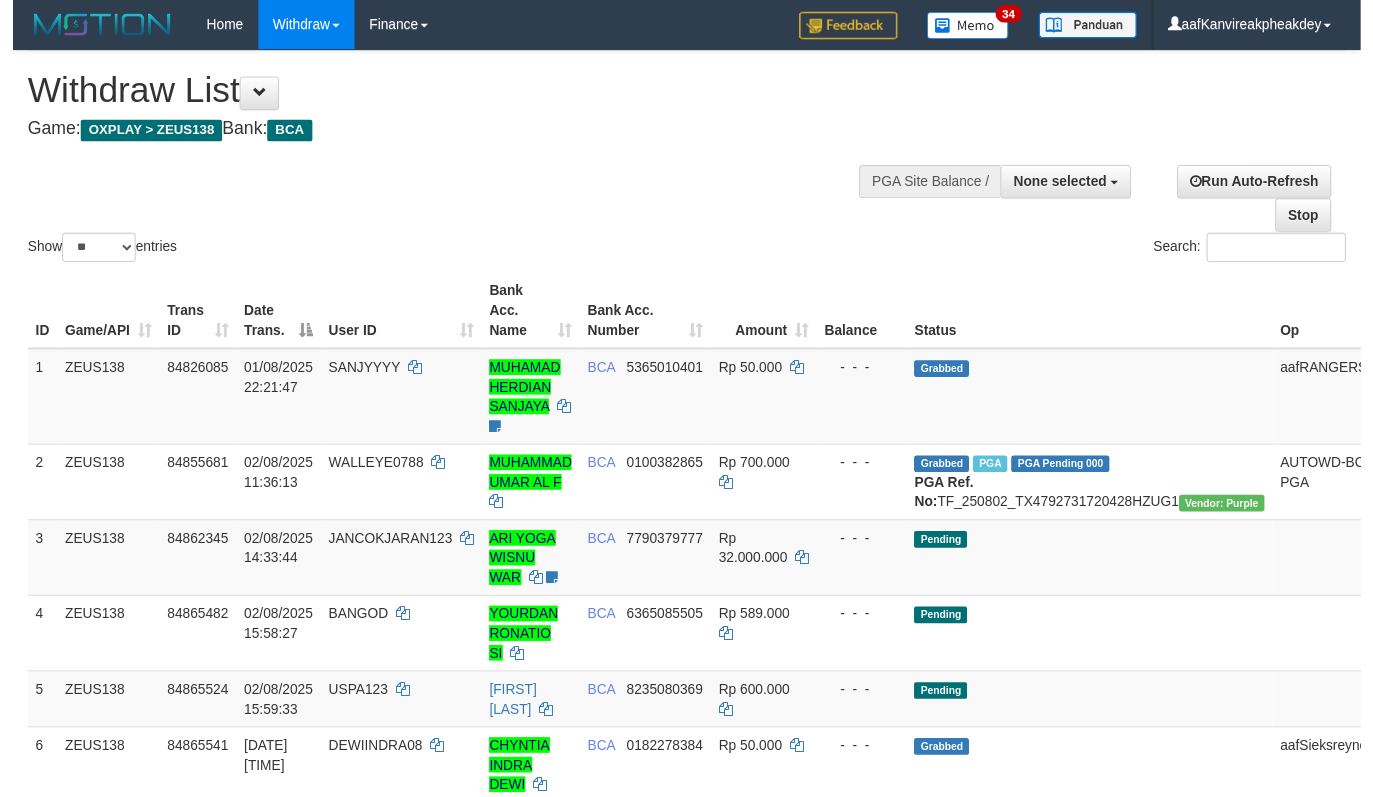 scroll, scrollTop: 135, scrollLeft: 0, axis: vertical 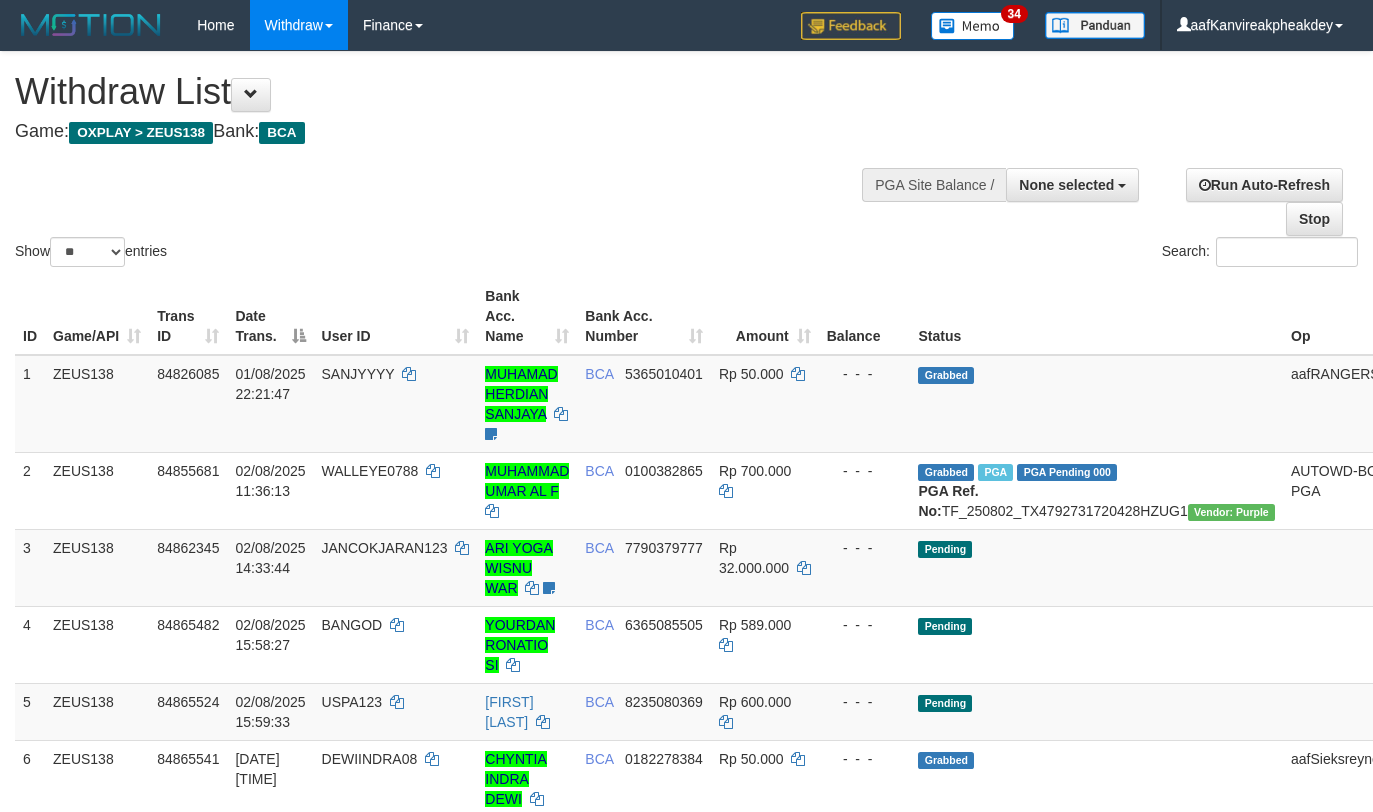 select 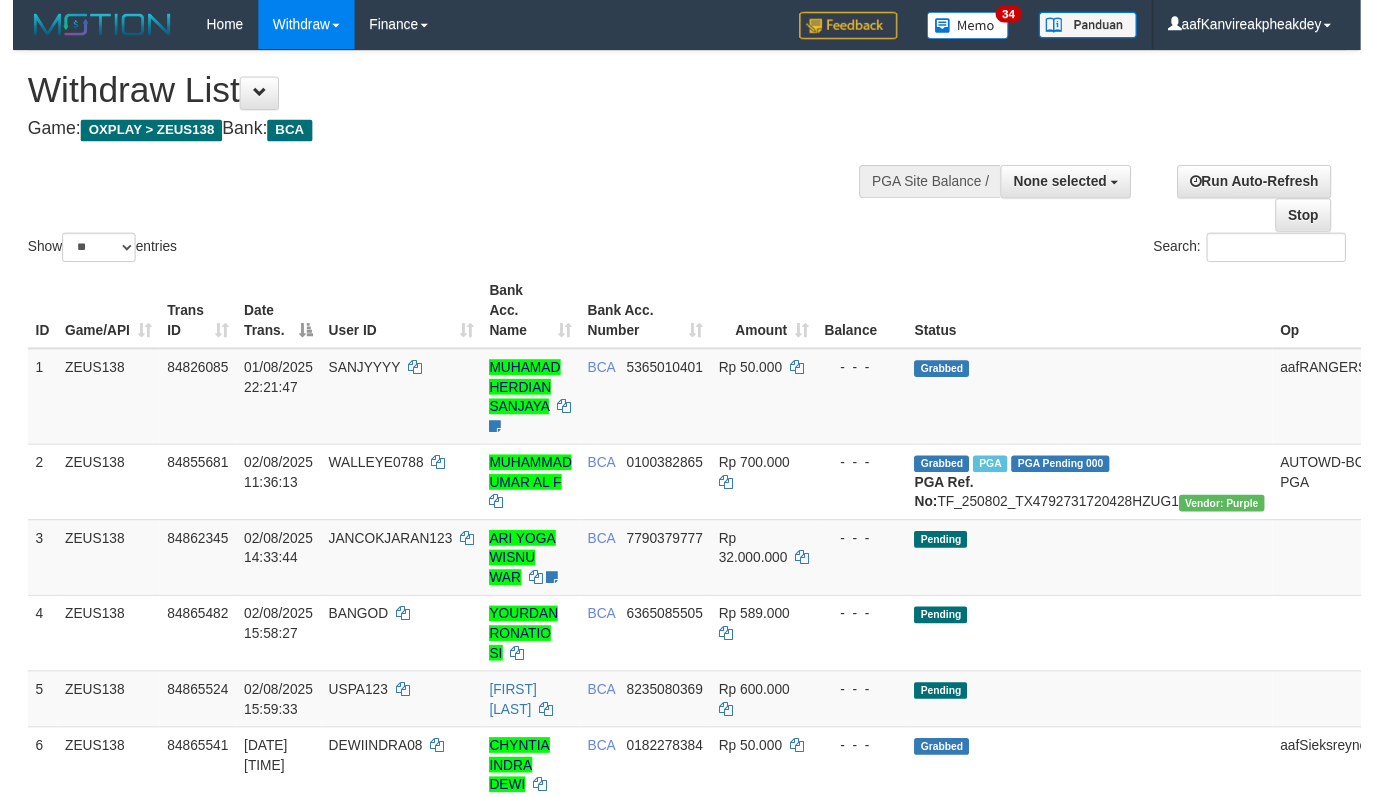 scroll, scrollTop: 135, scrollLeft: 0, axis: vertical 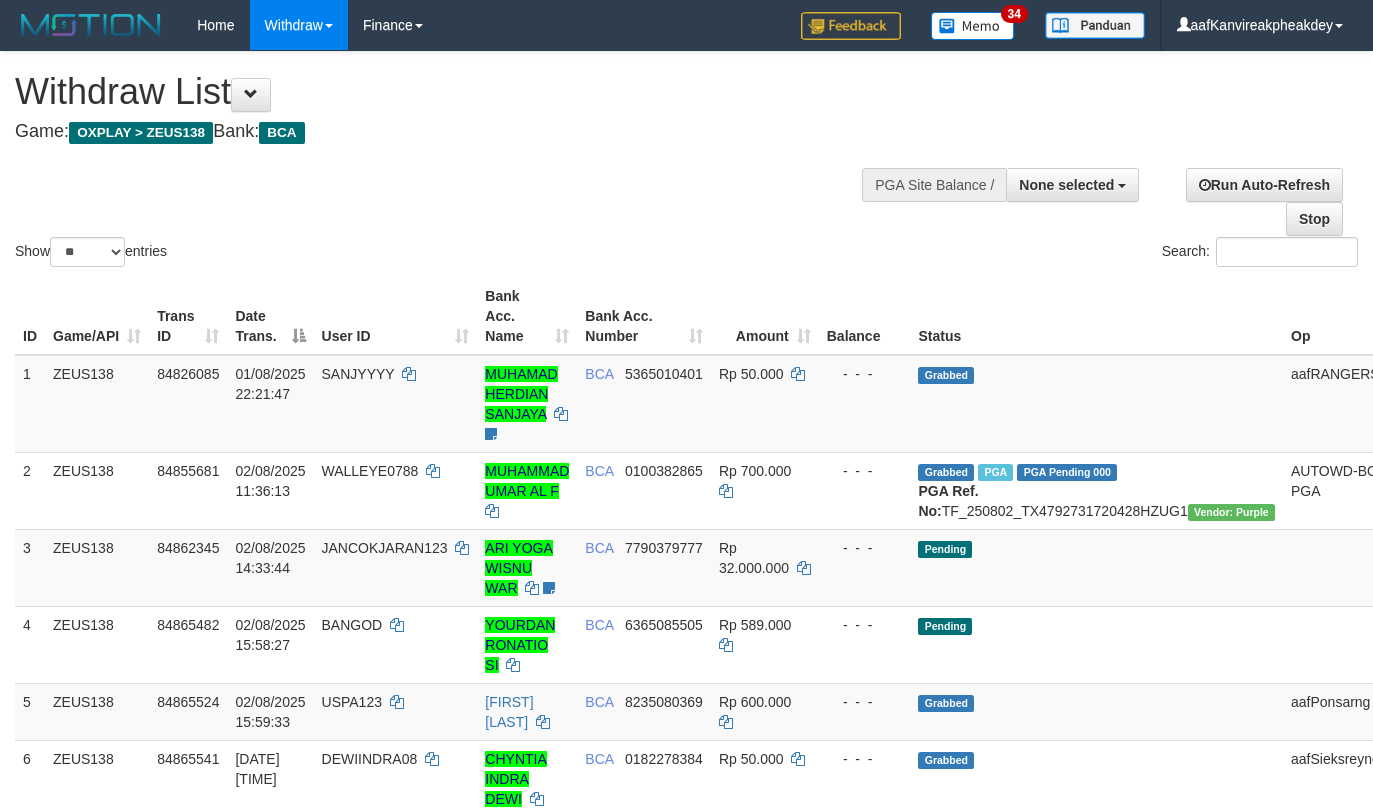 select 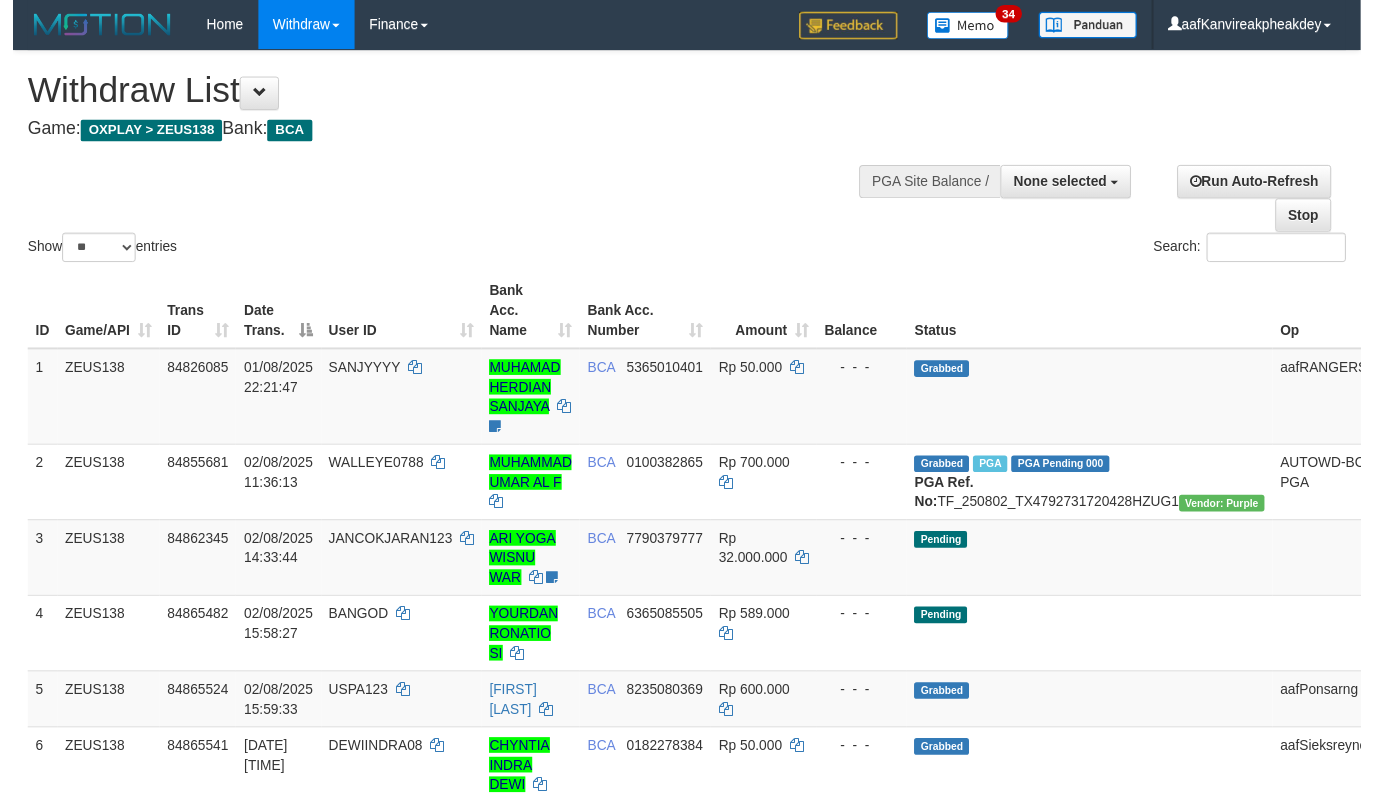 scroll, scrollTop: 135, scrollLeft: 0, axis: vertical 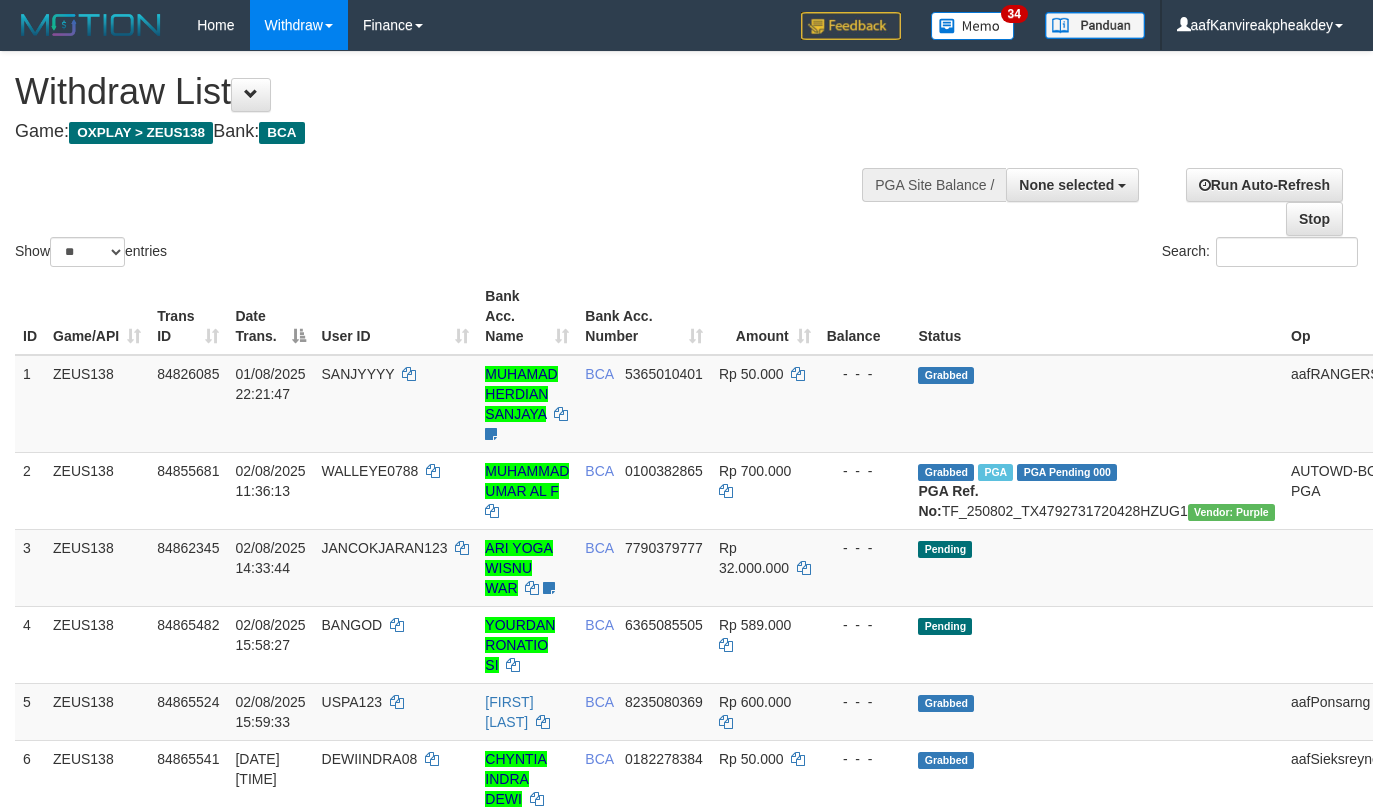 select 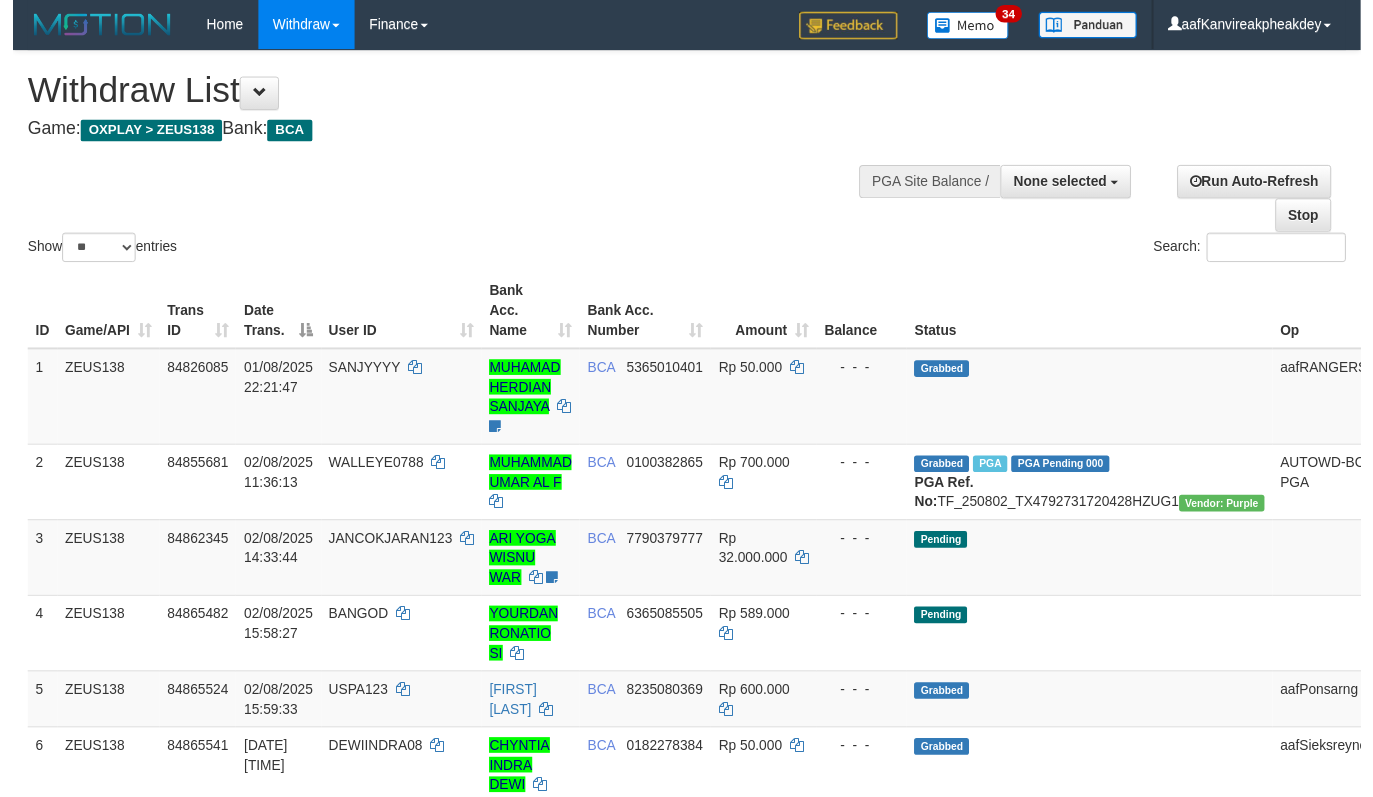 scroll, scrollTop: 135, scrollLeft: 0, axis: vertical 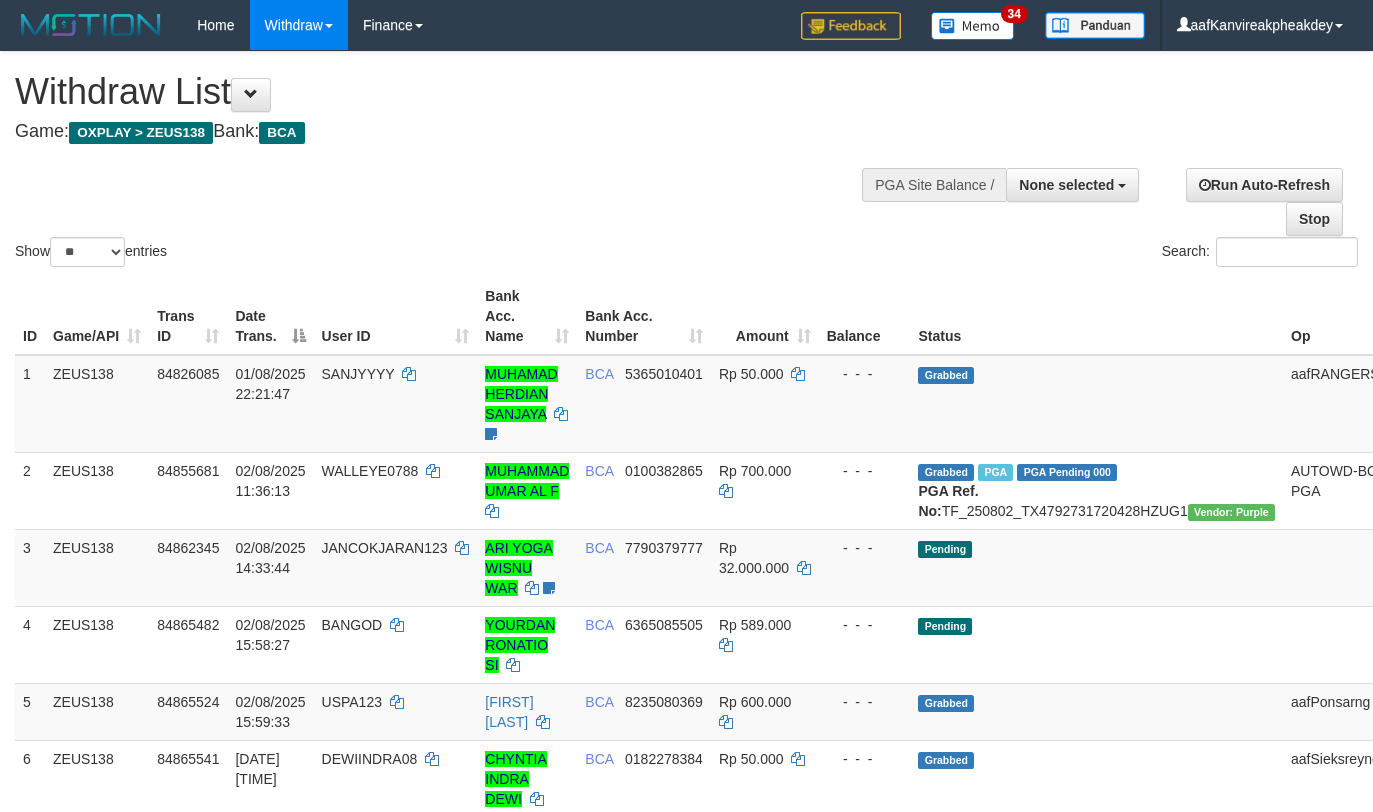 select 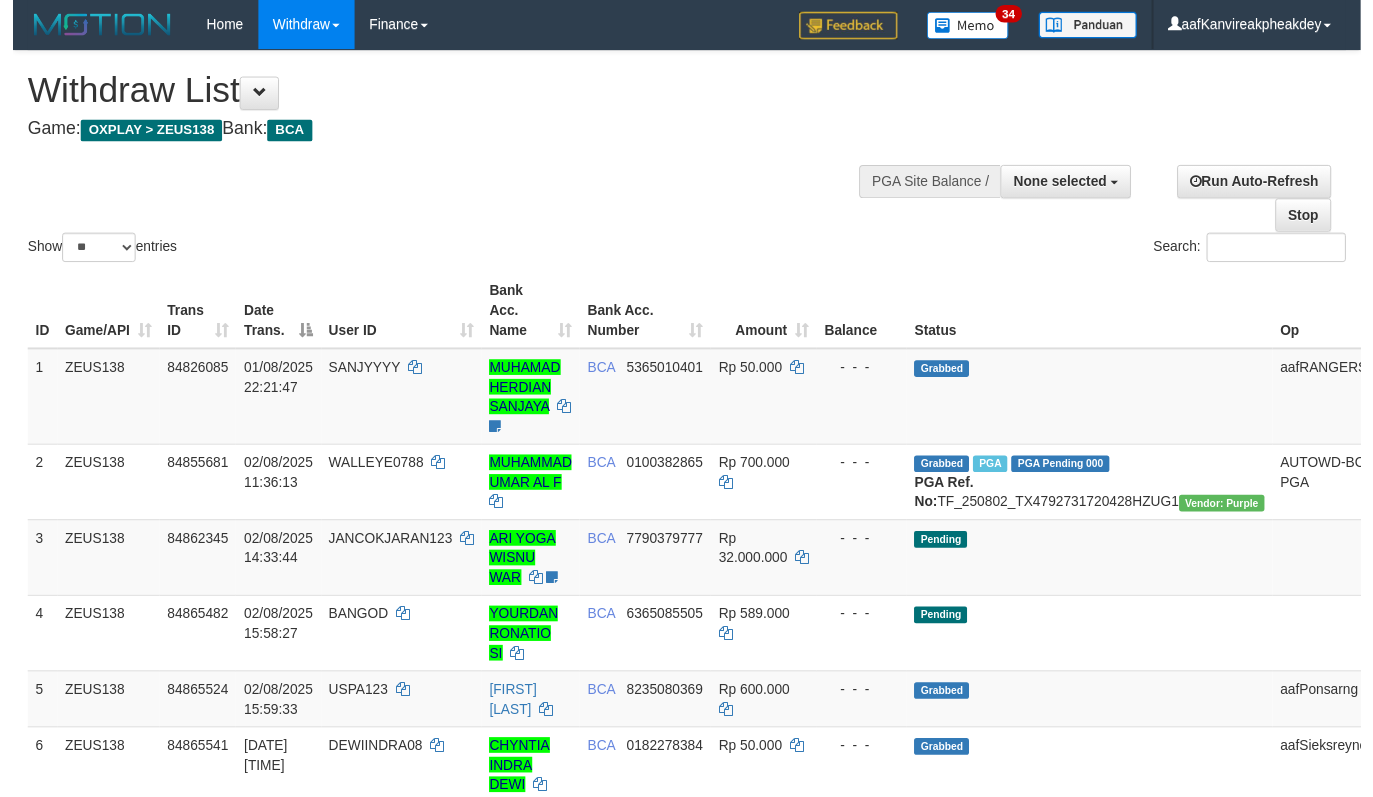 scroll, scrollTop: 135, scrollLeft: 0, axis: vertical 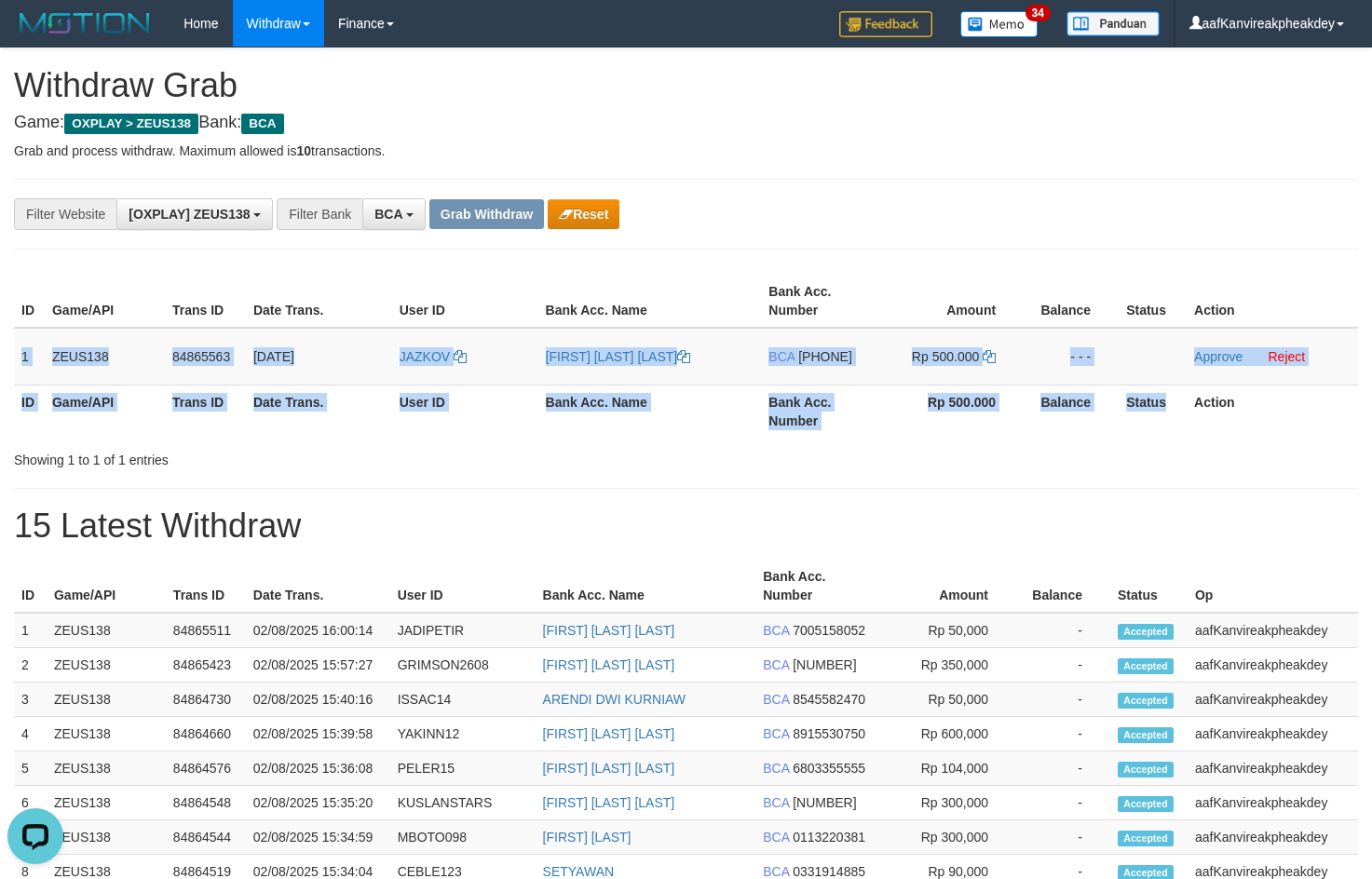 copy on "1
ZEUS138
84865563
02/08/2025 16:00:58
JAZKOV
MUHAMAD RAMDAN MA
BCA
7772657903
Rp 500.000
- - -
Approve
Reject
ID Game/API Trans ID Date Trans. User ID Bank Acc. Name Bank Acc. Number Rp 500.000 Balance Status" 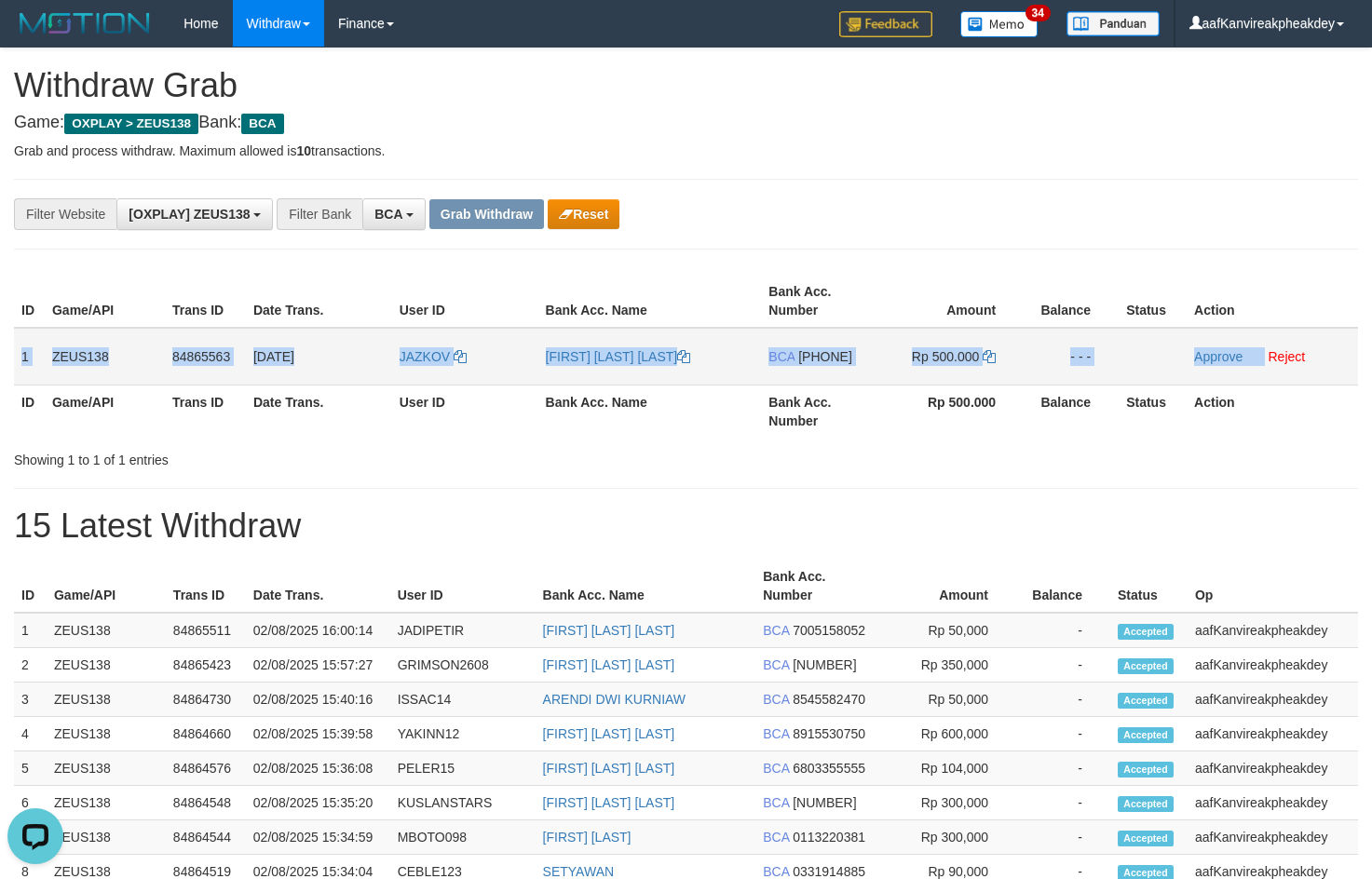 copy on "1
ZEUS138
84865563
02/08/2025 16:00:58
JAZKOV
MUHAMAD RAMDAN MA
BCA
7772657903
Rp 500.000
- - -
Approve" 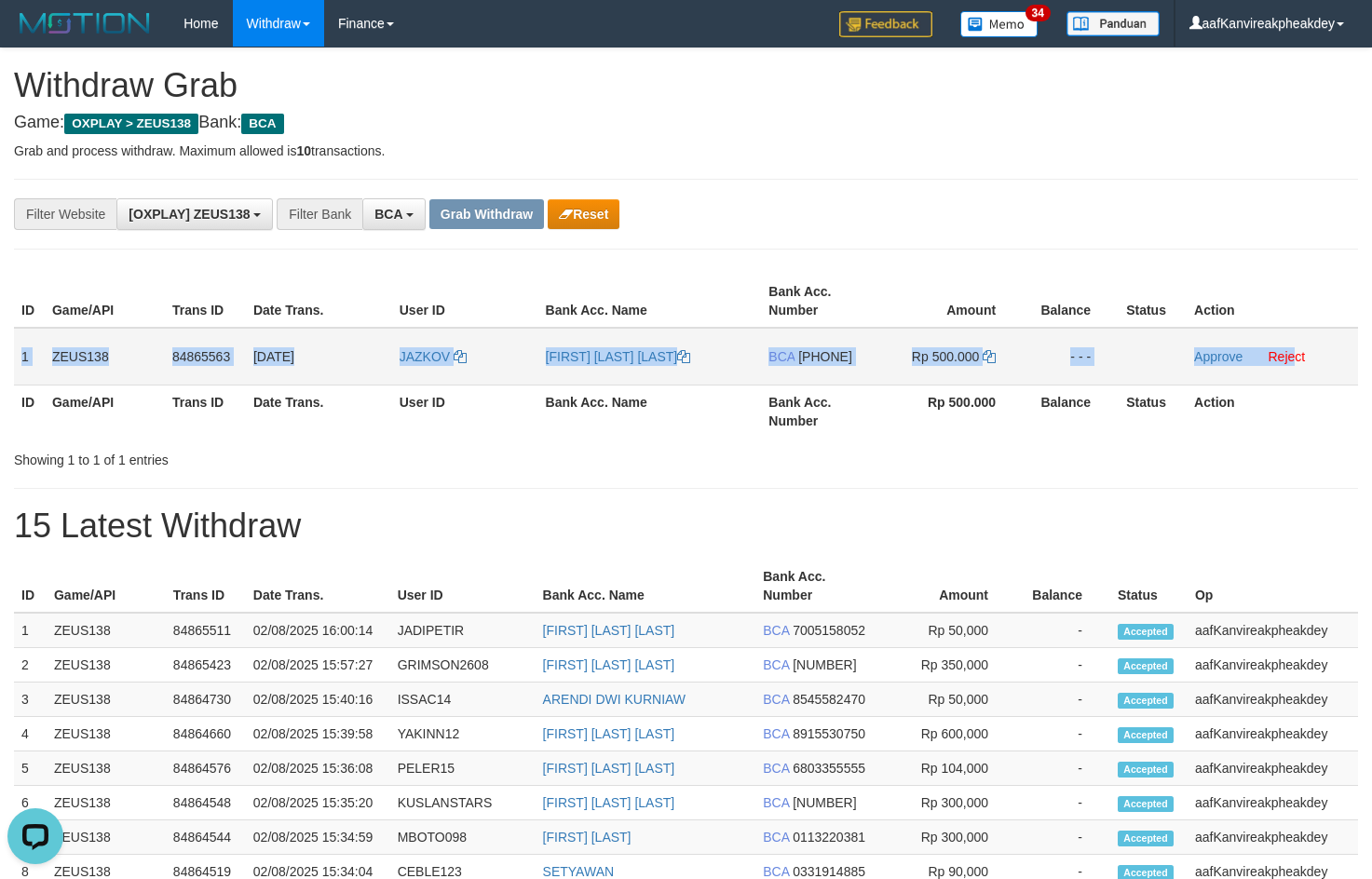 drag, startPoint x: 17, startPoint y: 352, endPoint x: 1299, endPoint y: 345, distance: 1282.0191 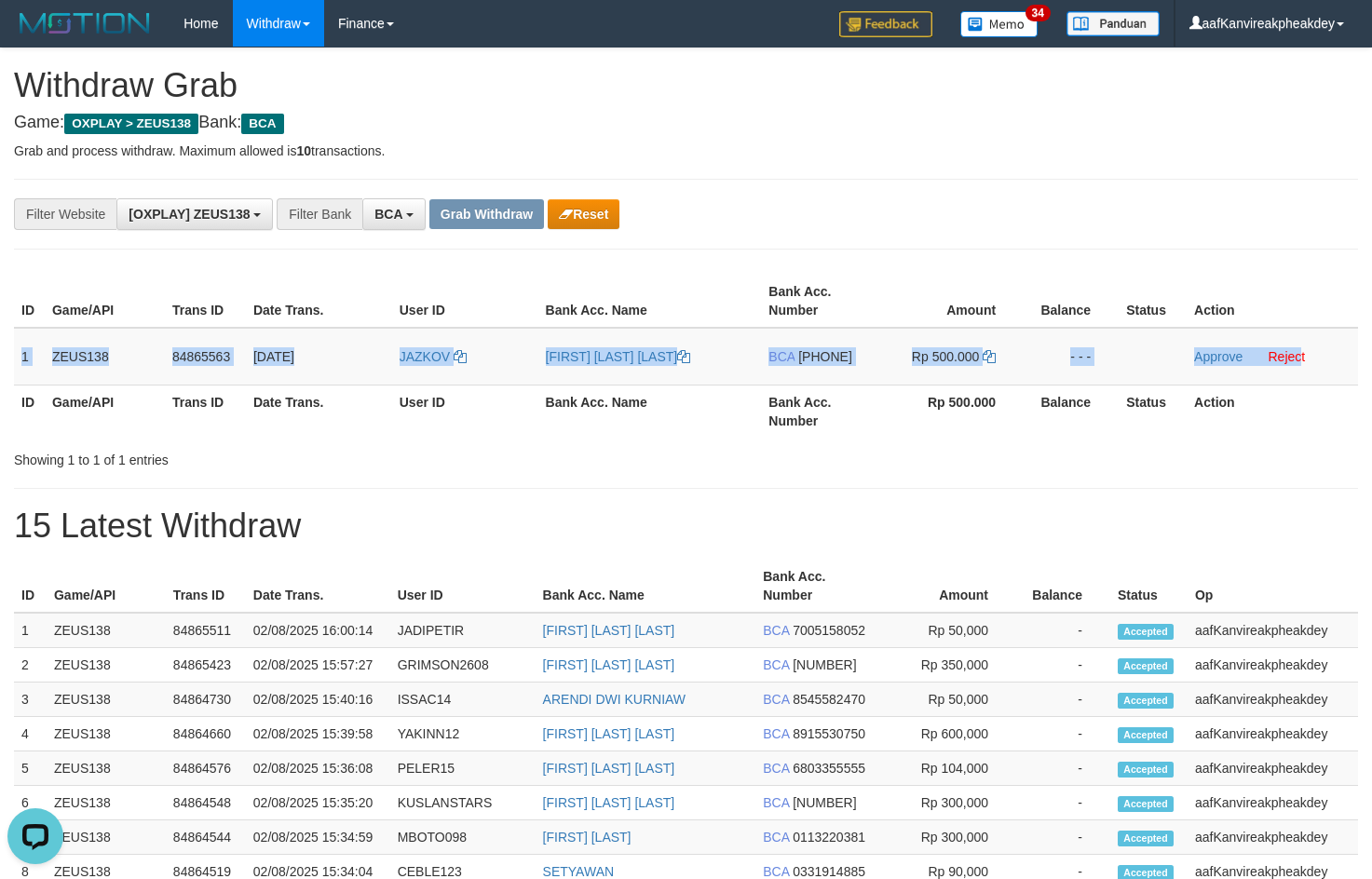 copy on "1
ZEUS138
84865563
02/08/2025 16:00:58
JAZKOV
MUHAMAD RAMDAN MA
BCA
7772657903
Rp 500.000
- - -
Approve
Rejec" 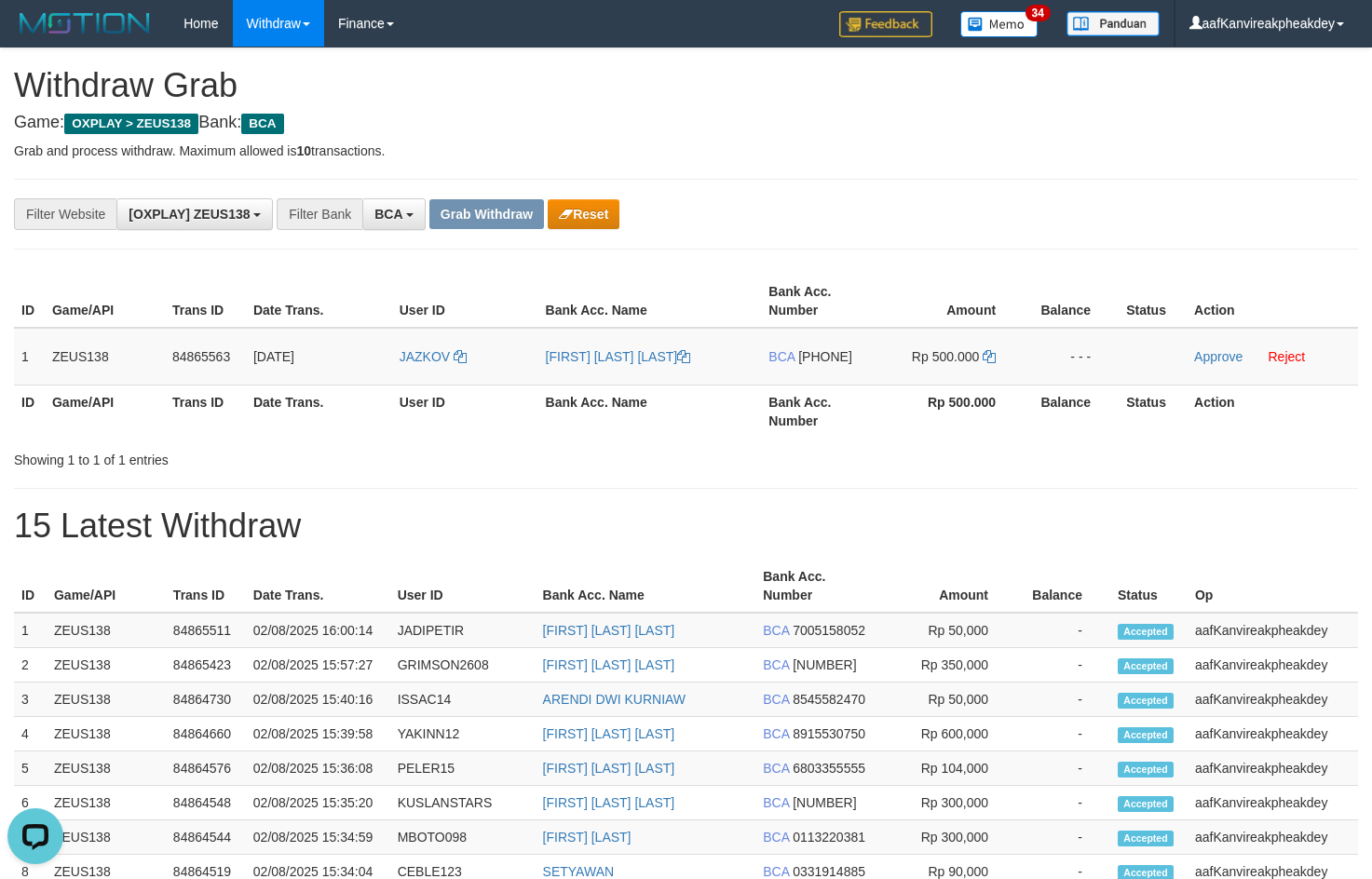 drag, startPoint x: 1070, startPoint y: 237, endPoint x: 1384, endPoint y: 208, distance: 315.33633 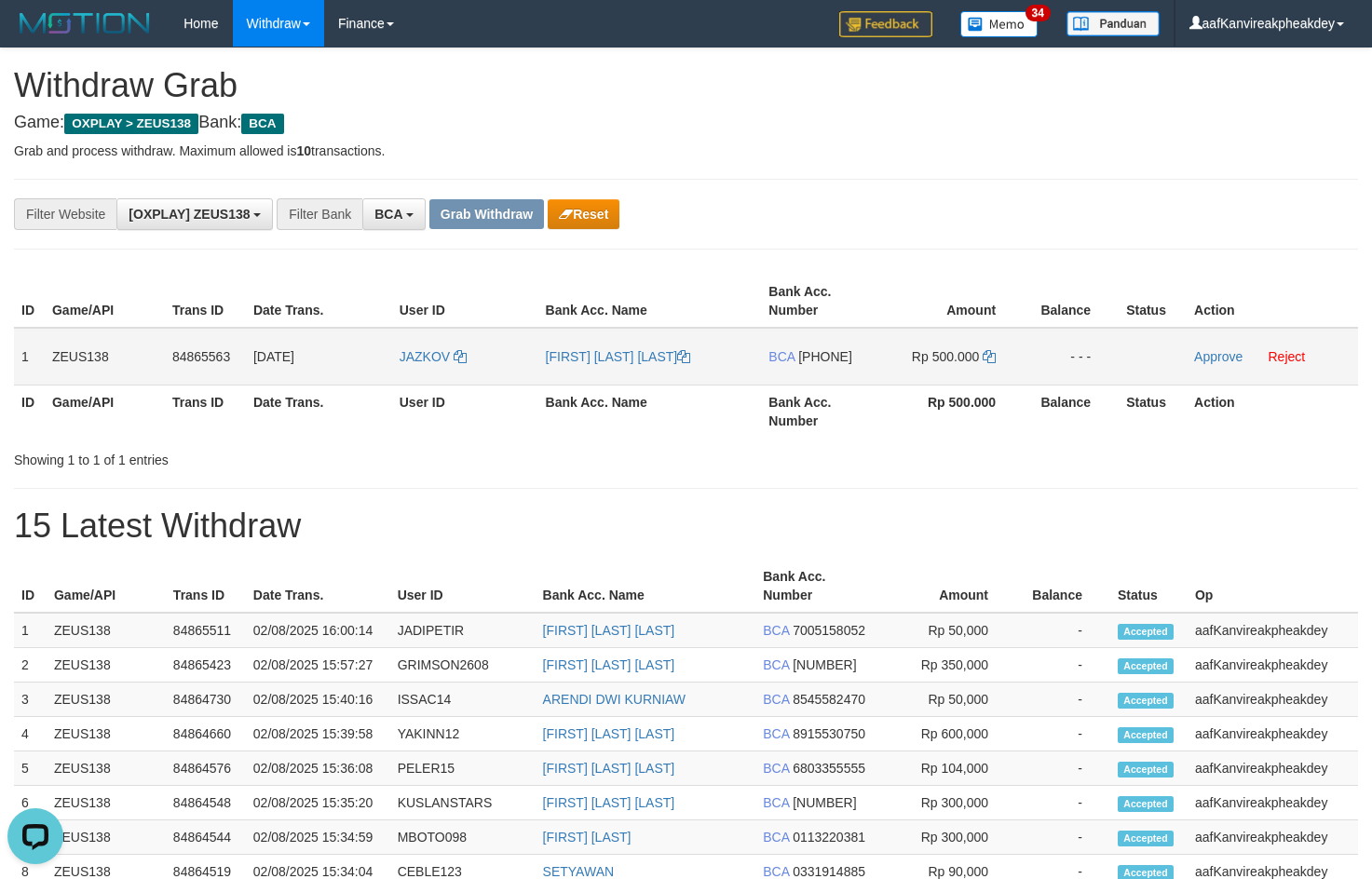 click on "[PHONE]" at bounding box center (825, 357) 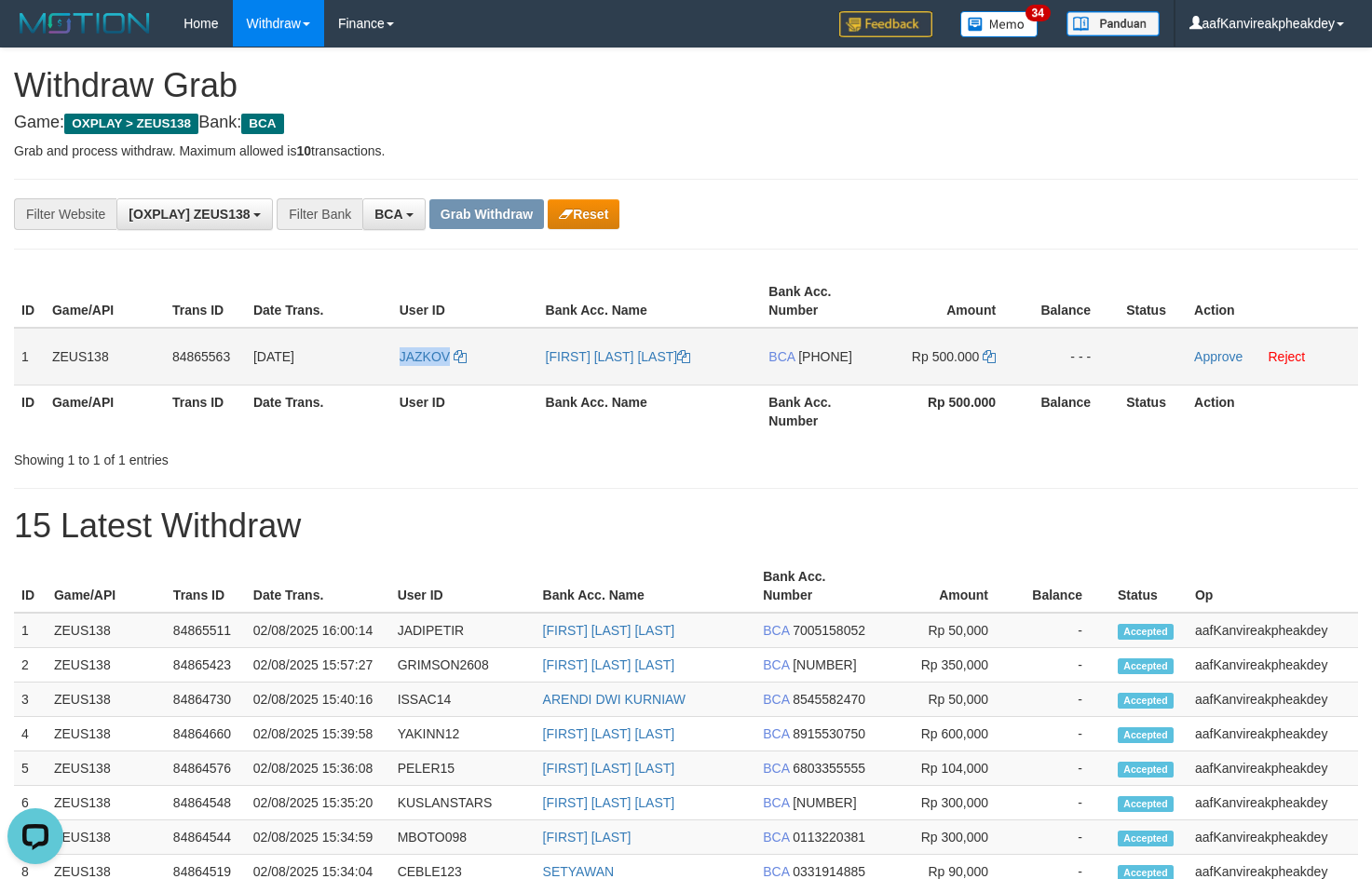 click on "JAZKOV" at bounding box center (465, 357) 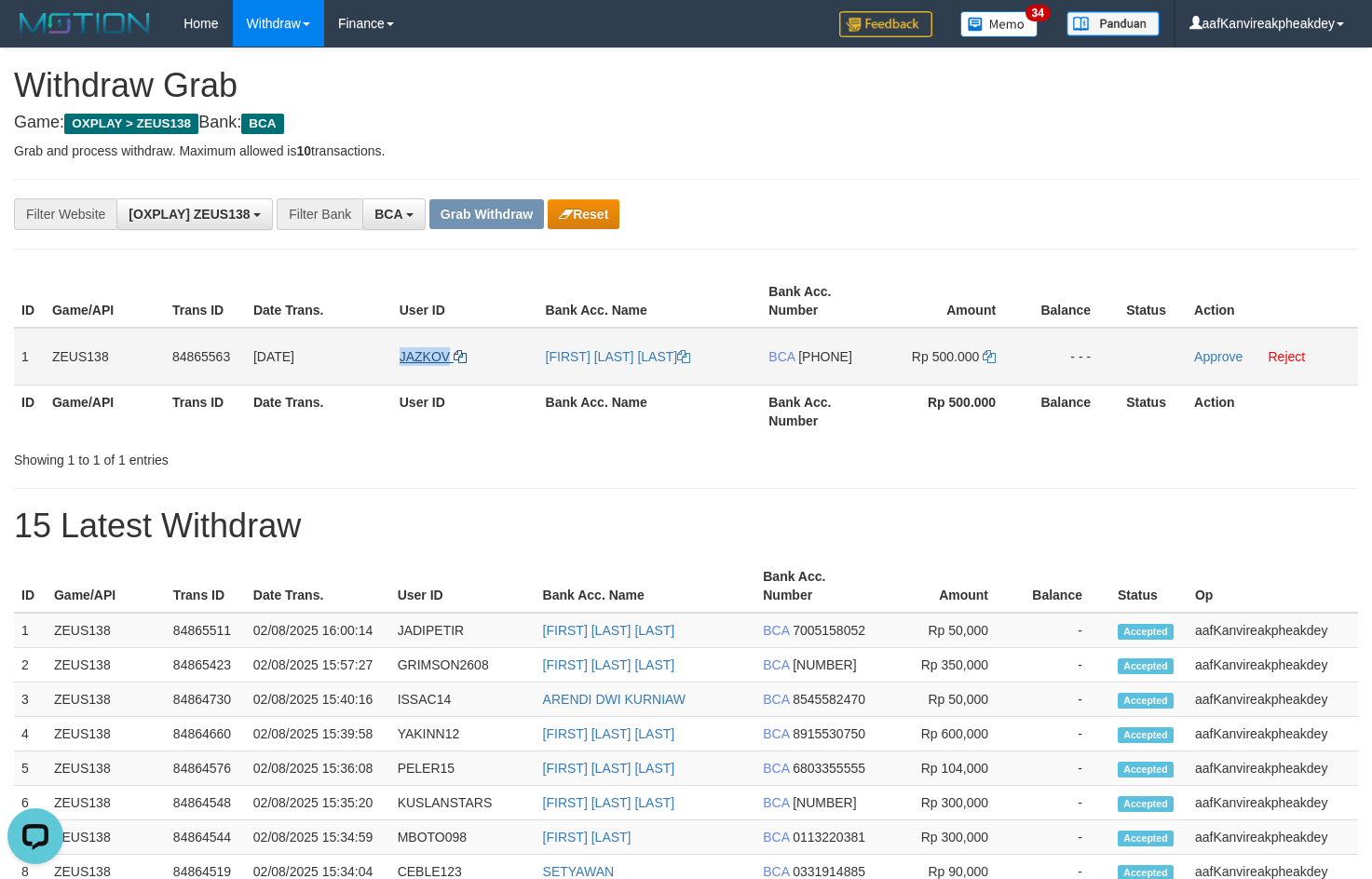 copy on "JAZKOV" 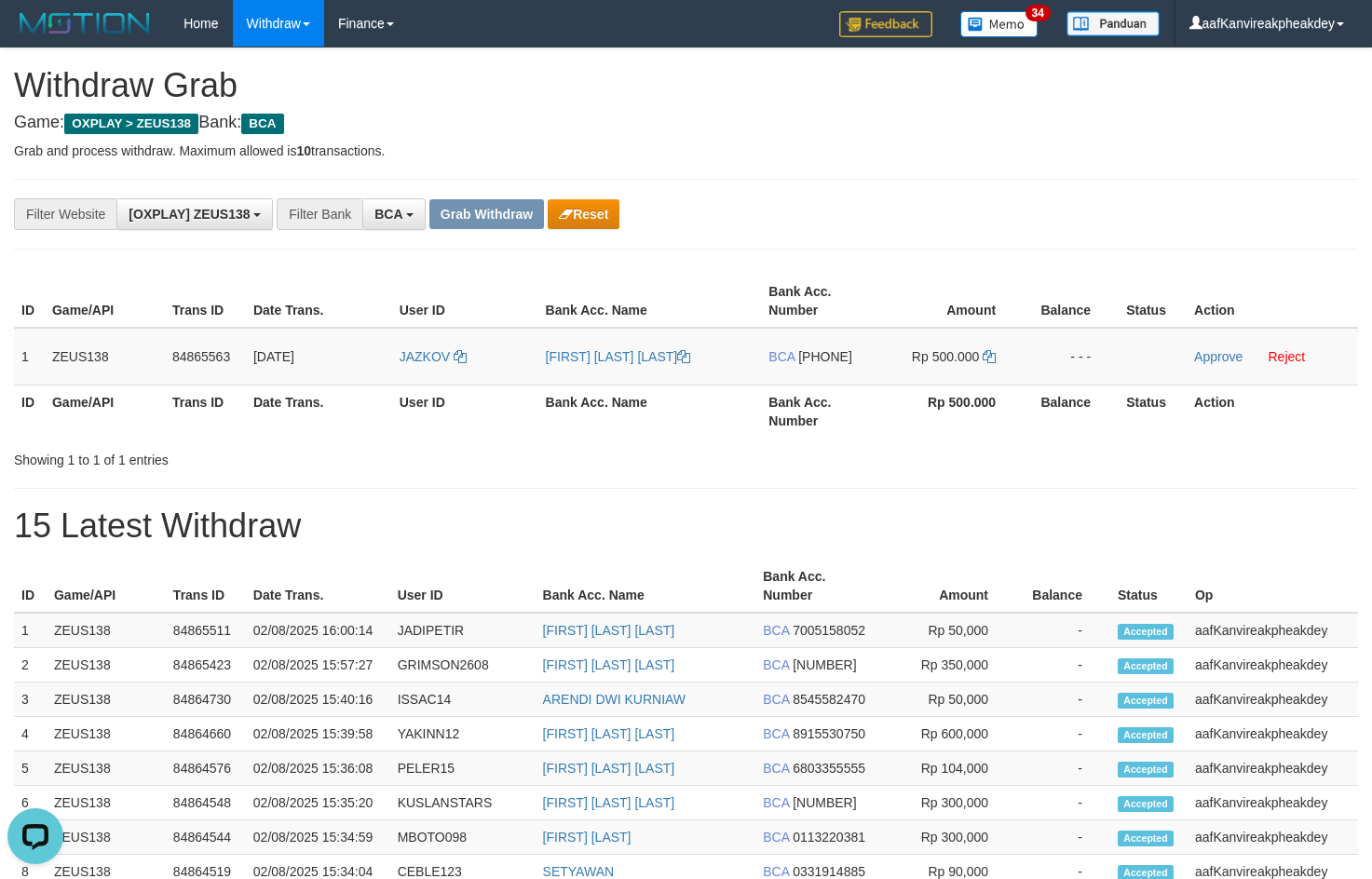 drag, startPoint x: 923, startPoint y: 88, endPoint x: 965, endPoint y: 126, distance: 56.639209 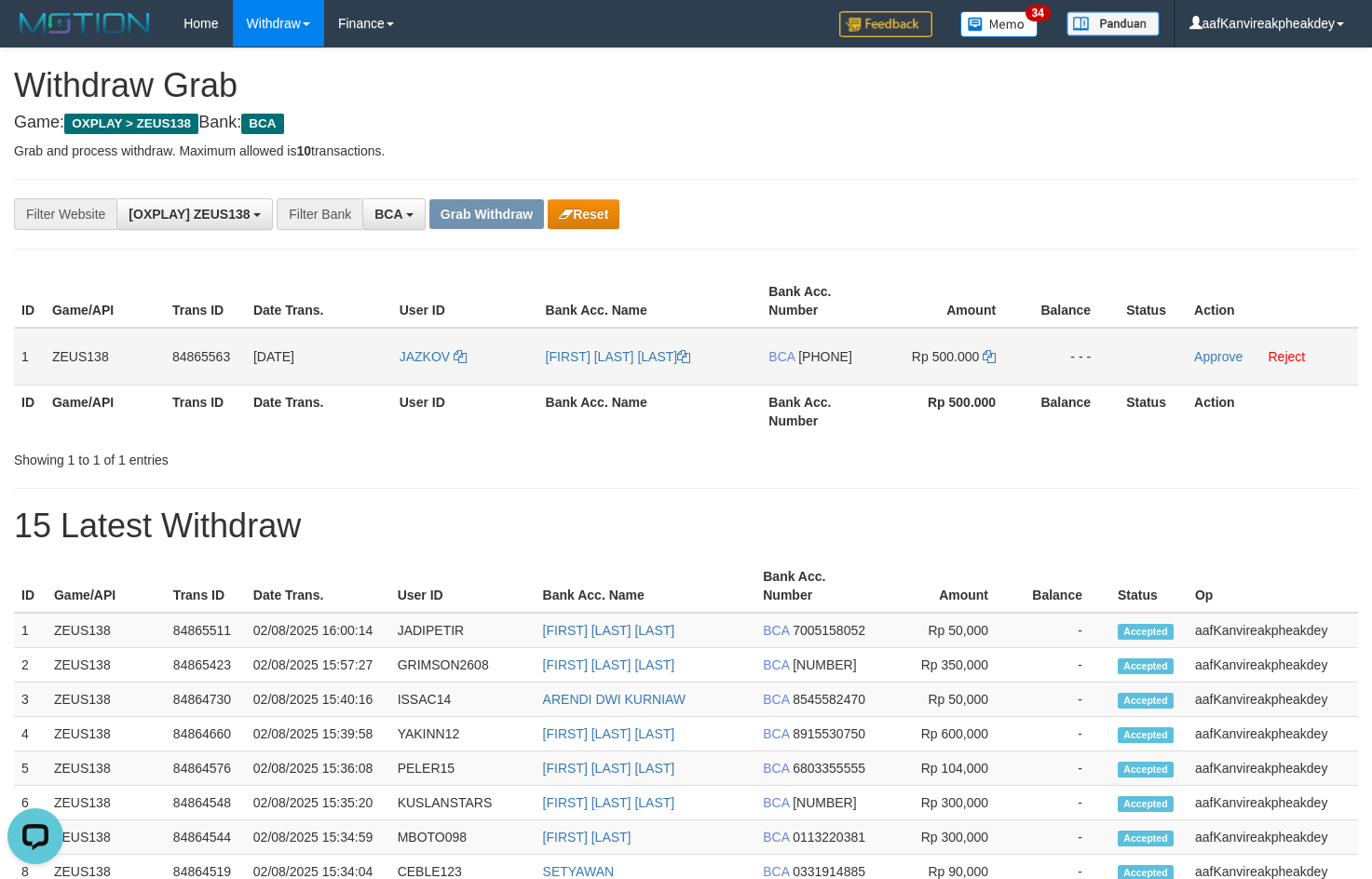 click on "BCA
7772657903" at bounding box center [821, 357] 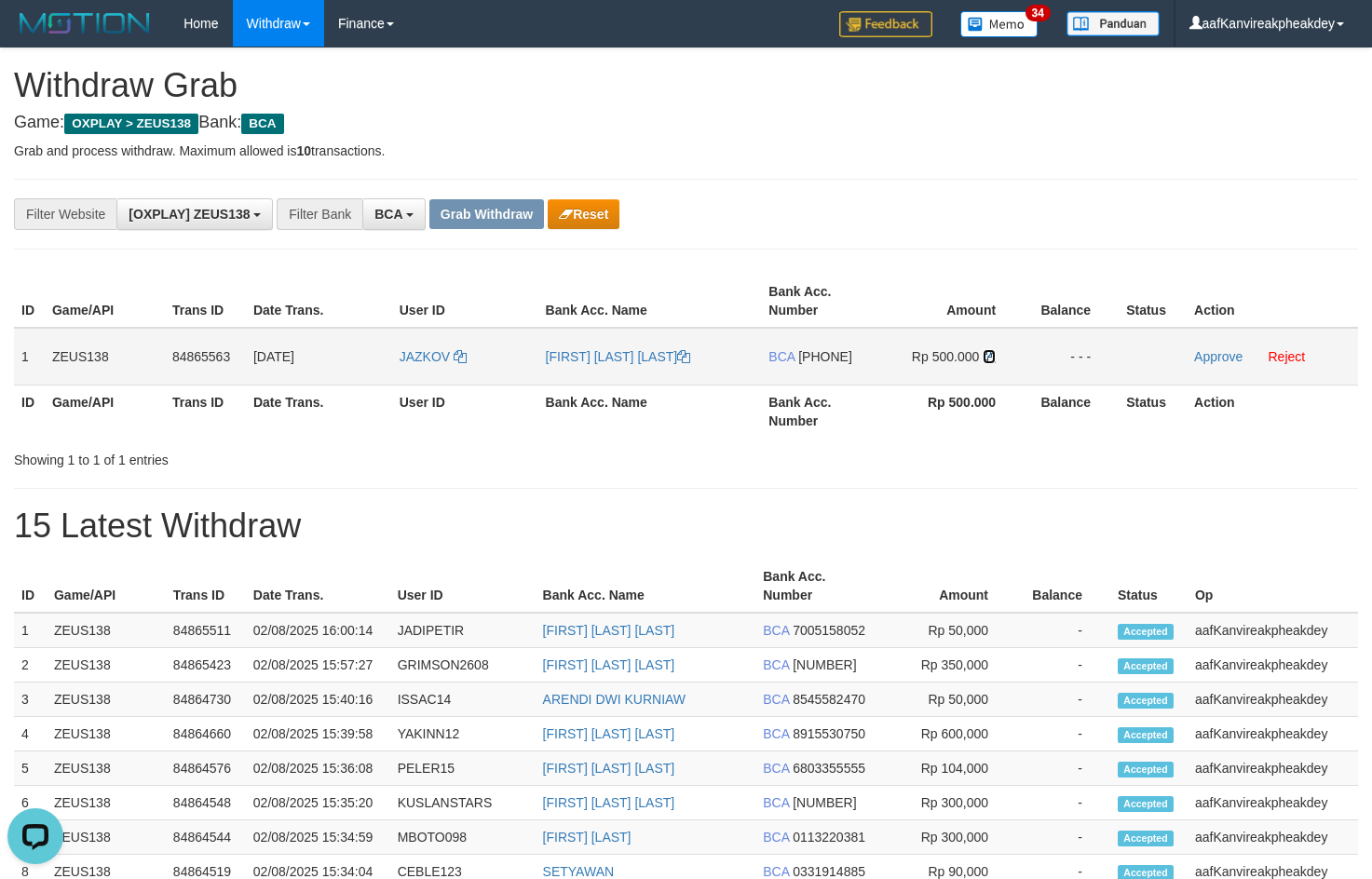click at bounding box center (989, 357) 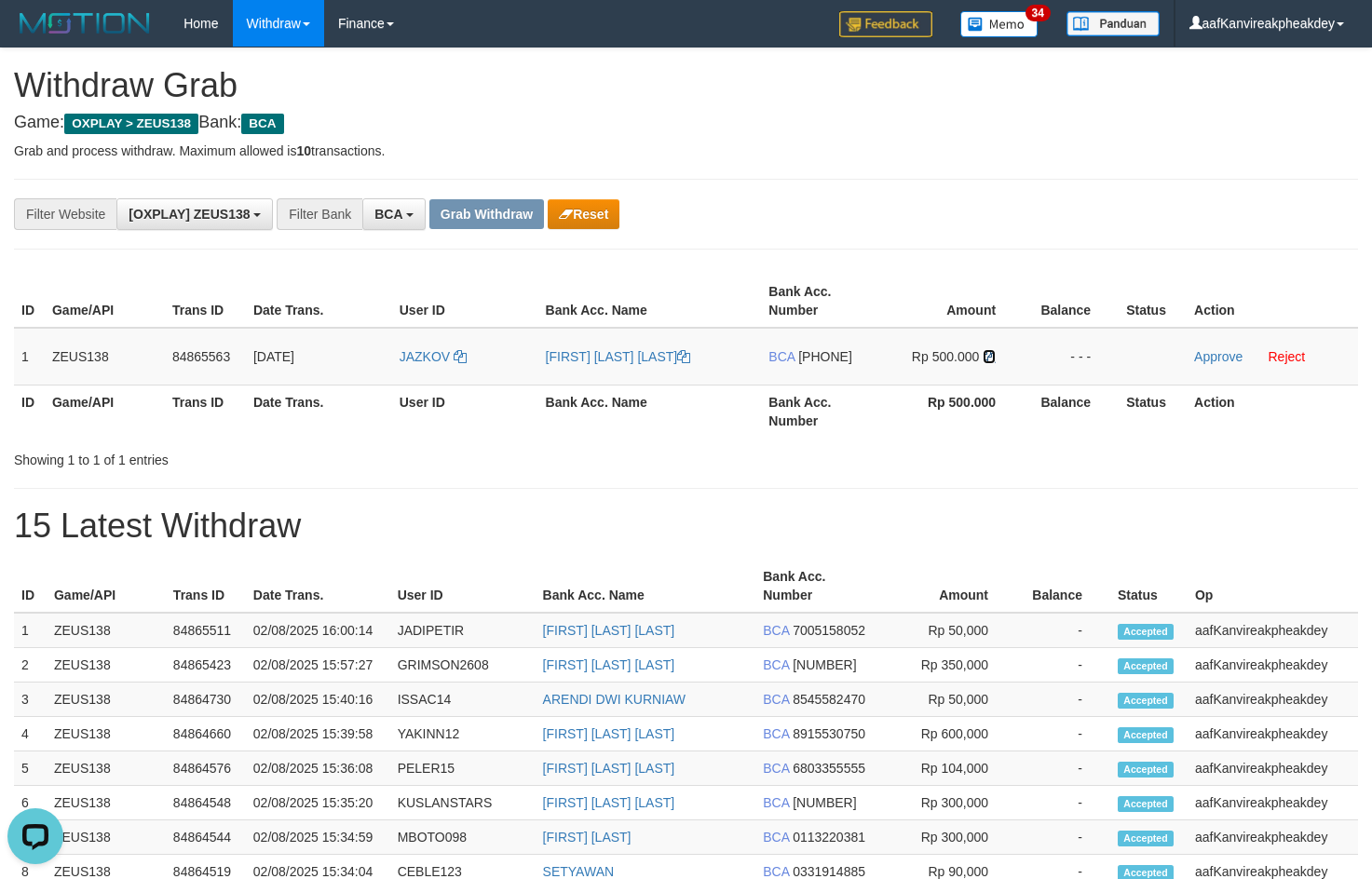 drag, startPoint x: 989, startPoint y: 358, endPoint x: 1377, endPoint y: 334, distance: 388.7416 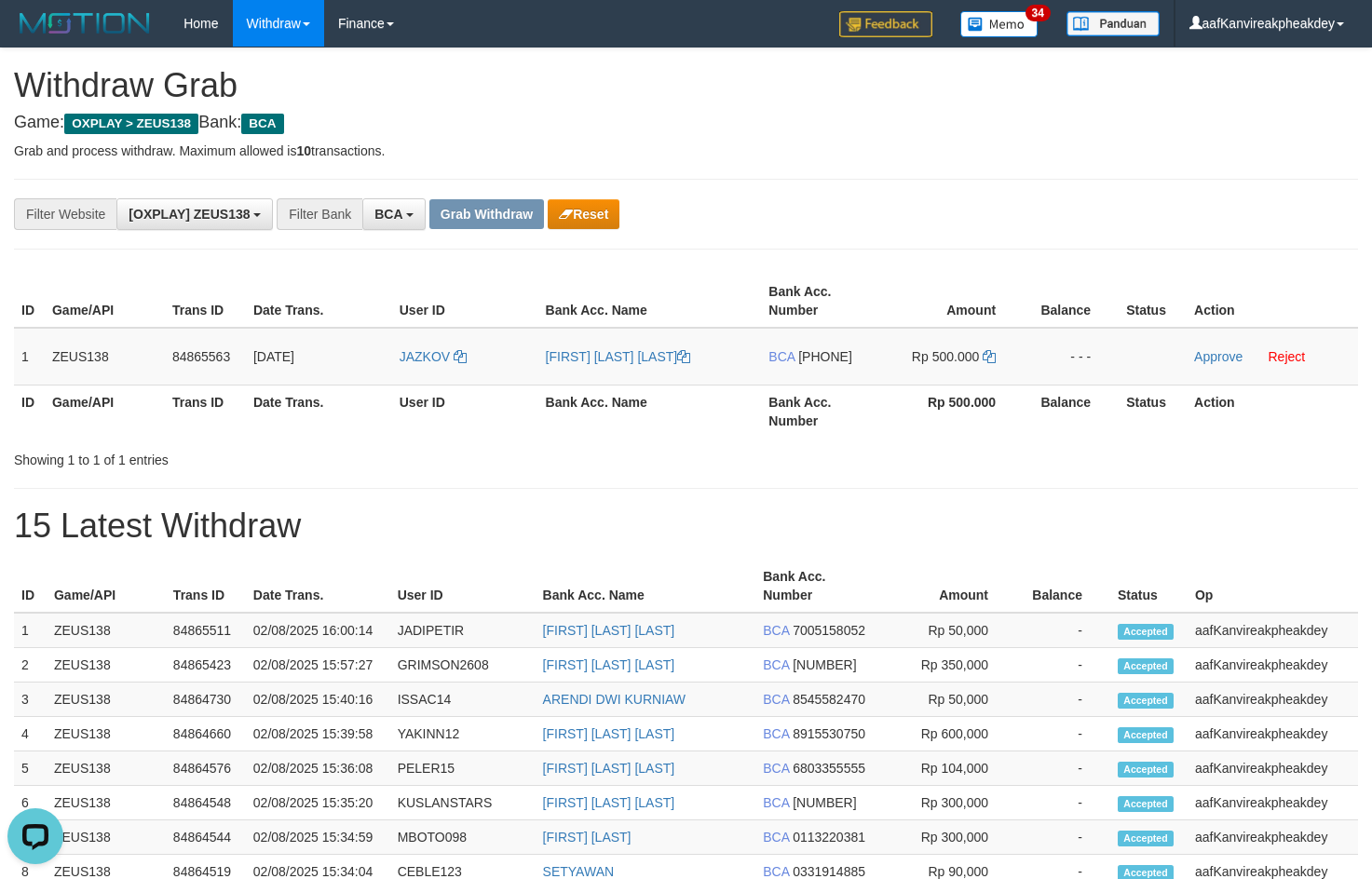 drag, startPoint x: 990, startPoint y: 187, endPoint x: 1130, endPoint y: 156, distance: 143.39107 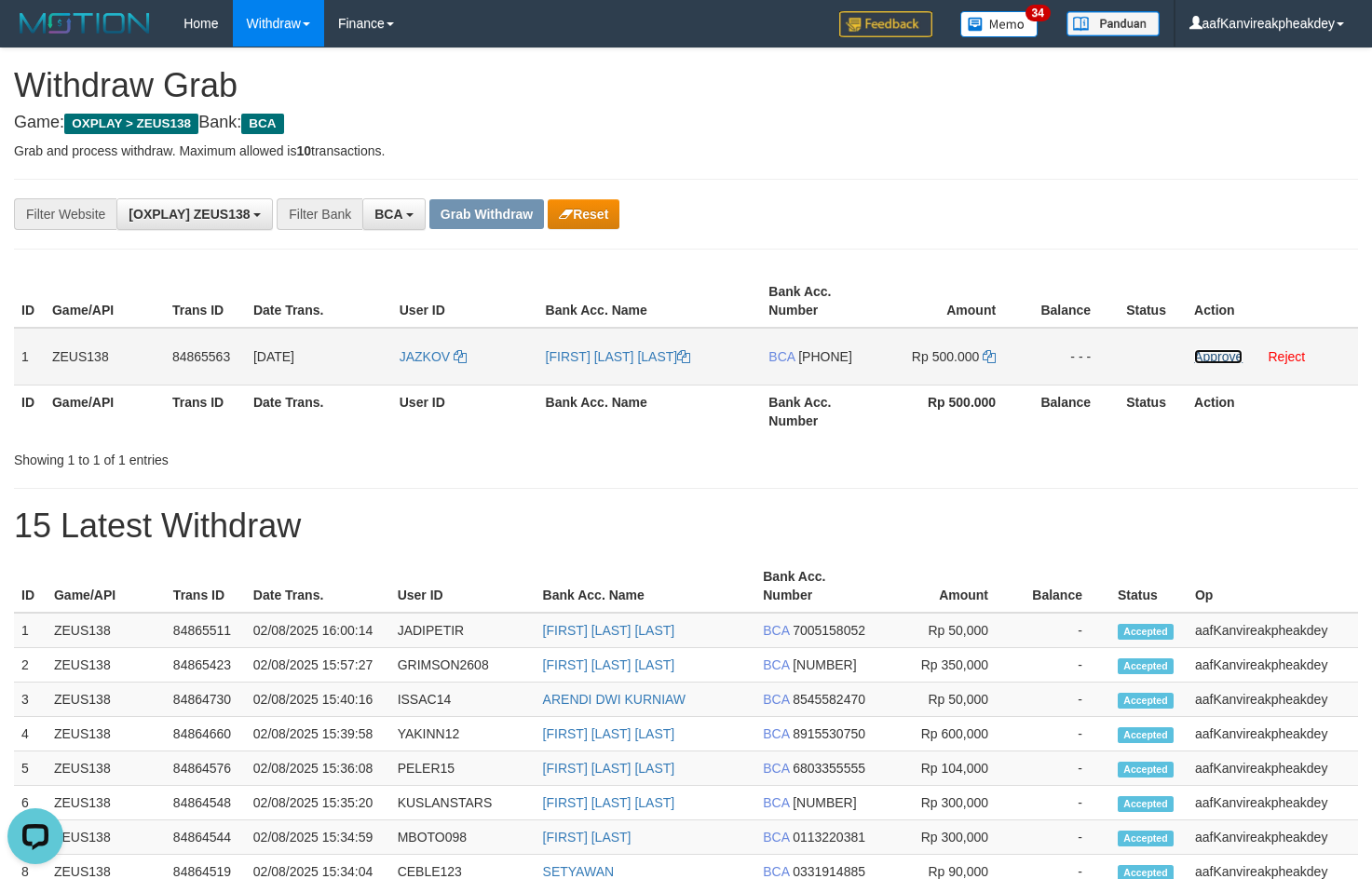 click on "Approve" at bounding box center (1218, 357) 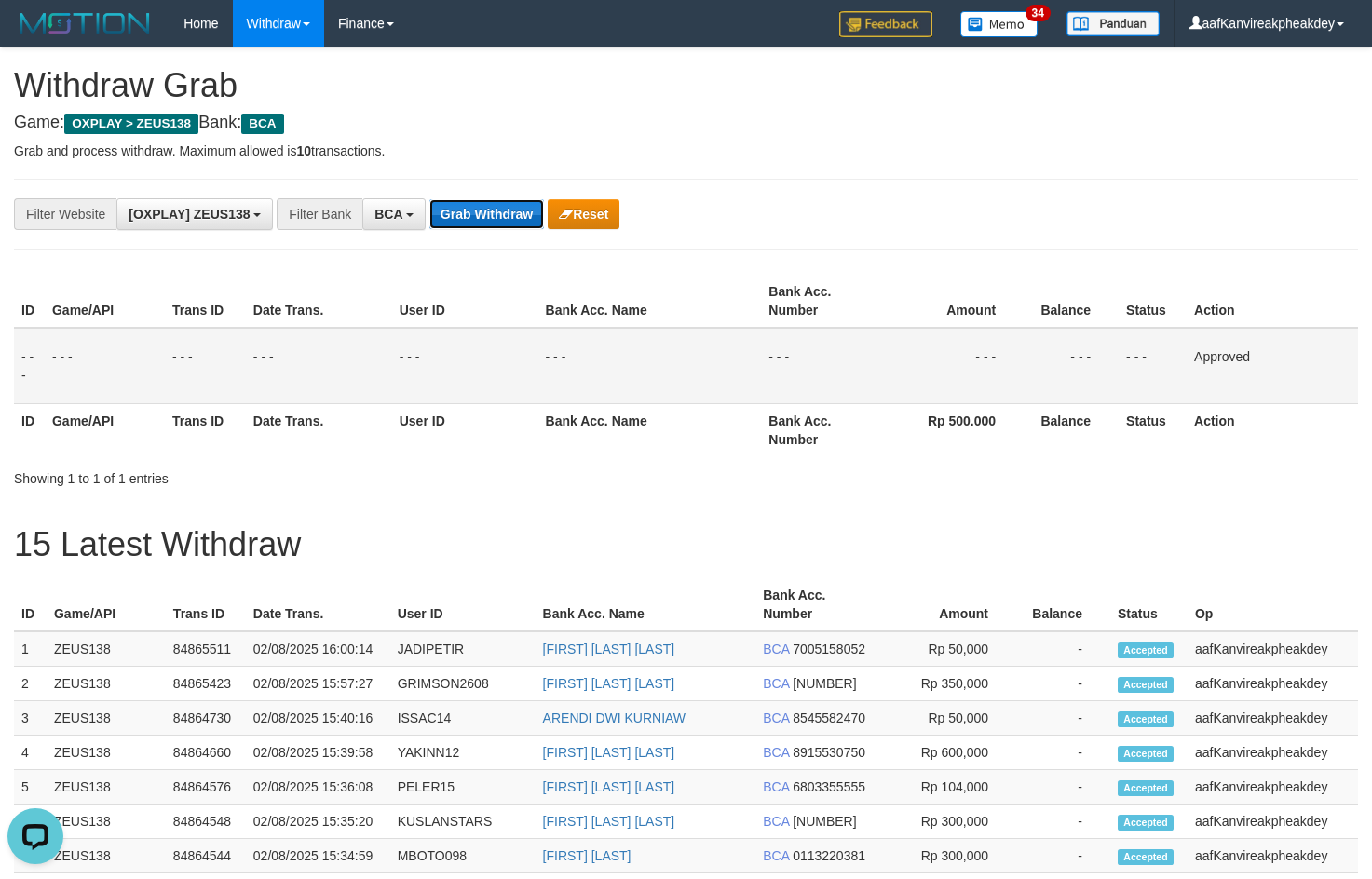click on "Grab Withdraw" at bounding box center [486, 214] 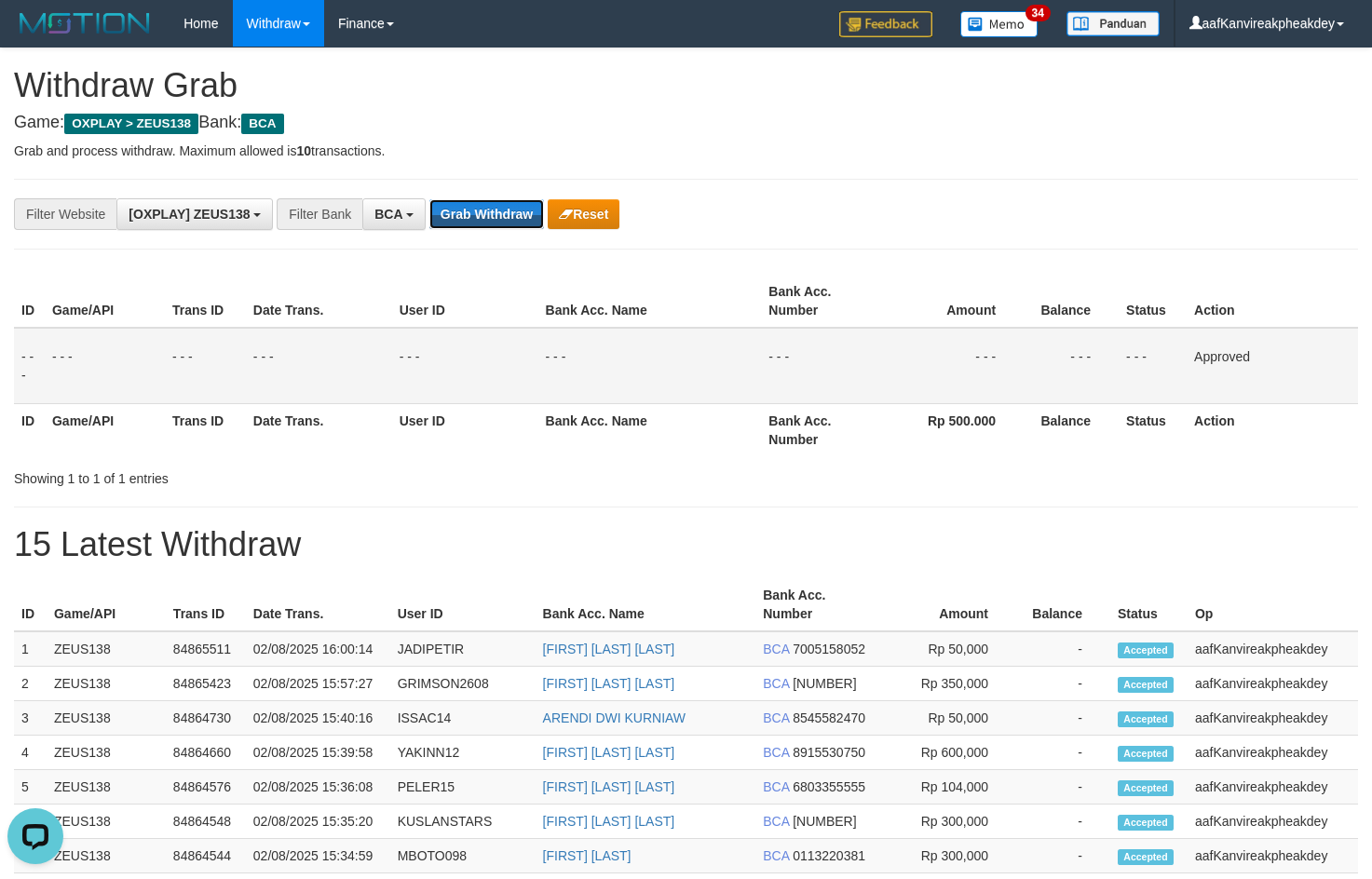 drag, startPoint x: 486, startPoint y: 216, endPoint x: 1383, endPoint y: 471, distance: 932.54169 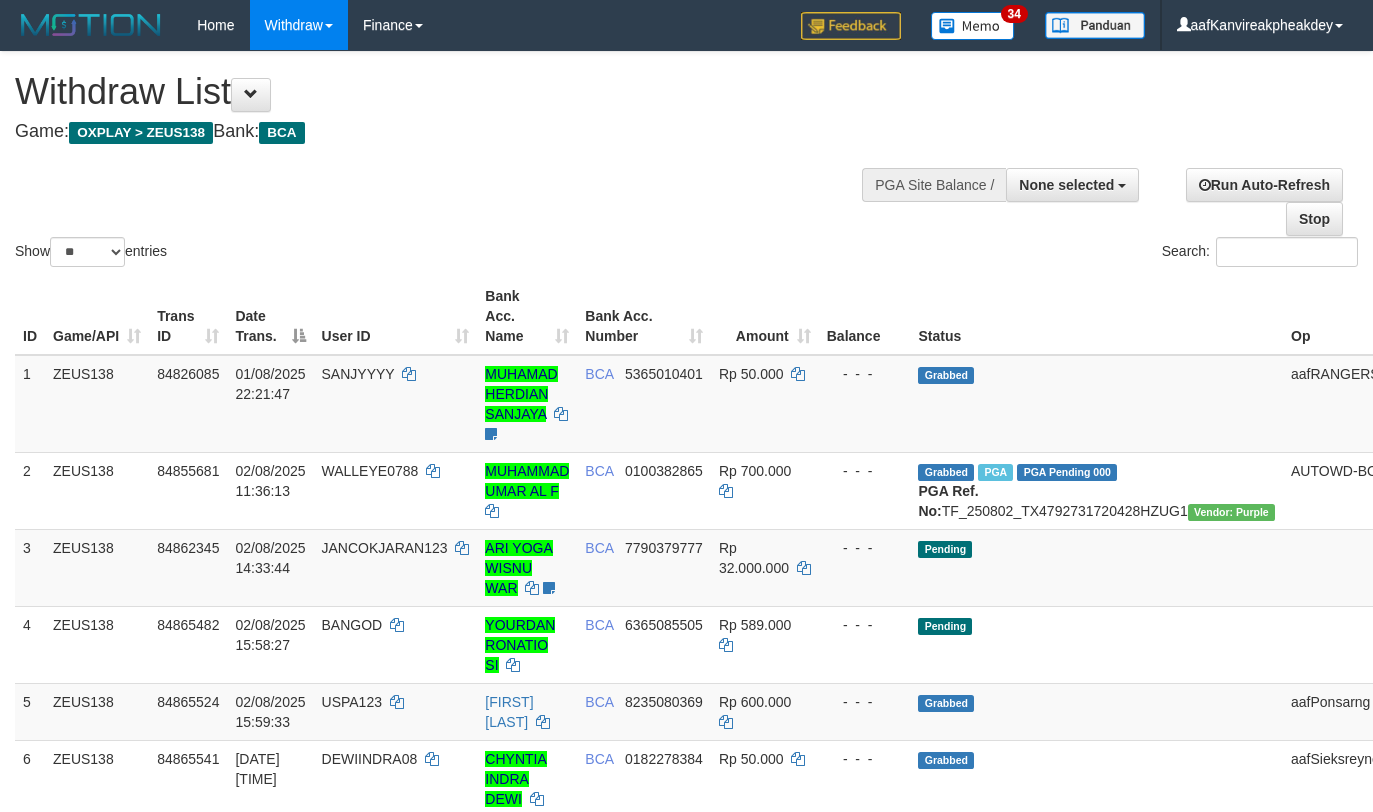 select 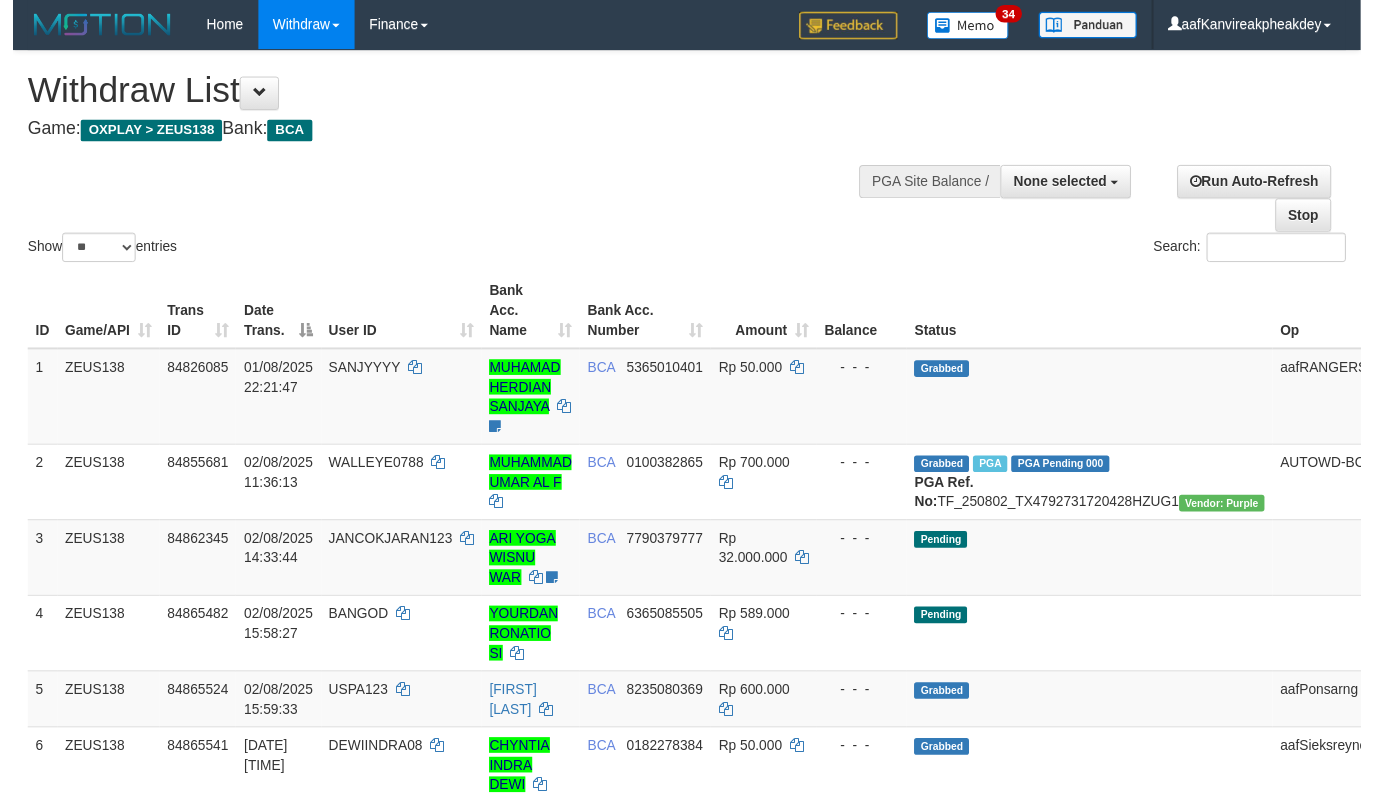 scroll, scrollTop: 135, scrollLeft: 0, axis: vertical 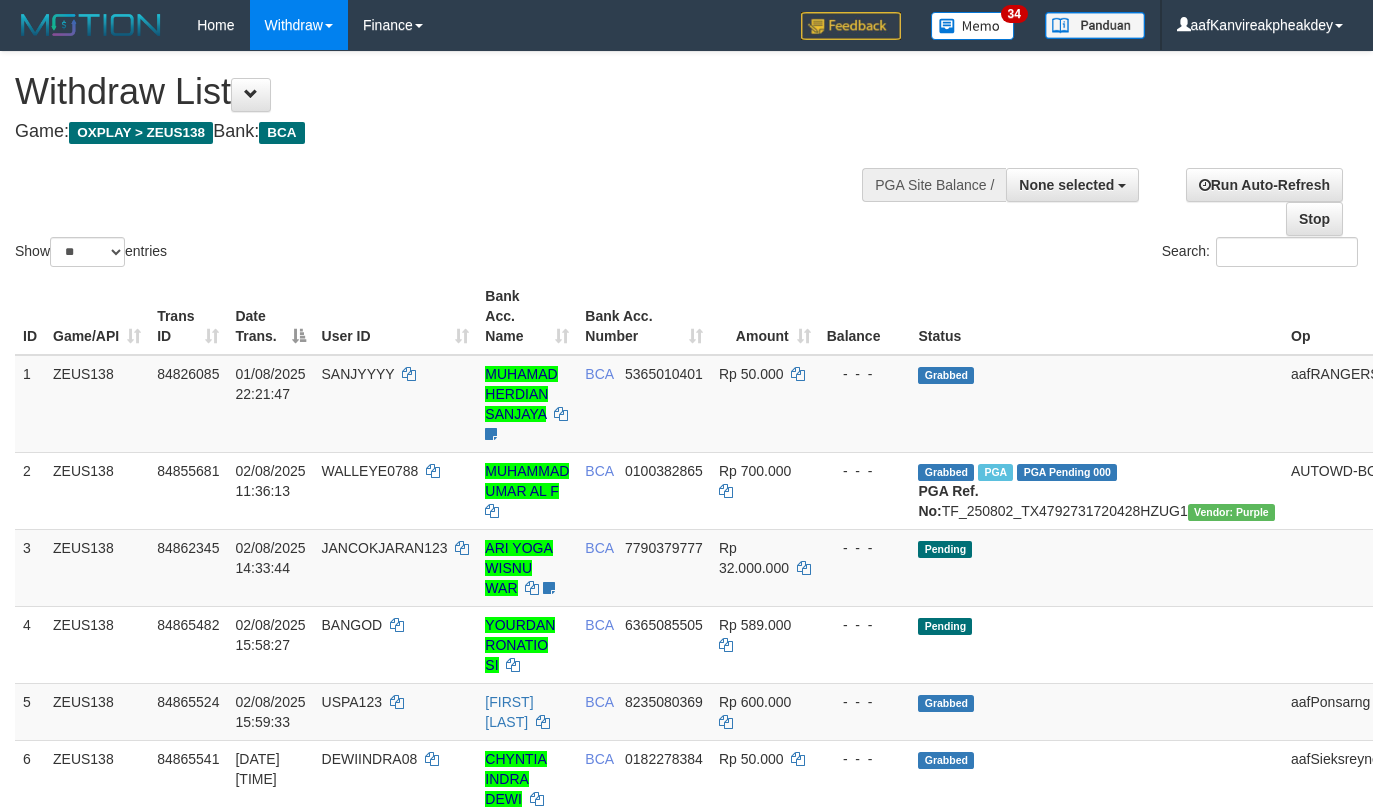 select 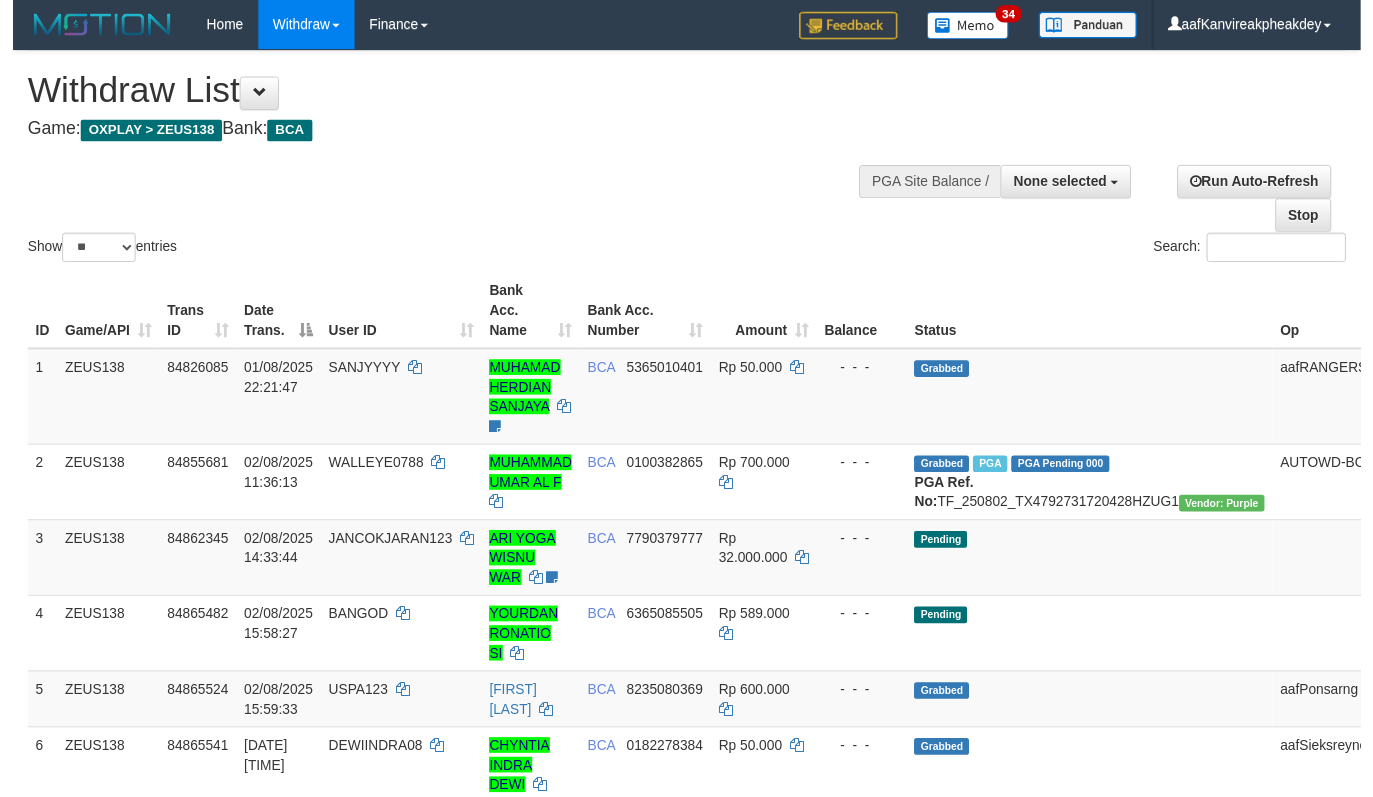 scroll, scrollTop: 135, scrollLeft: 0, axis: vertical 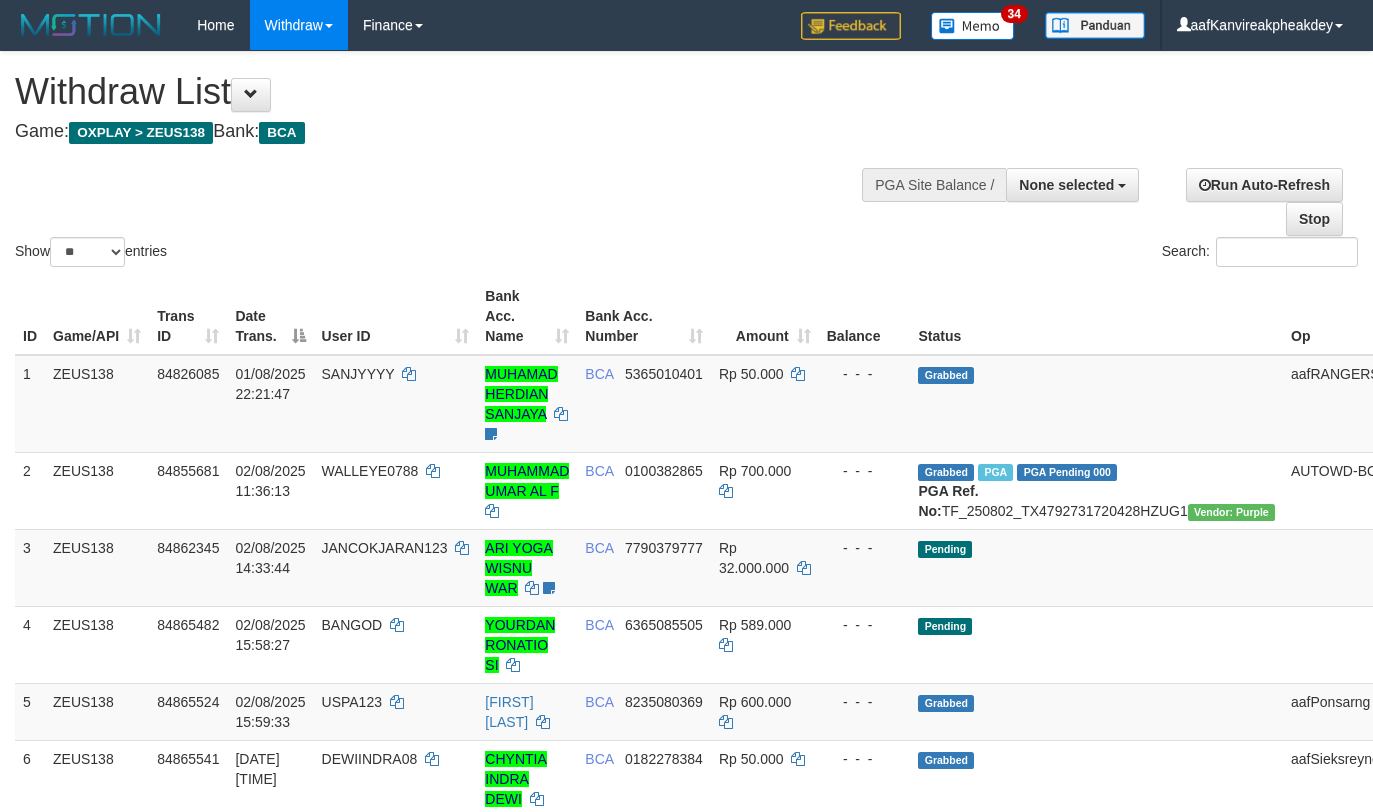select 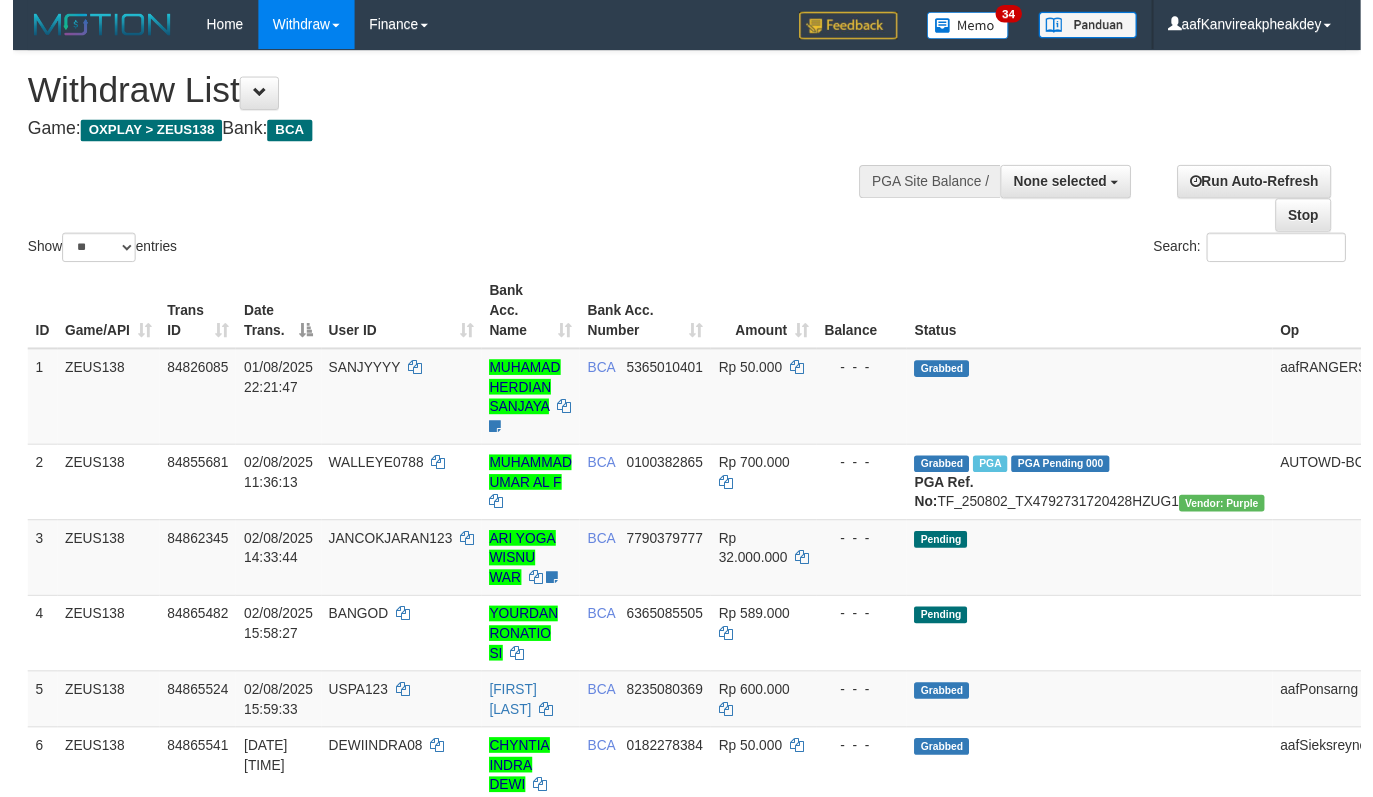 scroll, scrollTop: 136, scrollLeft: 0, axis: vertical 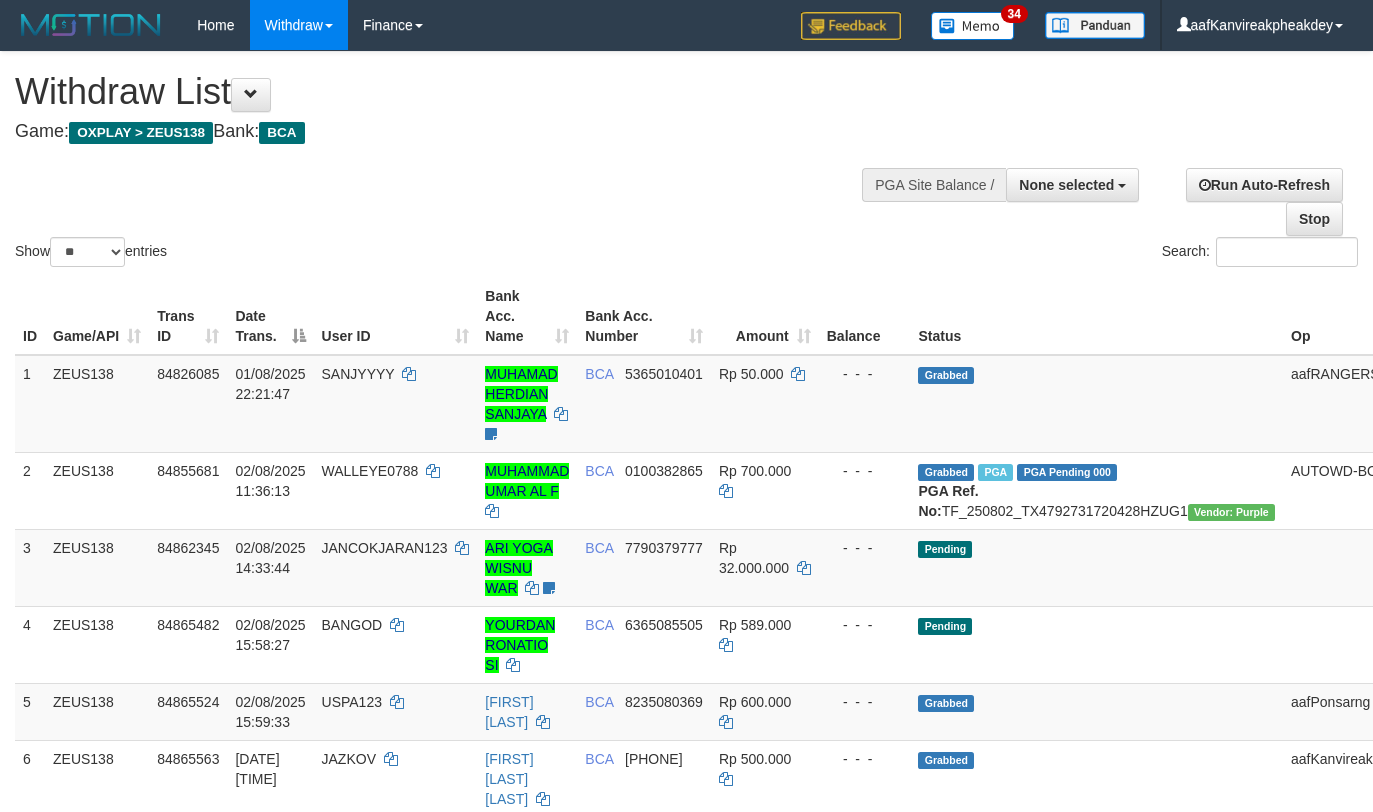 select 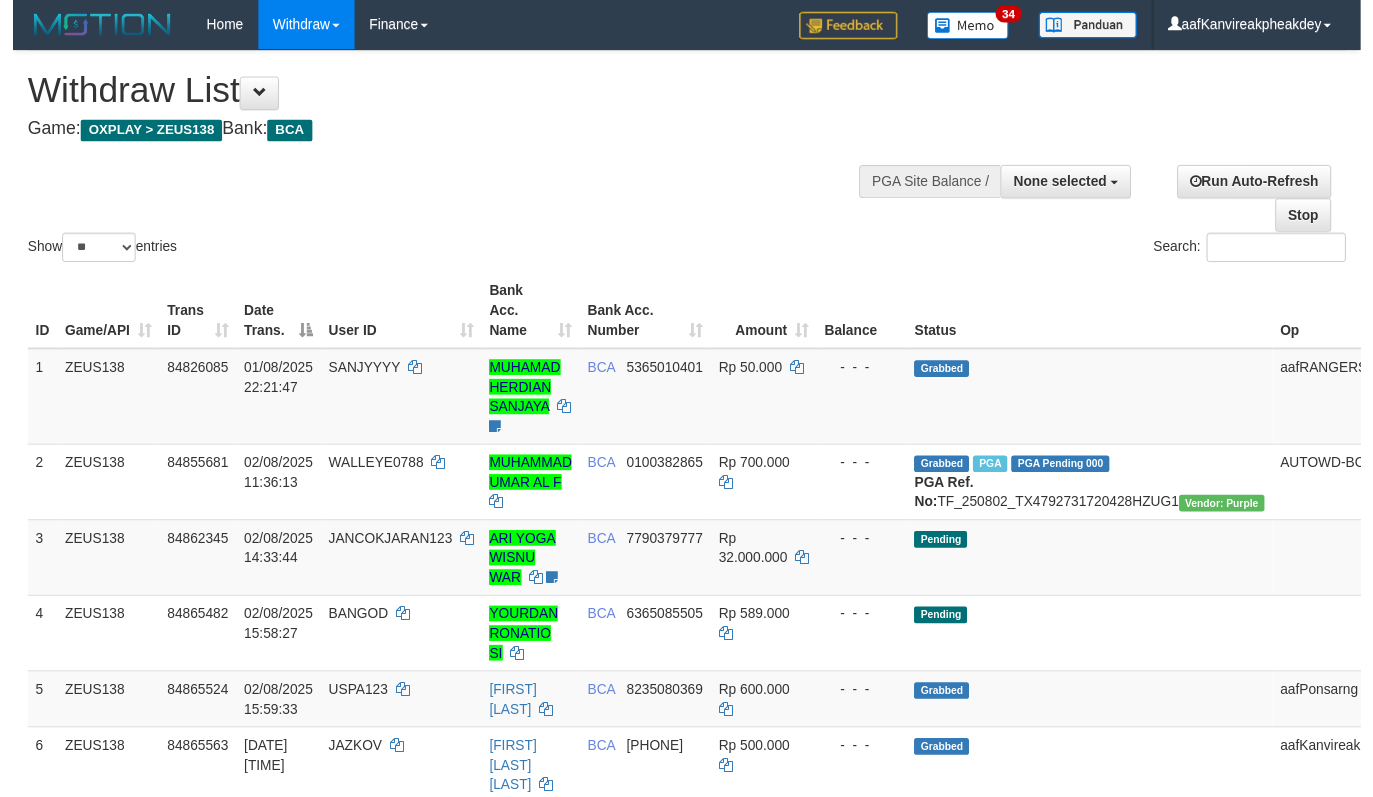 scroll, scrollTop: 136, scrollLeft: 0, axis: vertical 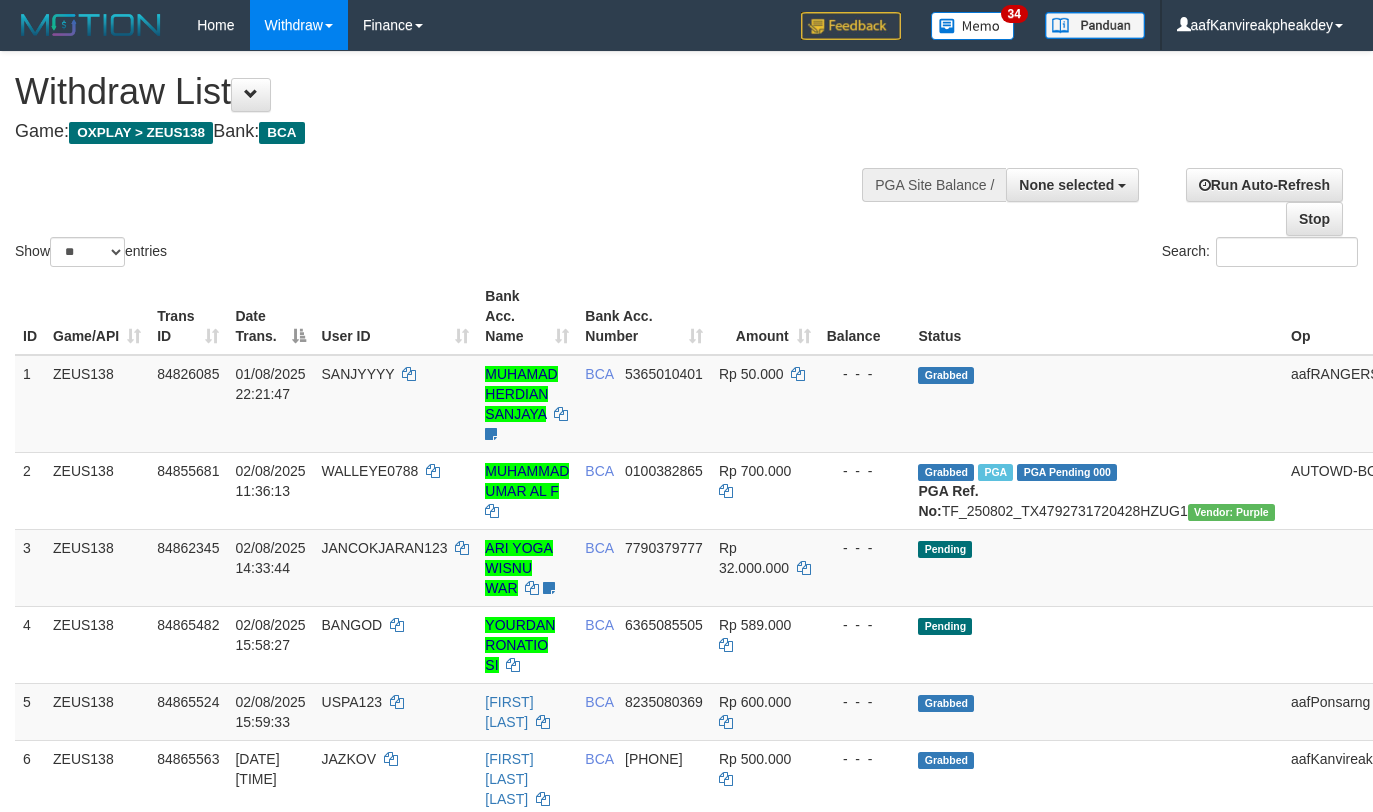 select 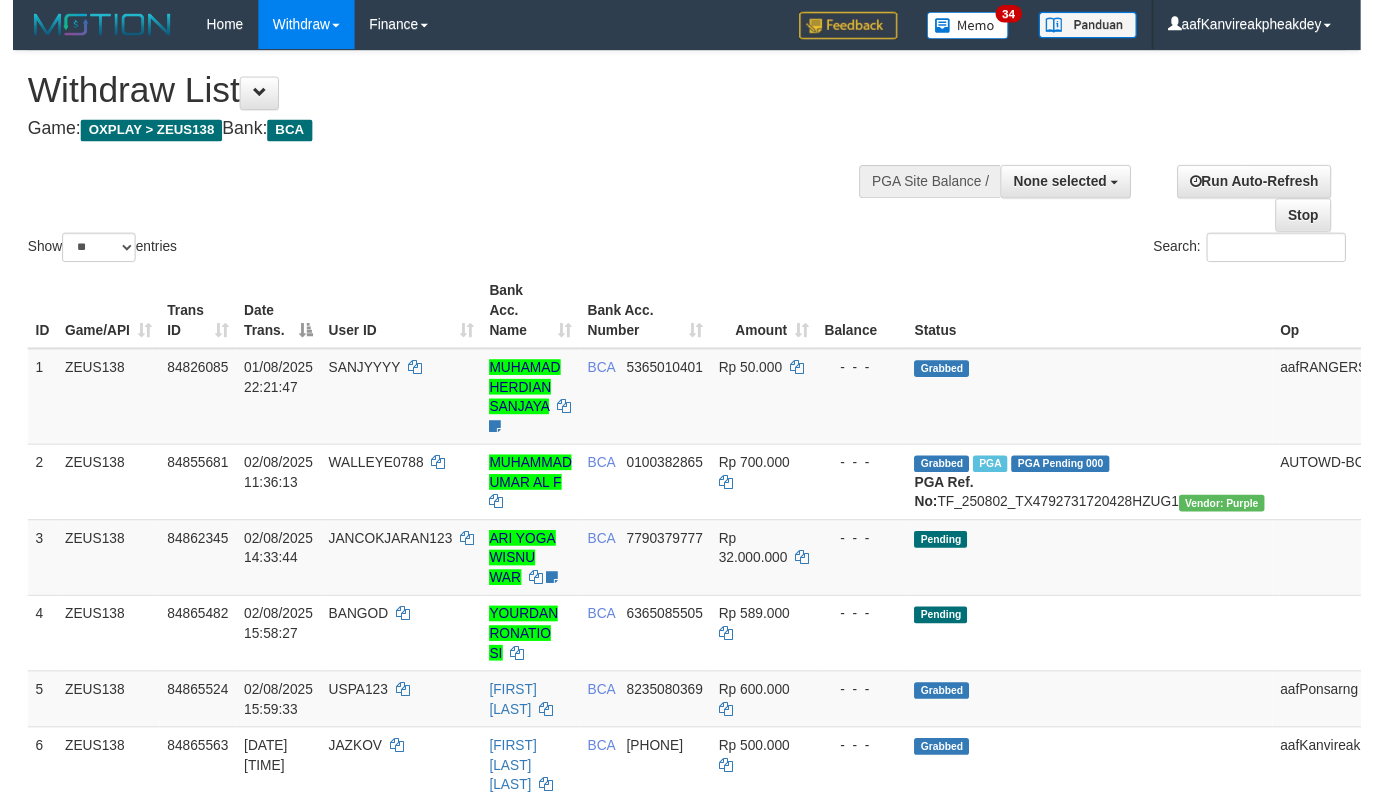 scroll, scrollTop: 136, scrollLeft: 0, axis: vertical 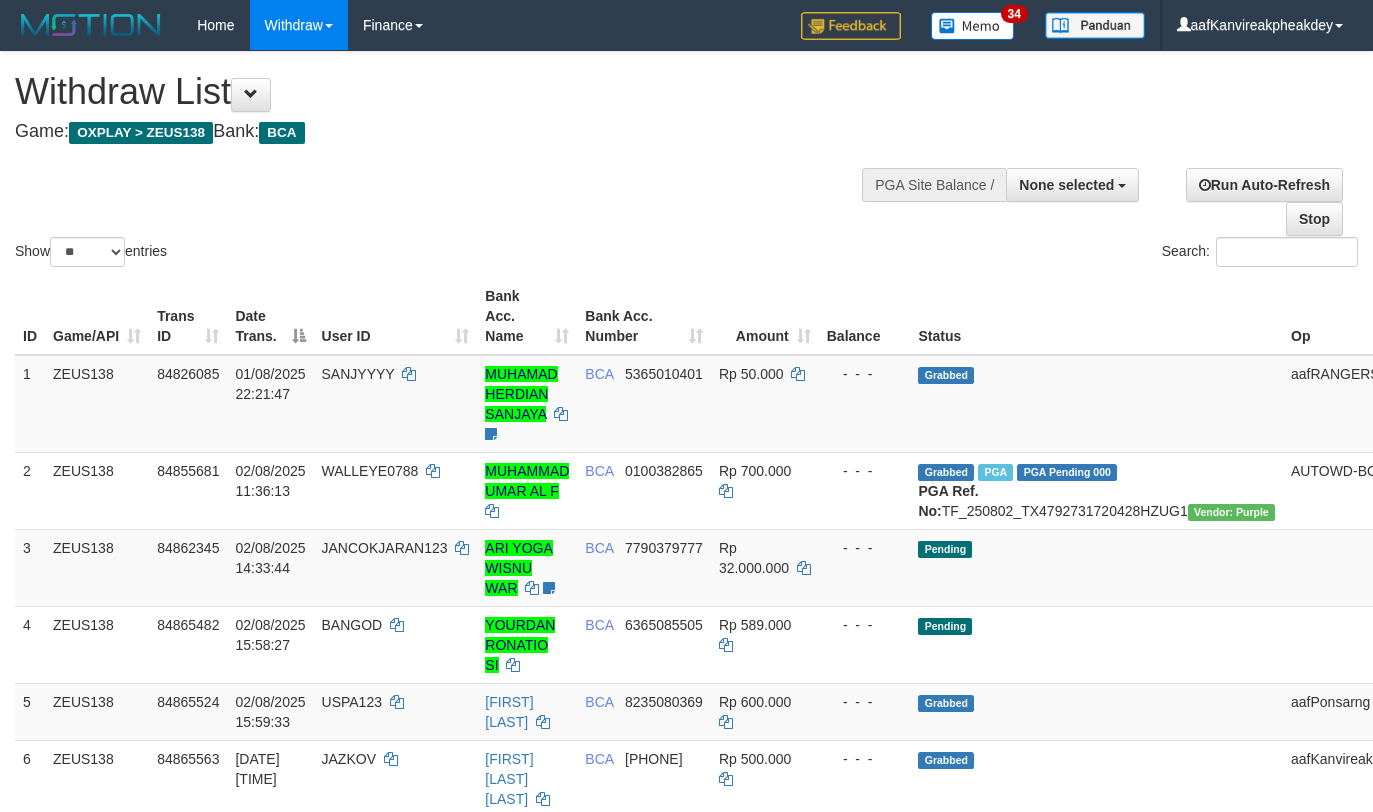 select 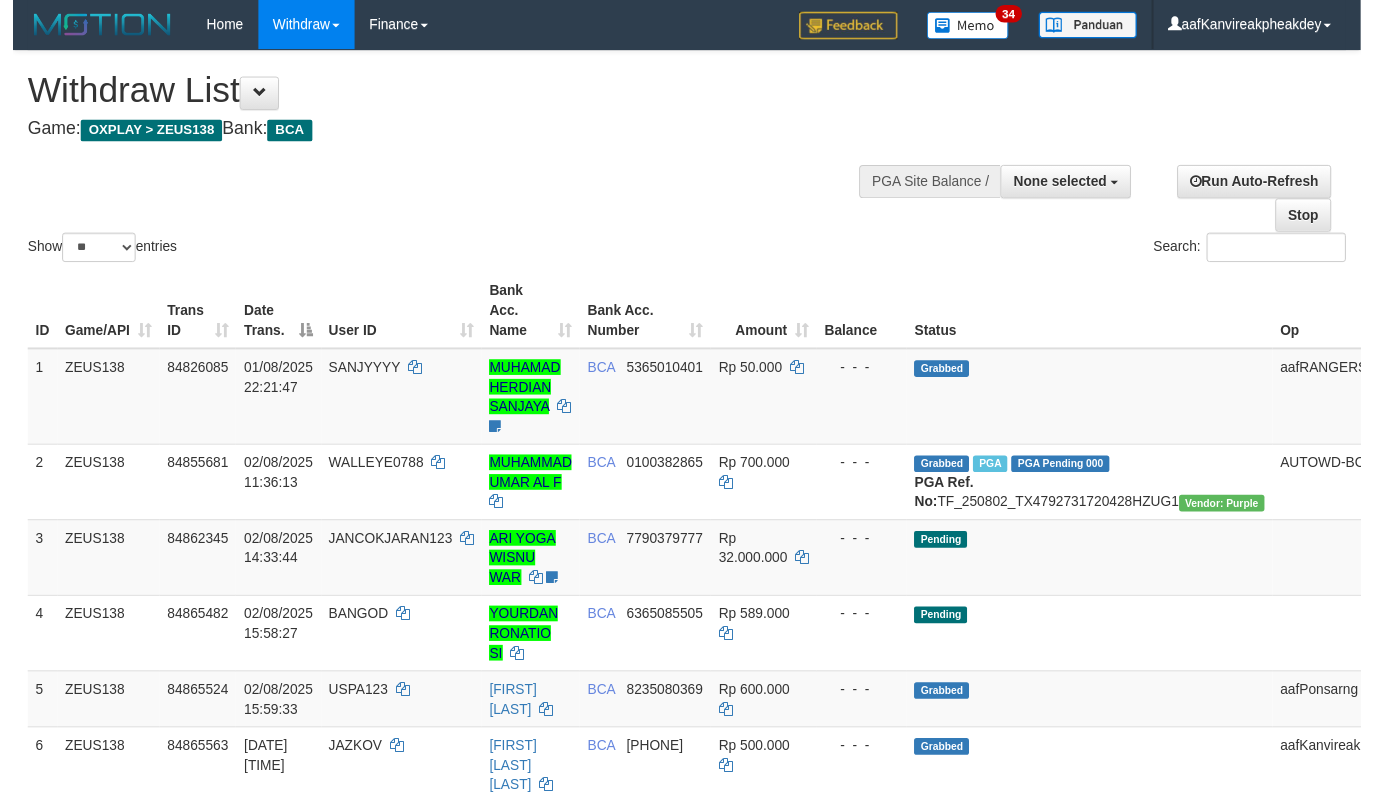 scroll, scrollTop: 136, scrollLeft: 0, axis: vertical 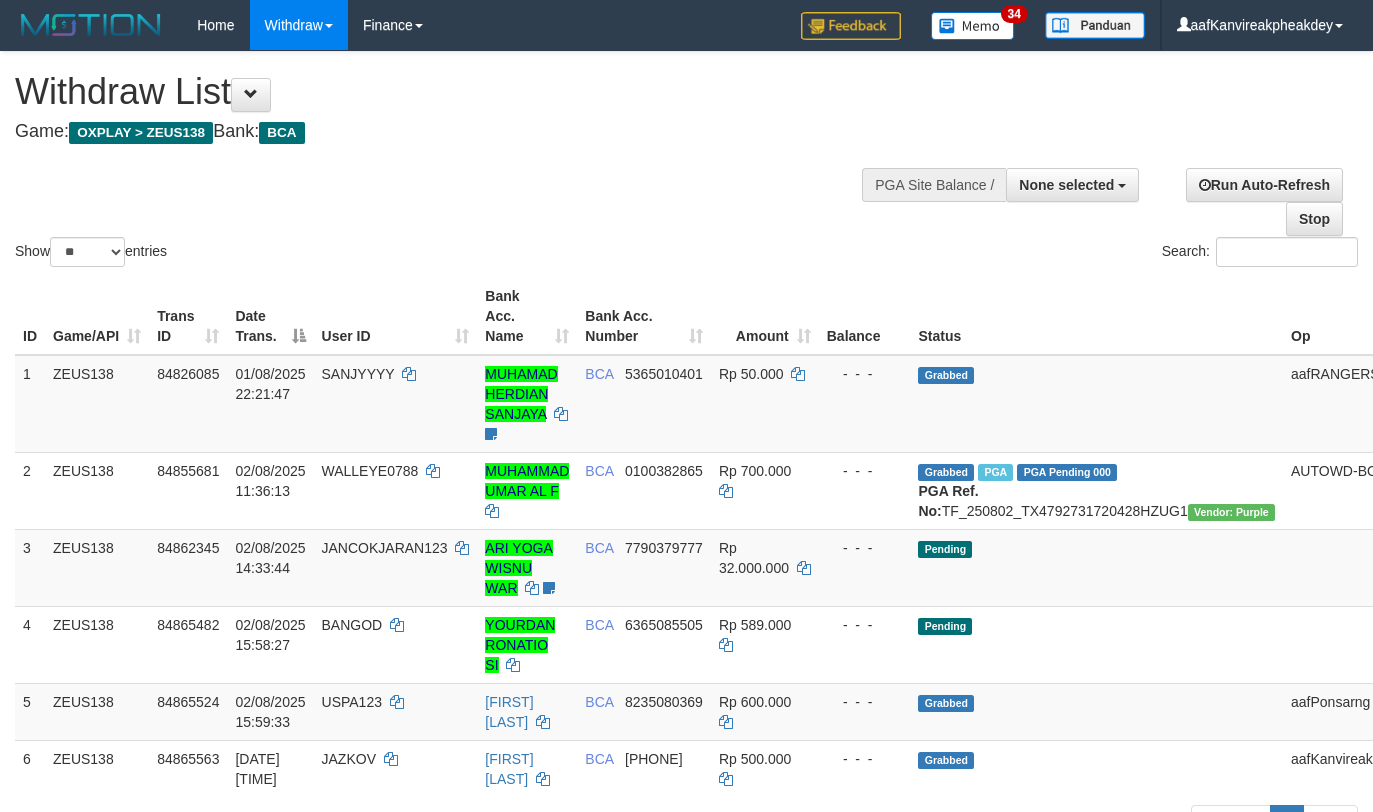 select 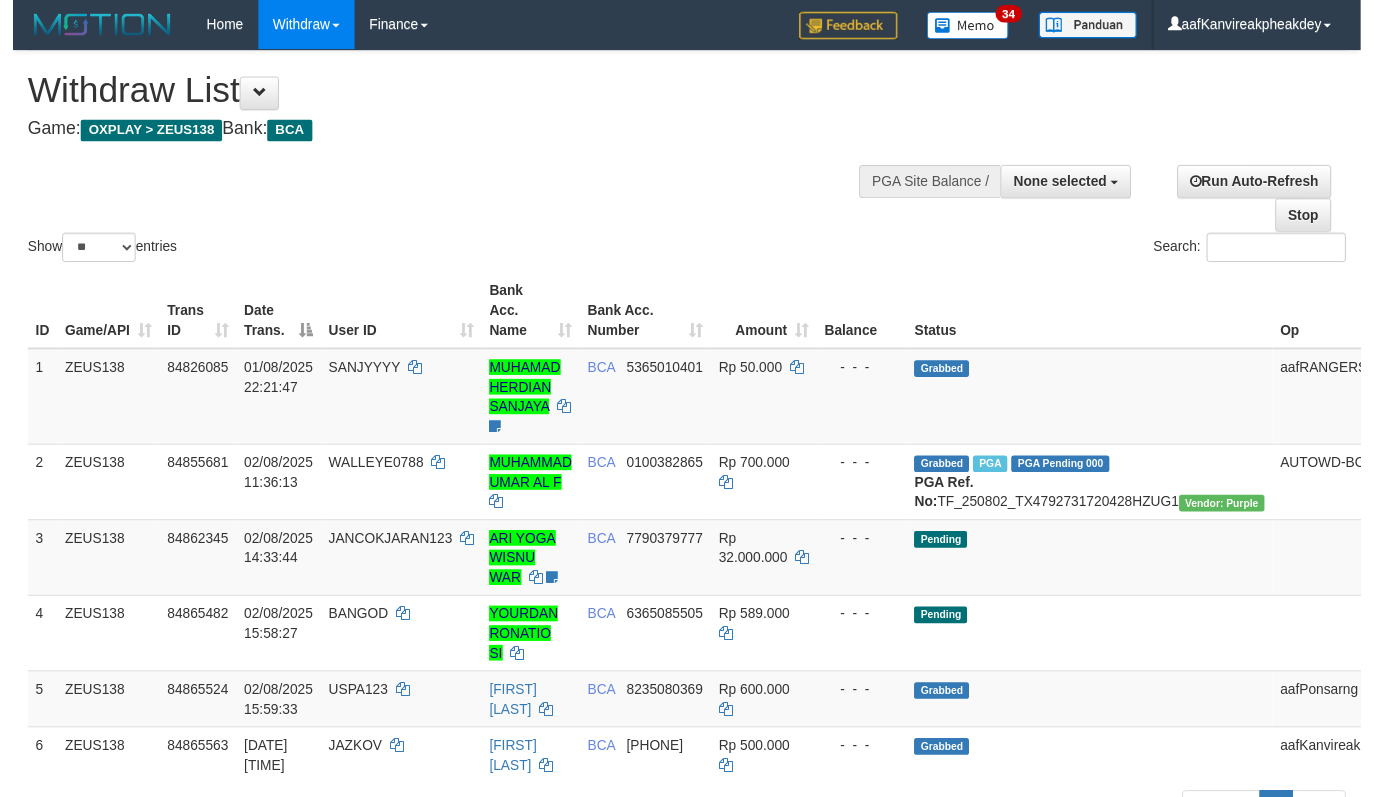 scroll, scrollTop: 136, scrollLeft: 0, axis: vertical 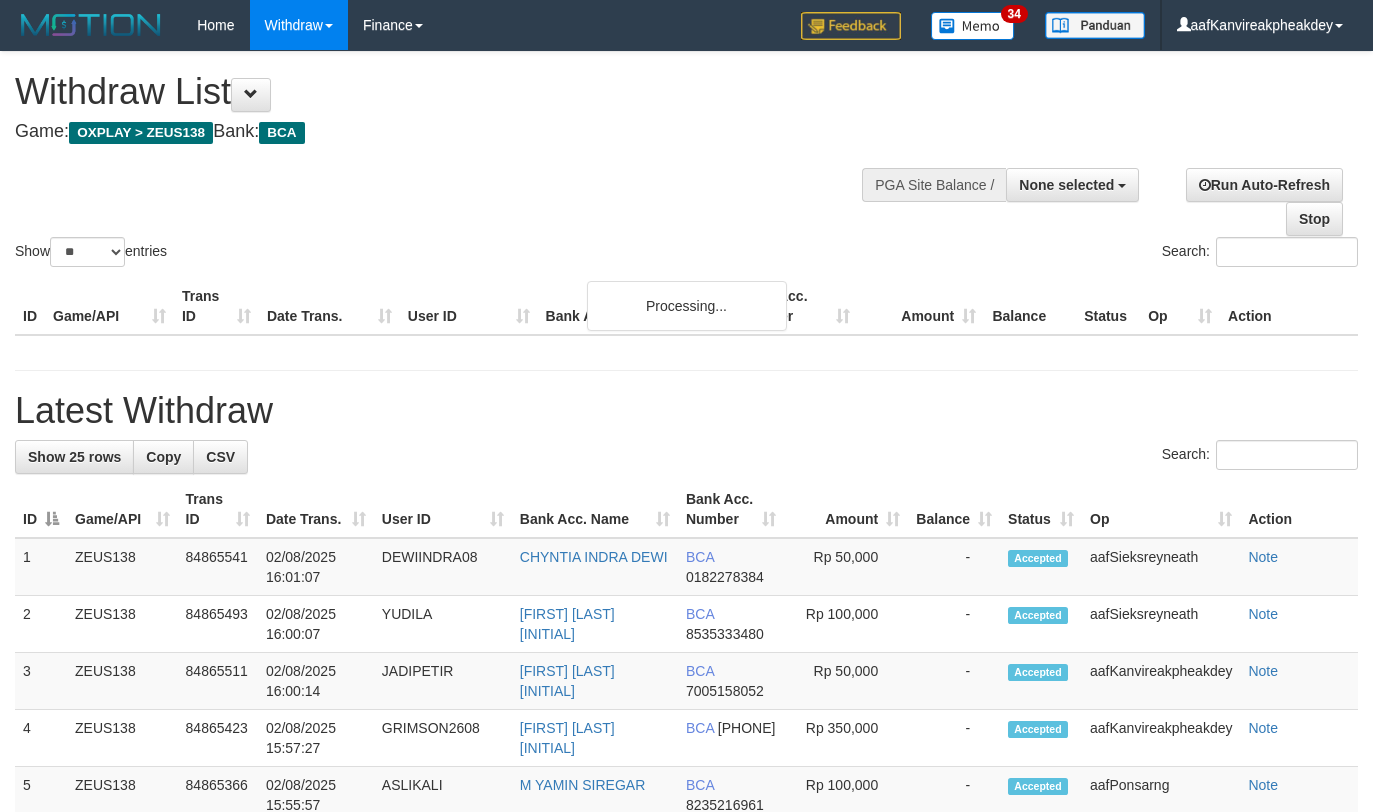 select 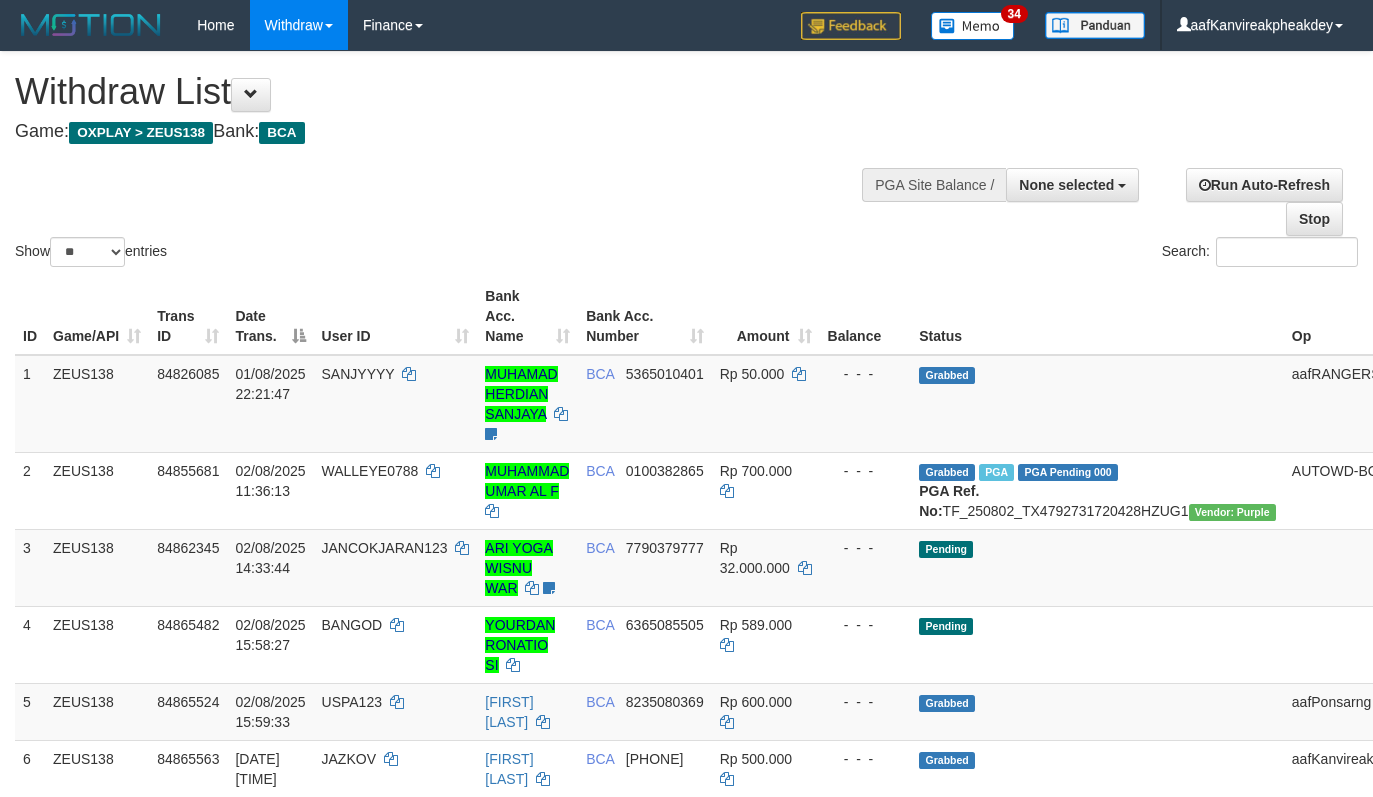 select 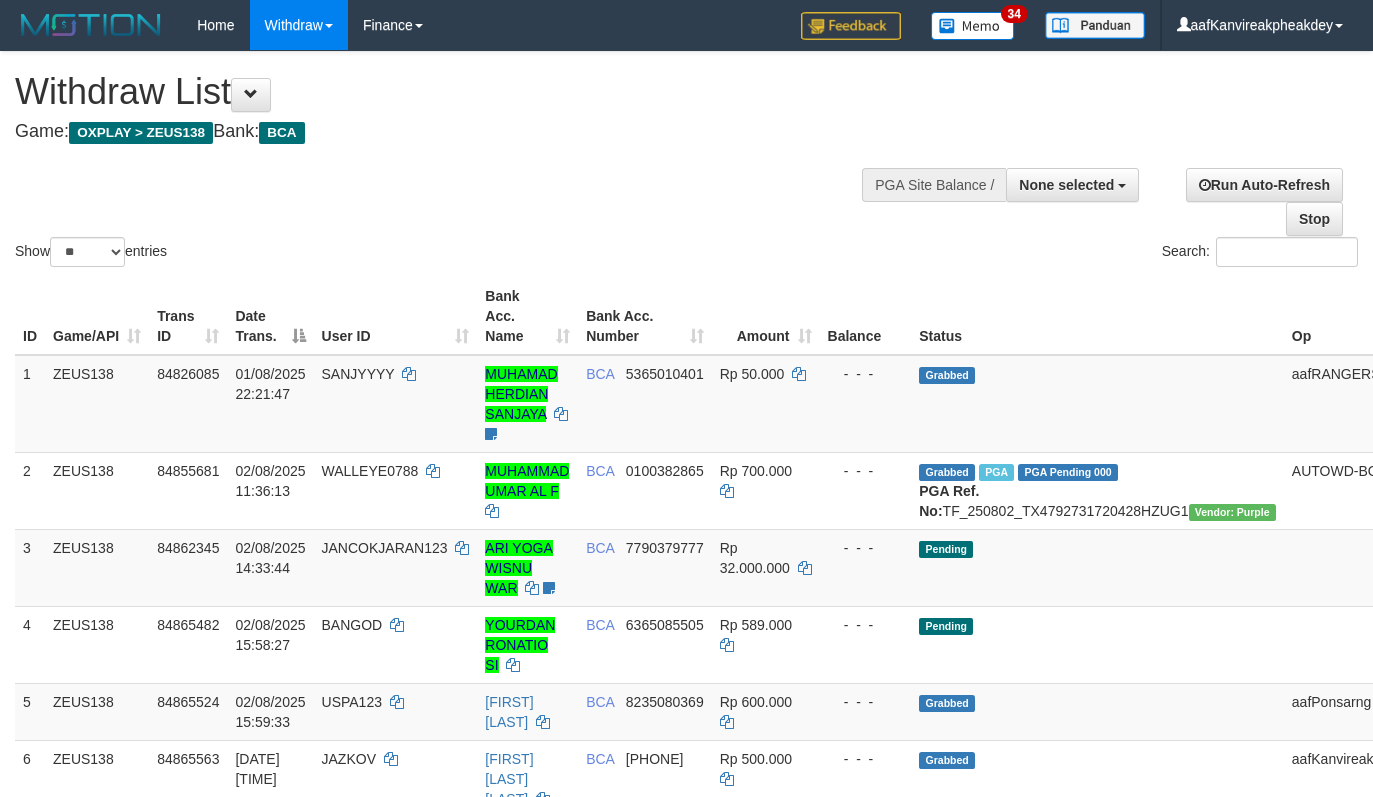 select 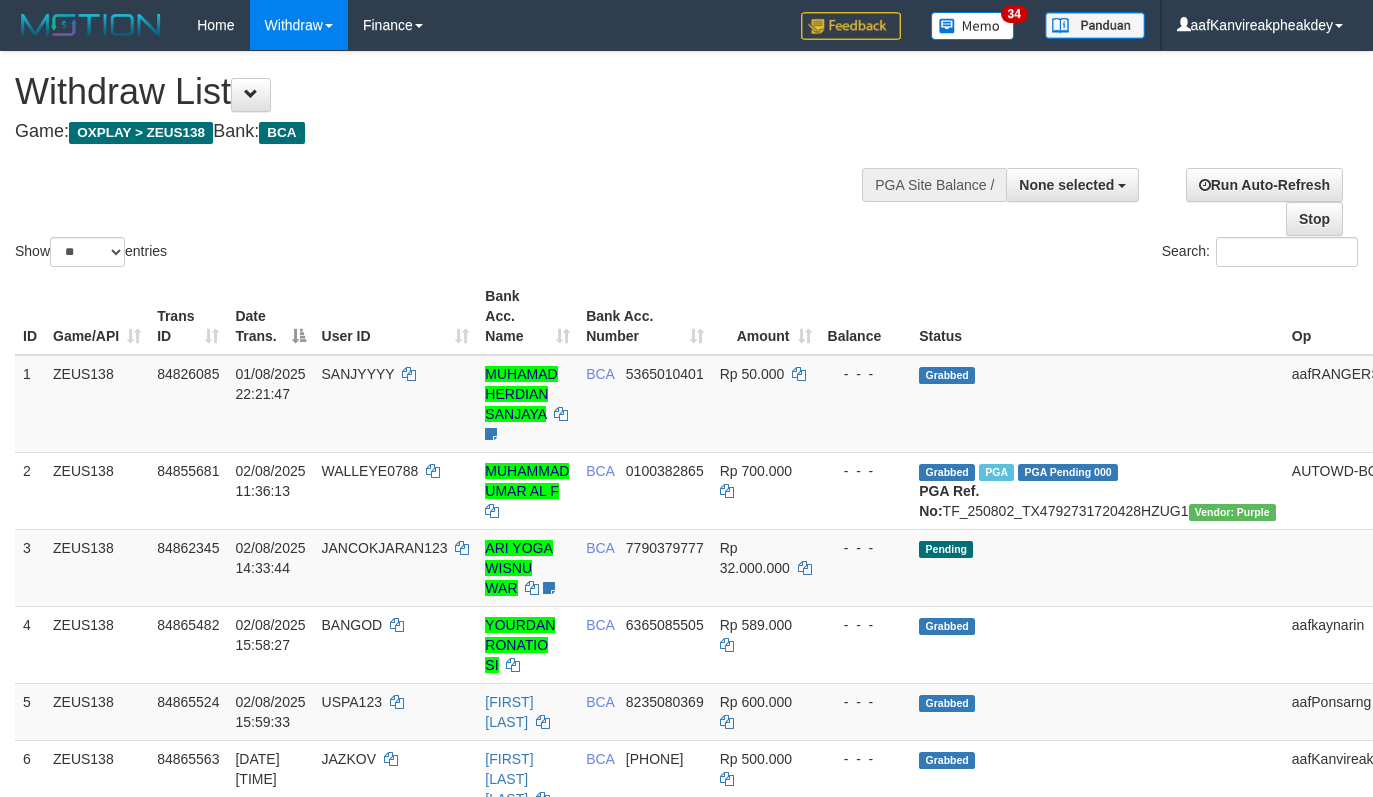 select 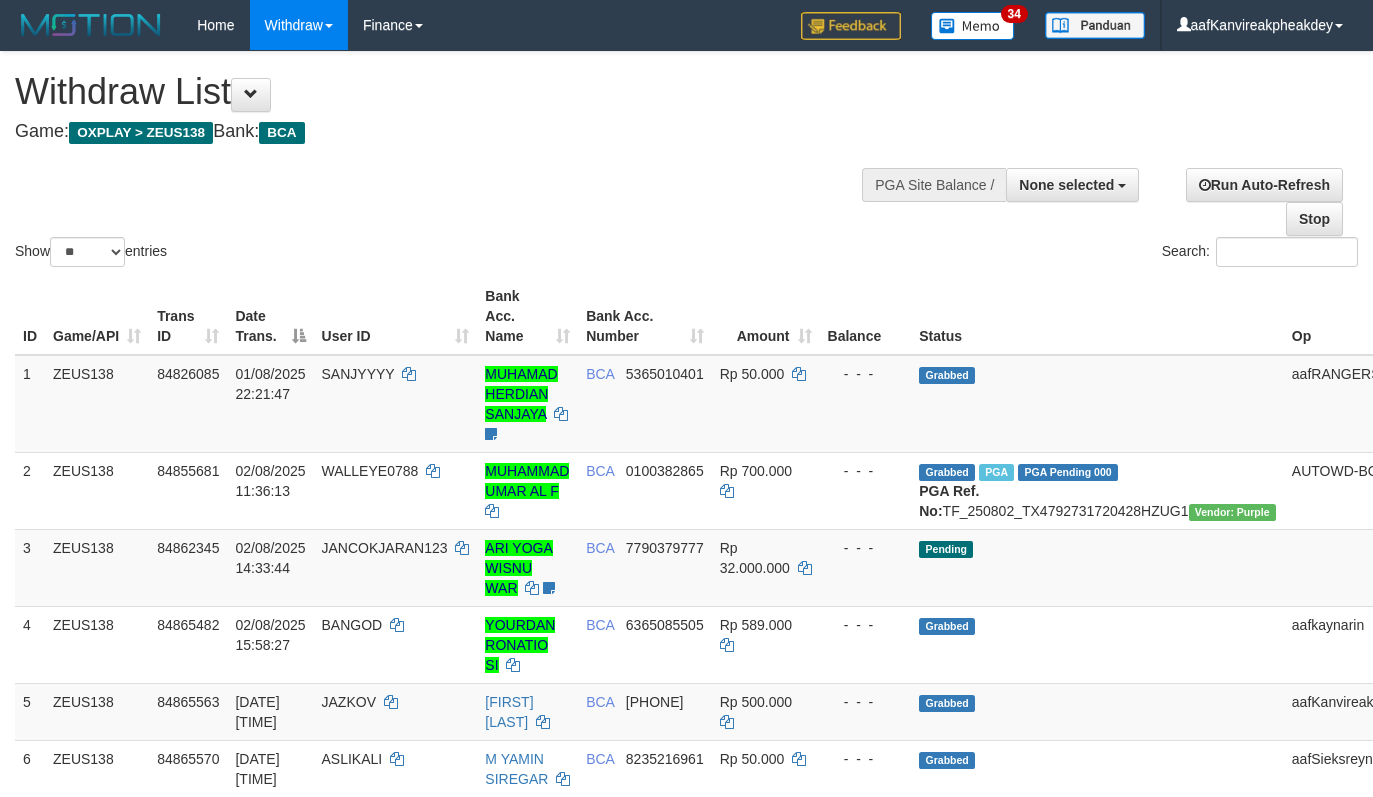 select 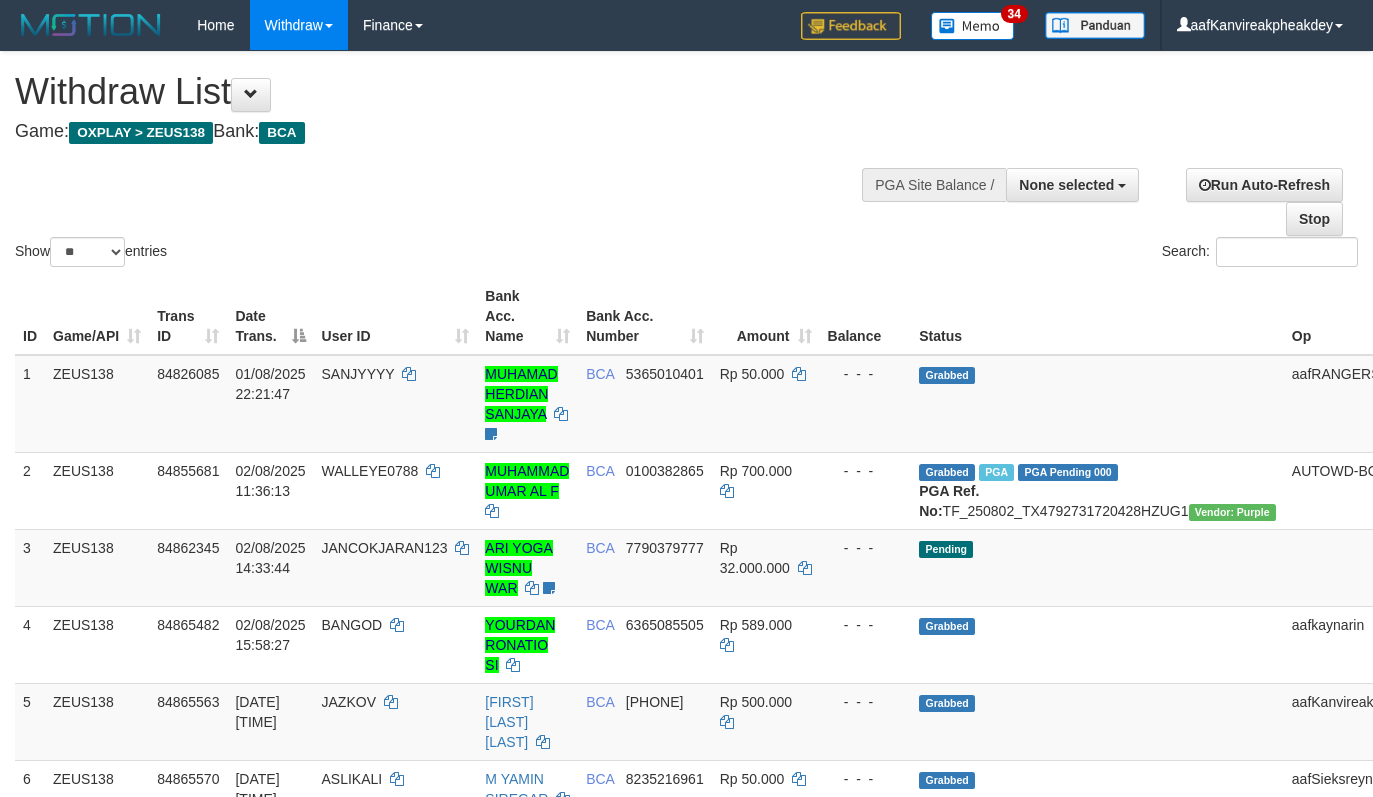 select 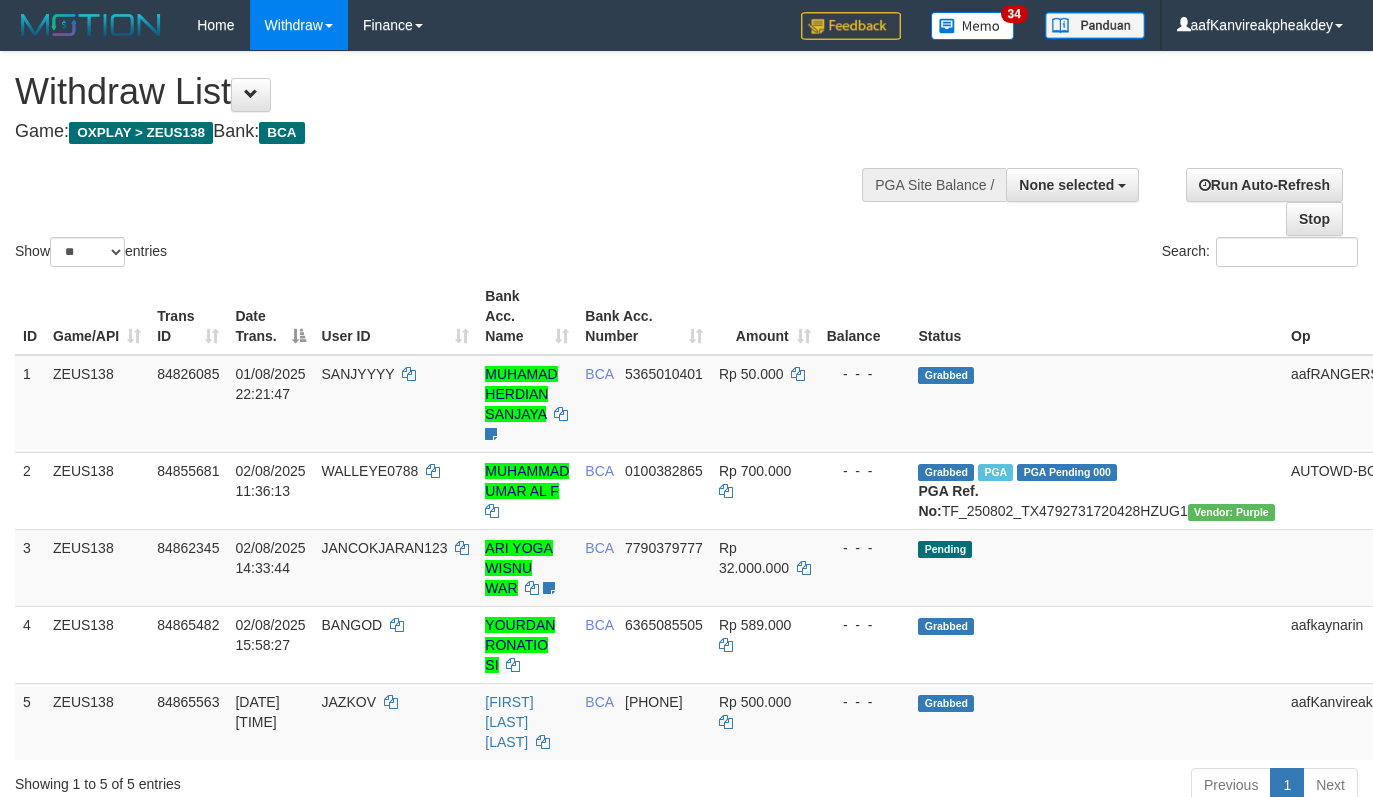 select 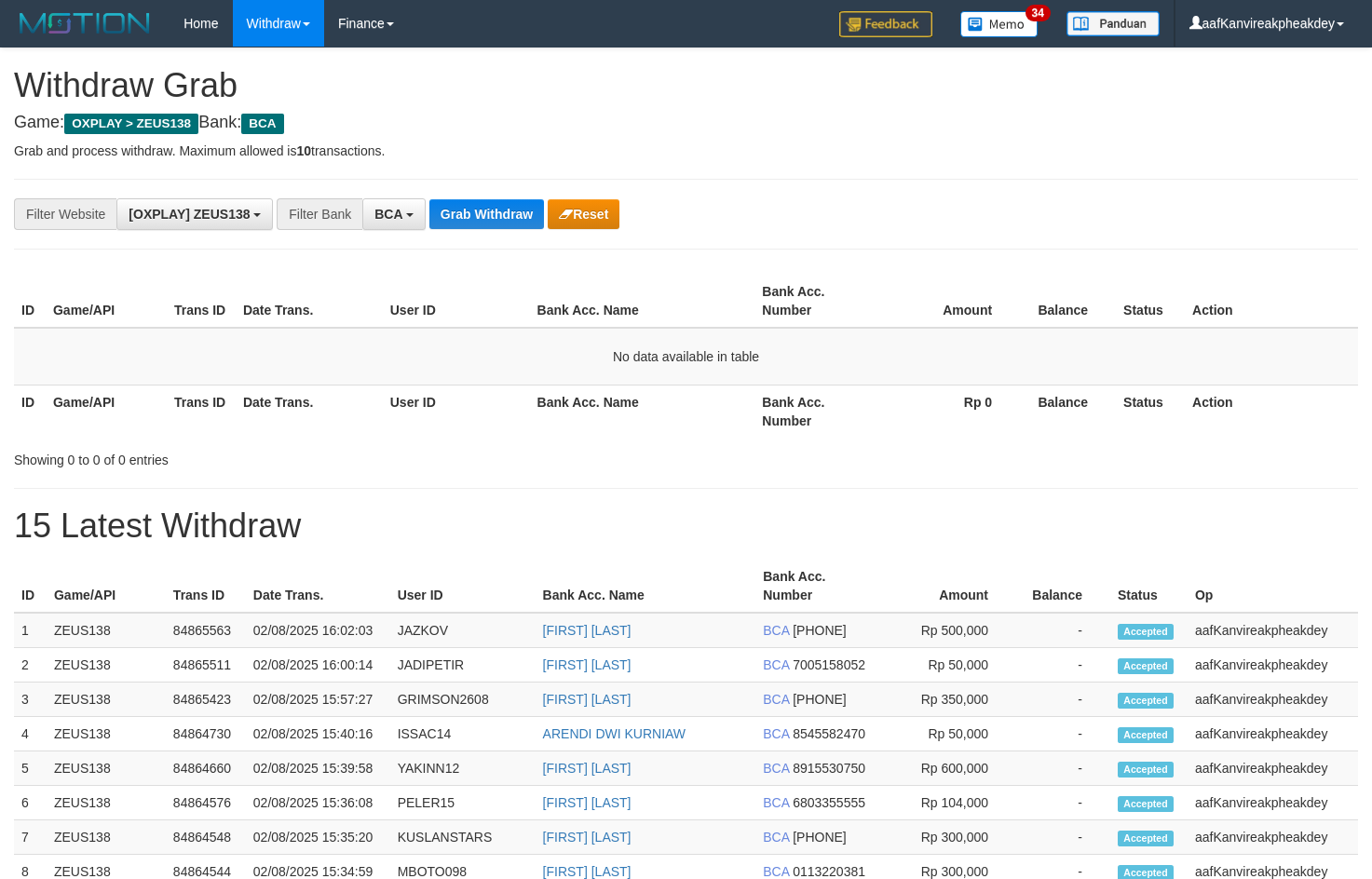 scroll, scrollTop: 0, scrollLeft: 0, axis: both 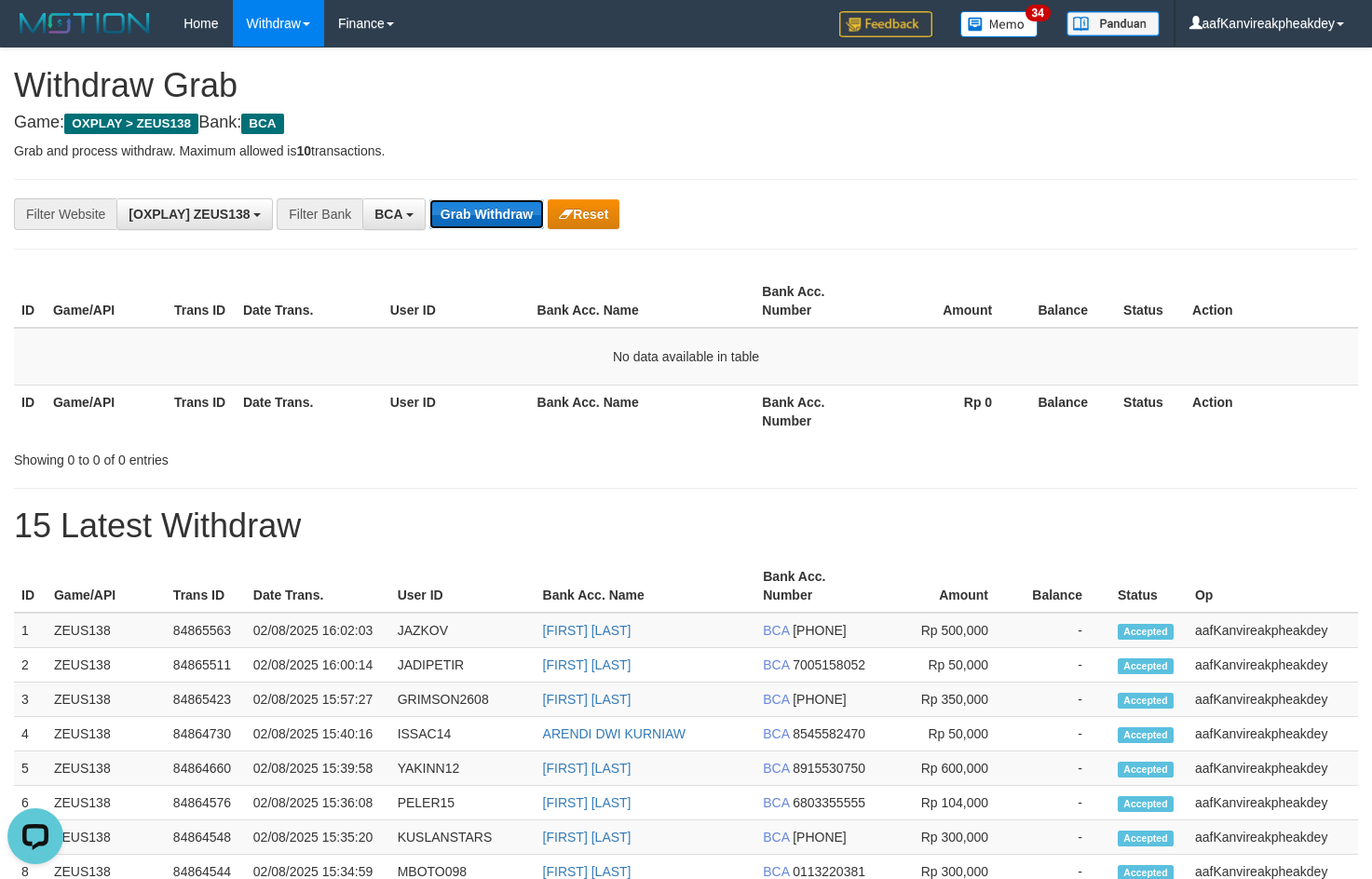 click on "Grab Withdraw" at bounding box center (486, 214) 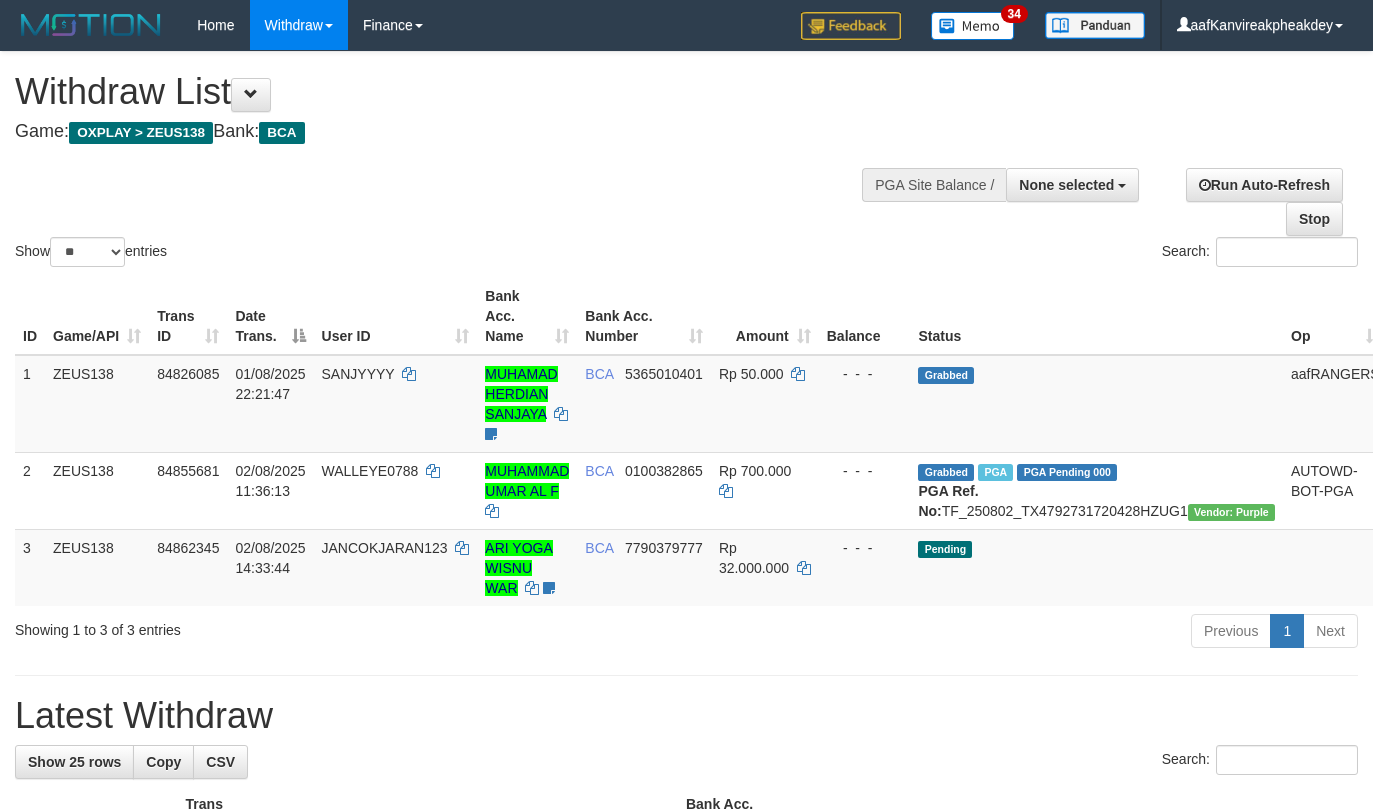 select 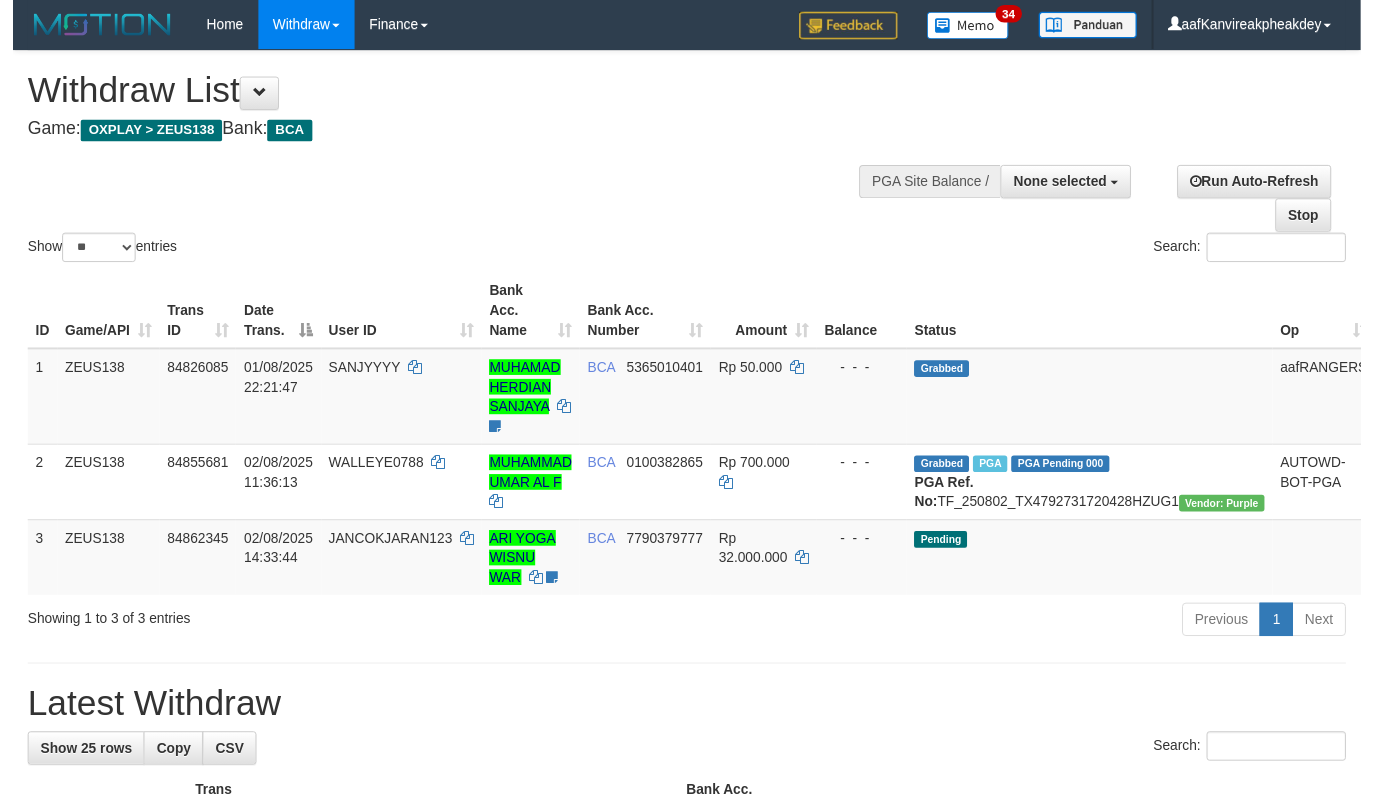 scroll, scrollTop: 139, scrollLeft: 0, axis: vertical 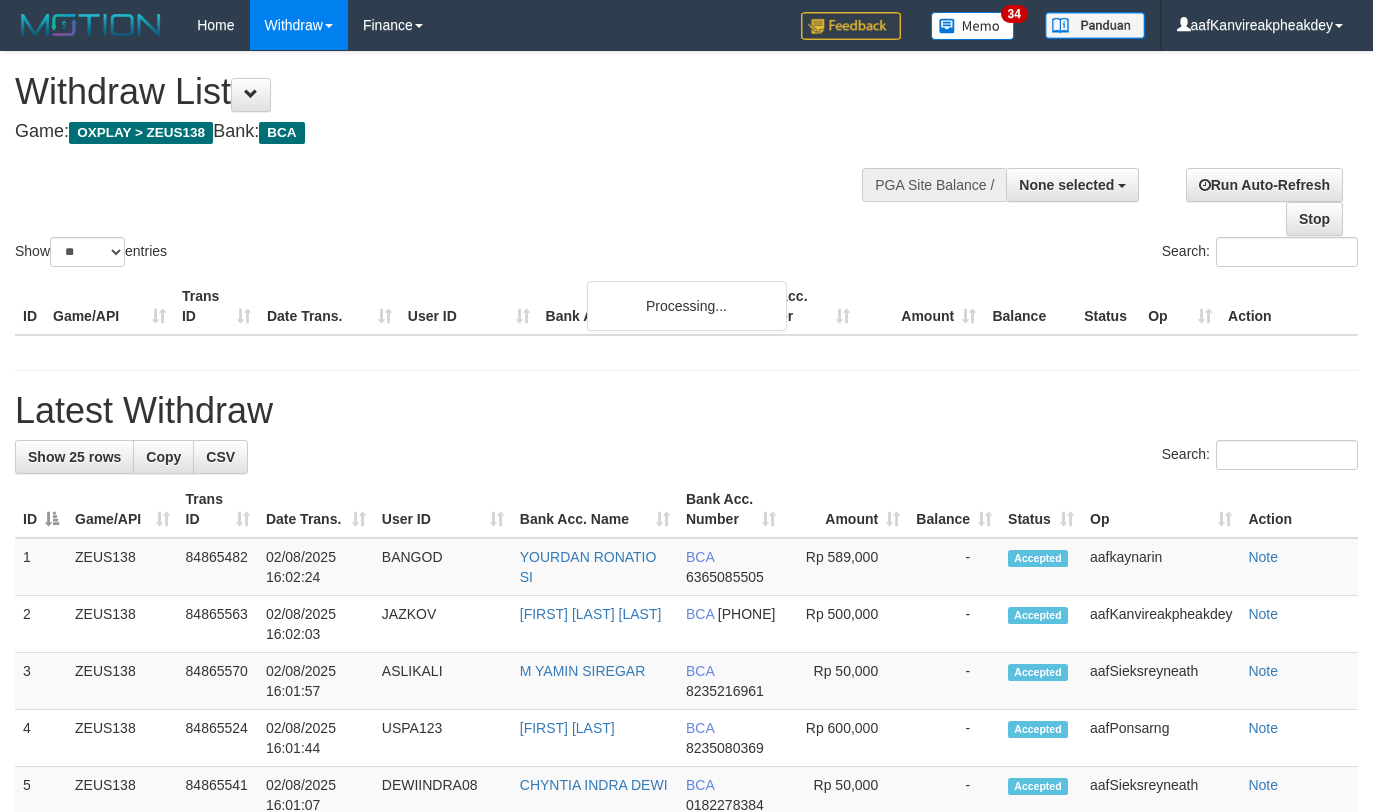 select 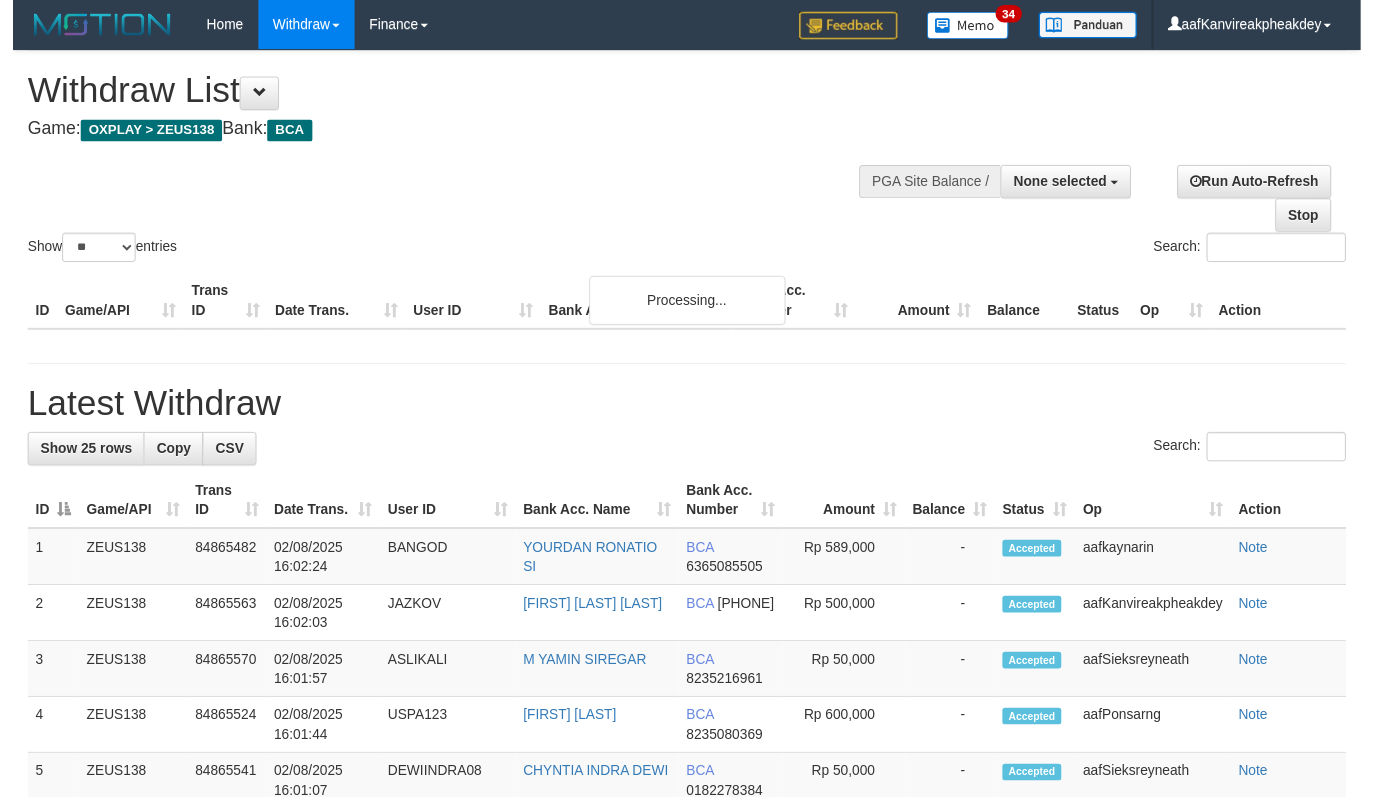 scroll, scrollTop: 139, scrollLeft: 0, axis: vertical 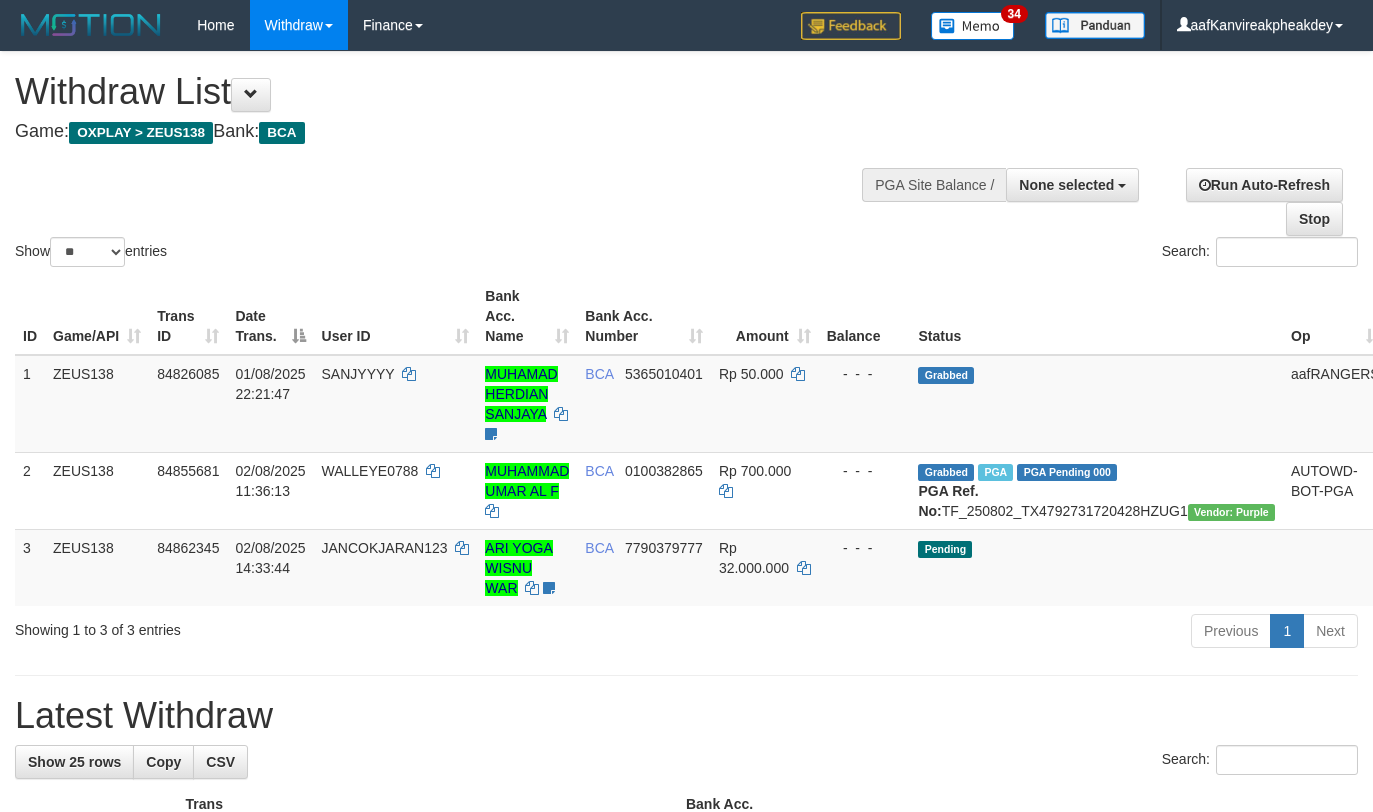 select 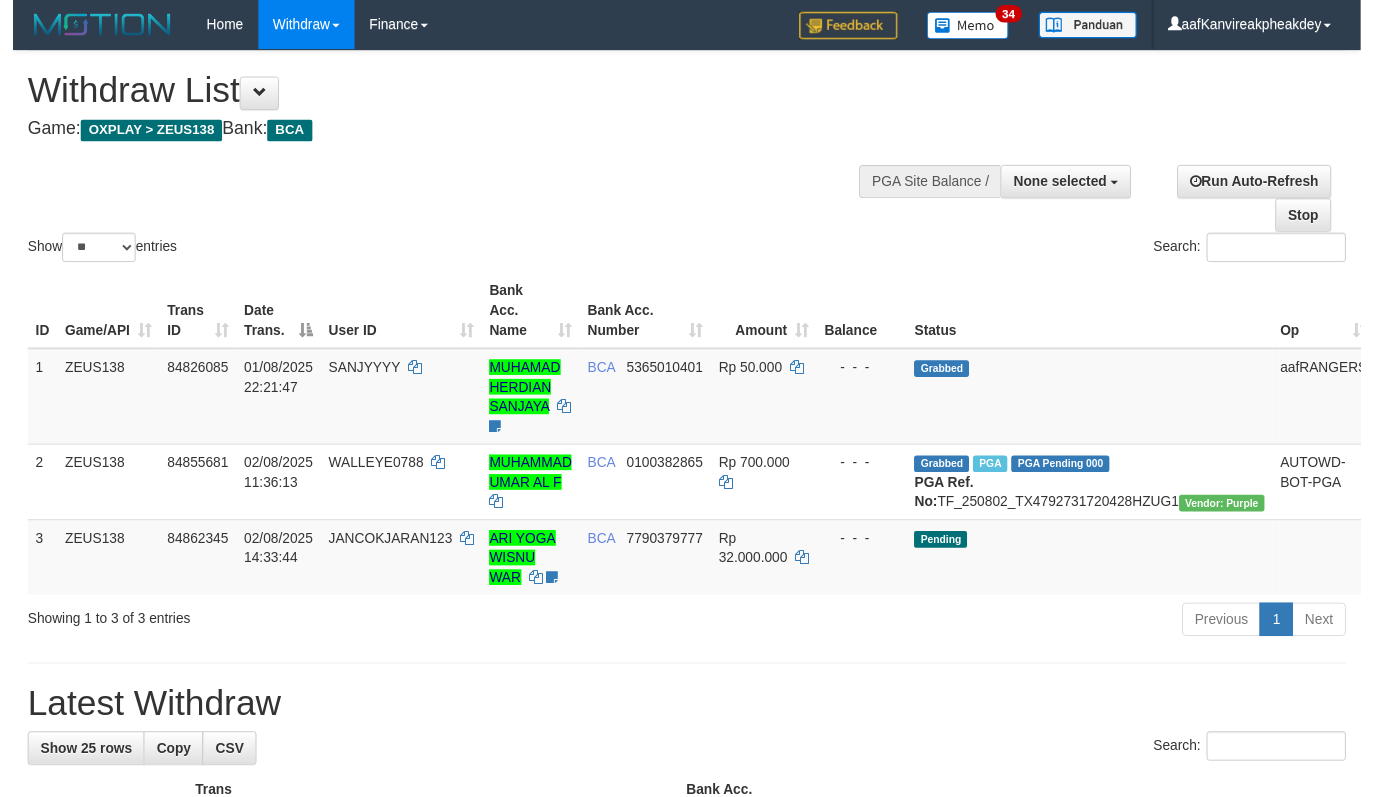 scroll, scrollTop: 140, scrollLeft: 0, axis: vertical 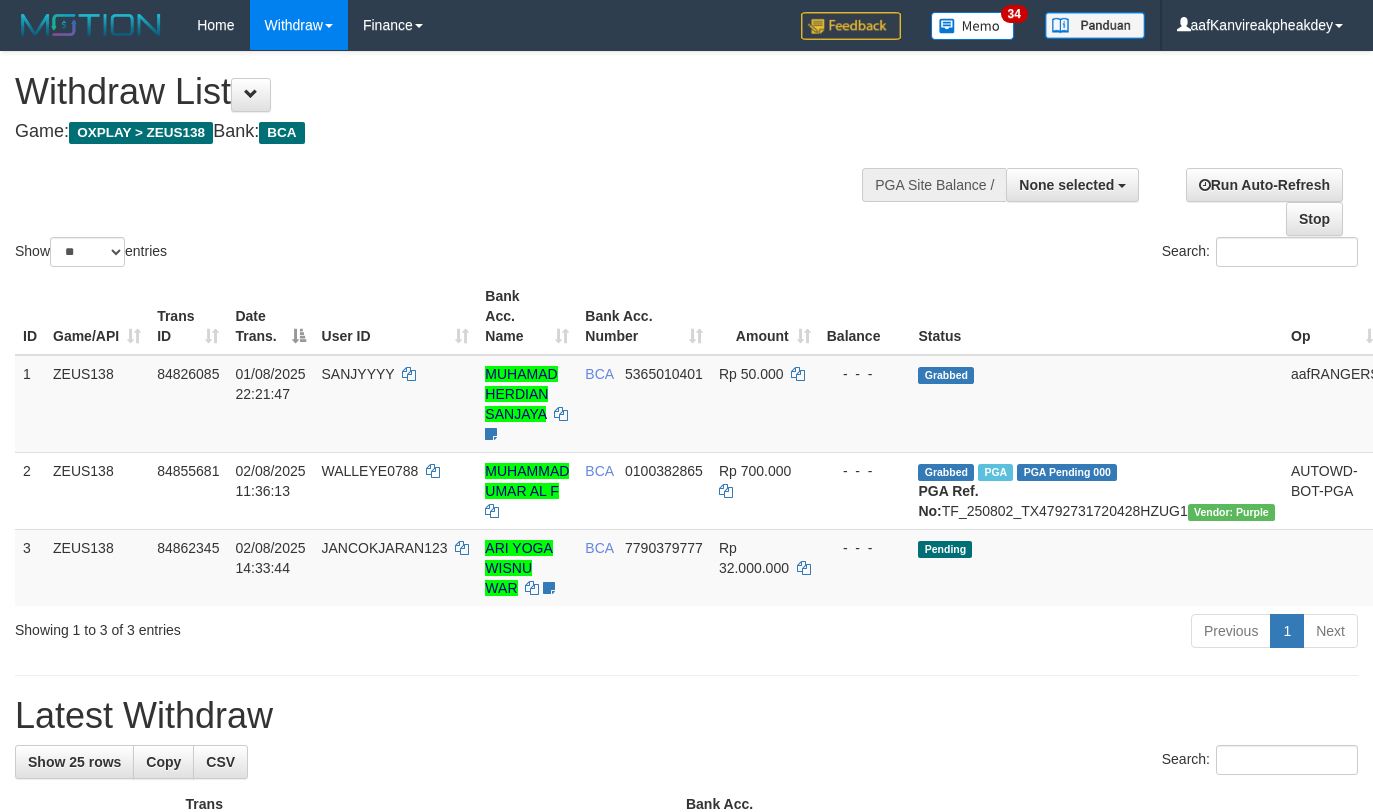 select 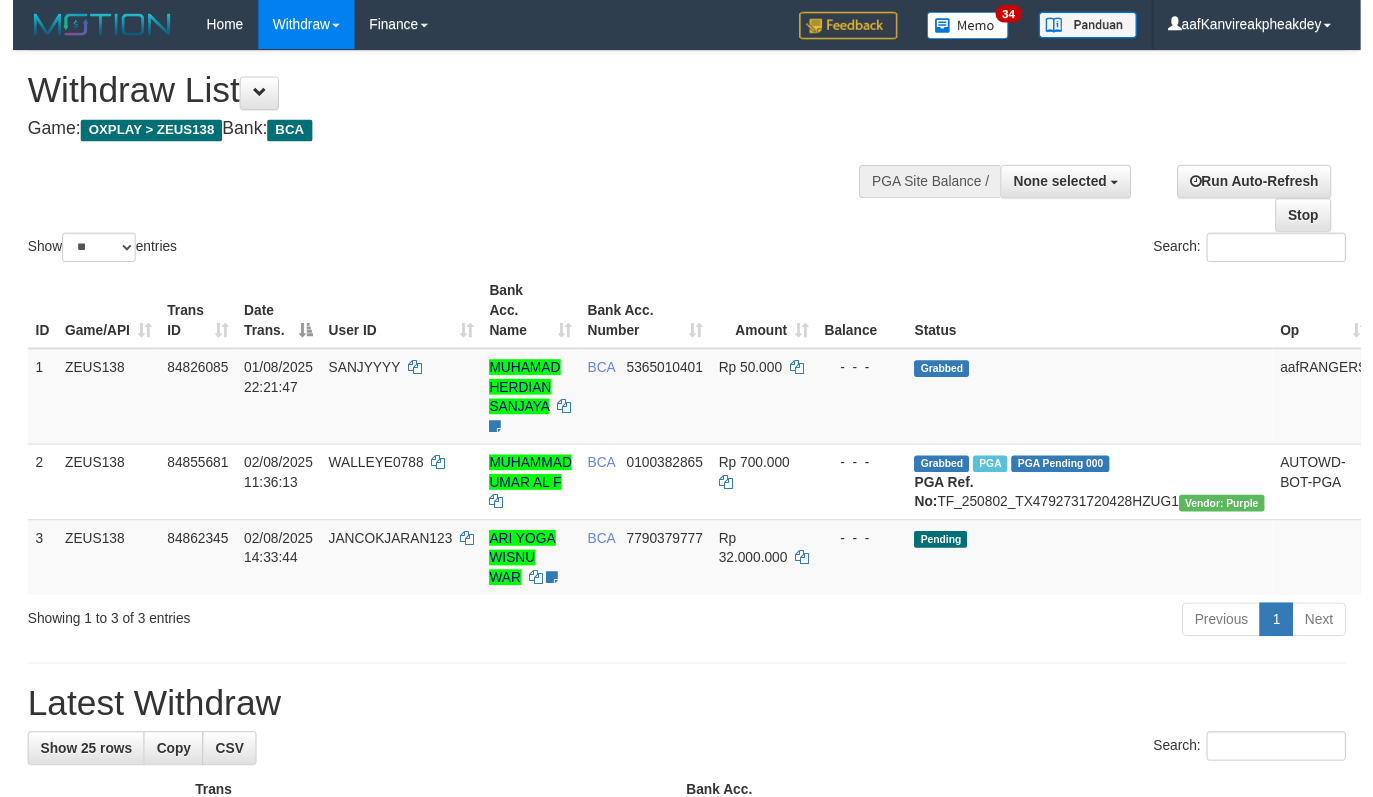 scroll, scrollTop: 140, scrollLeft: 0, axis: vertical 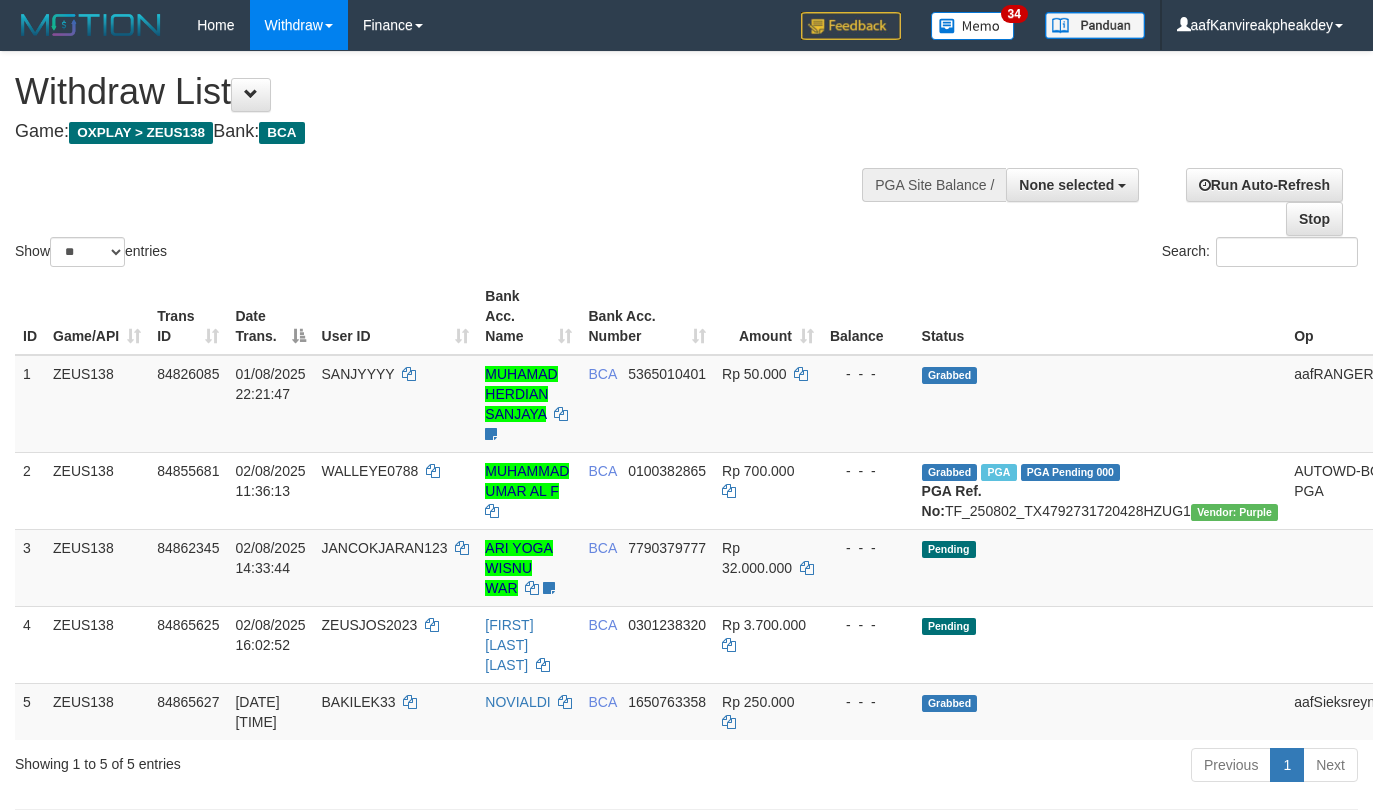select 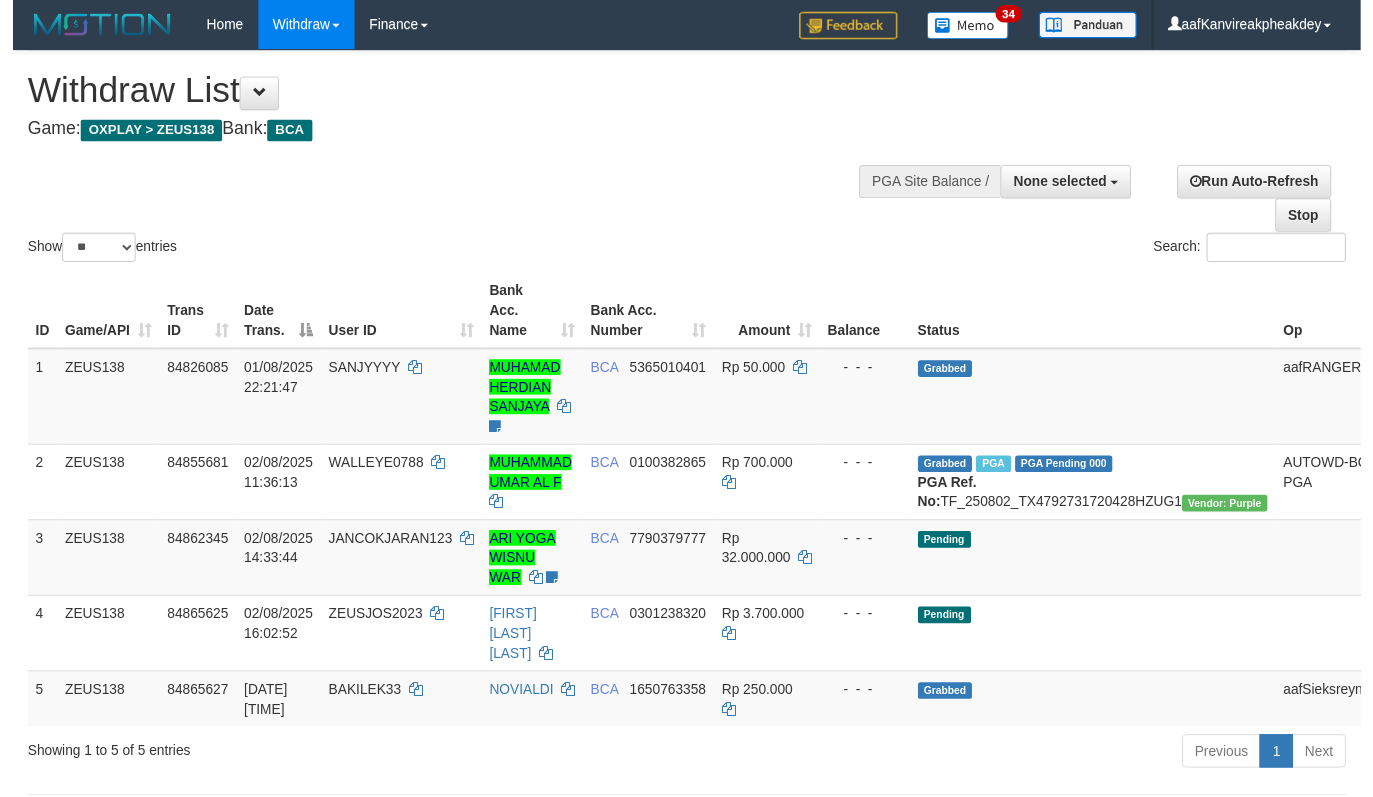 scroll, scrollTop: 141, scrollLeft: 0, axis: vertical 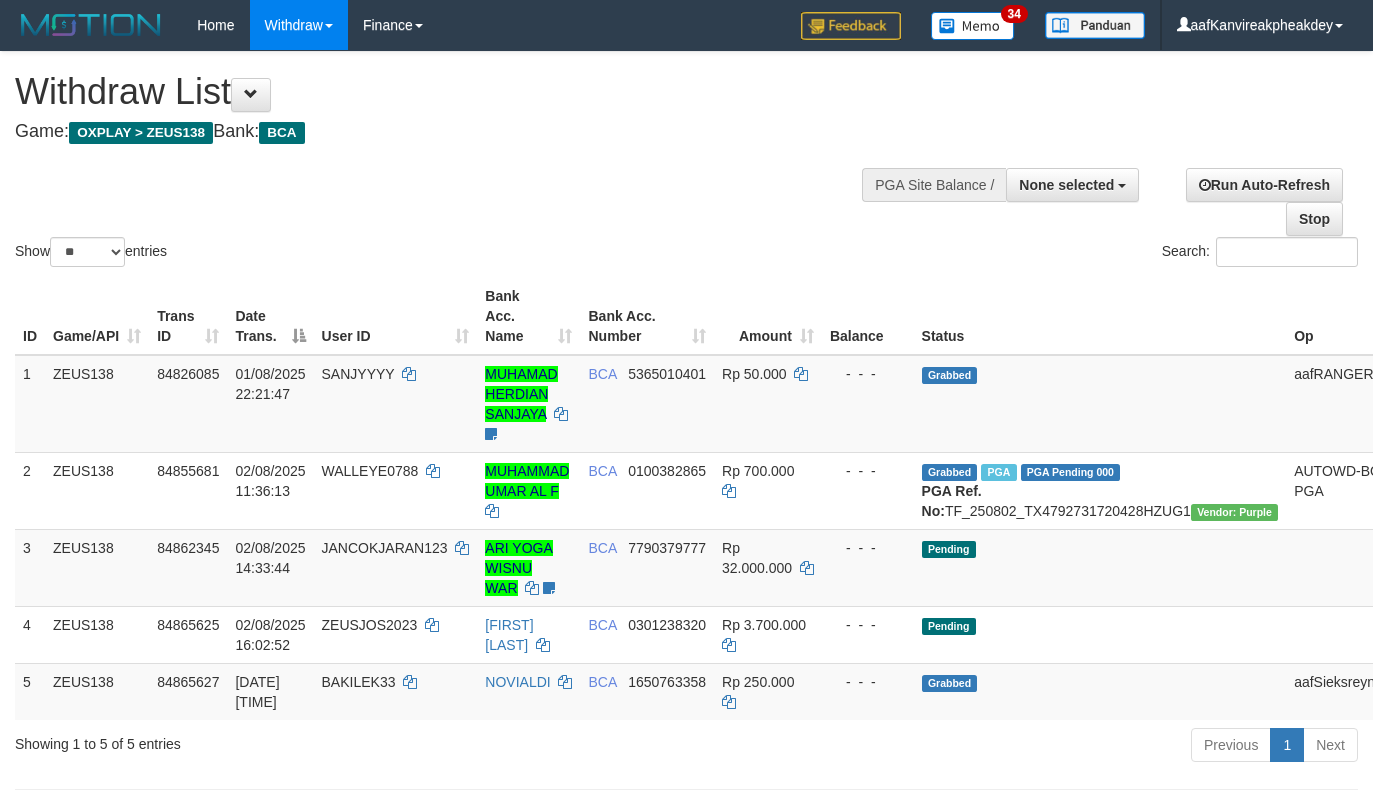 select 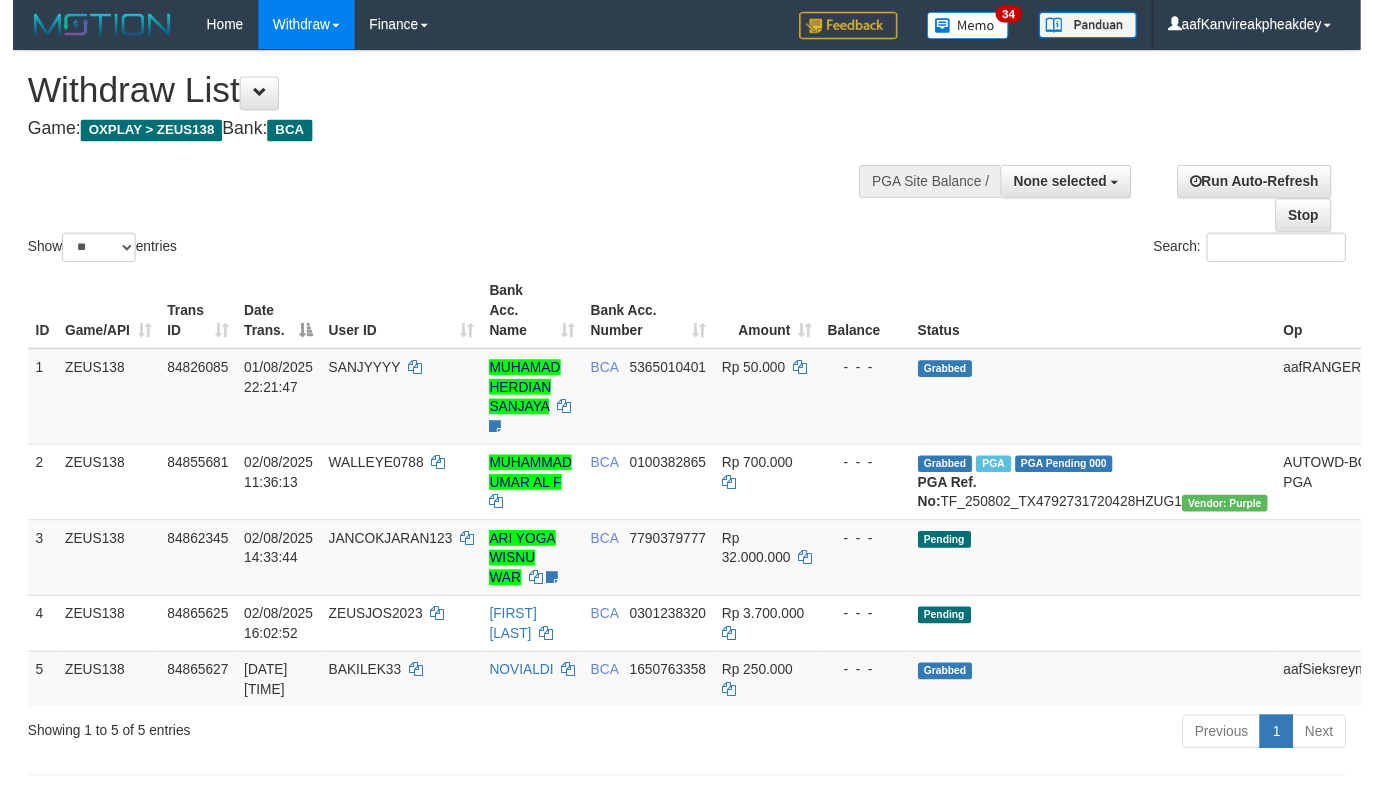 scroll, scrollTop: 141, scrollLeft: 0, axis: vertical 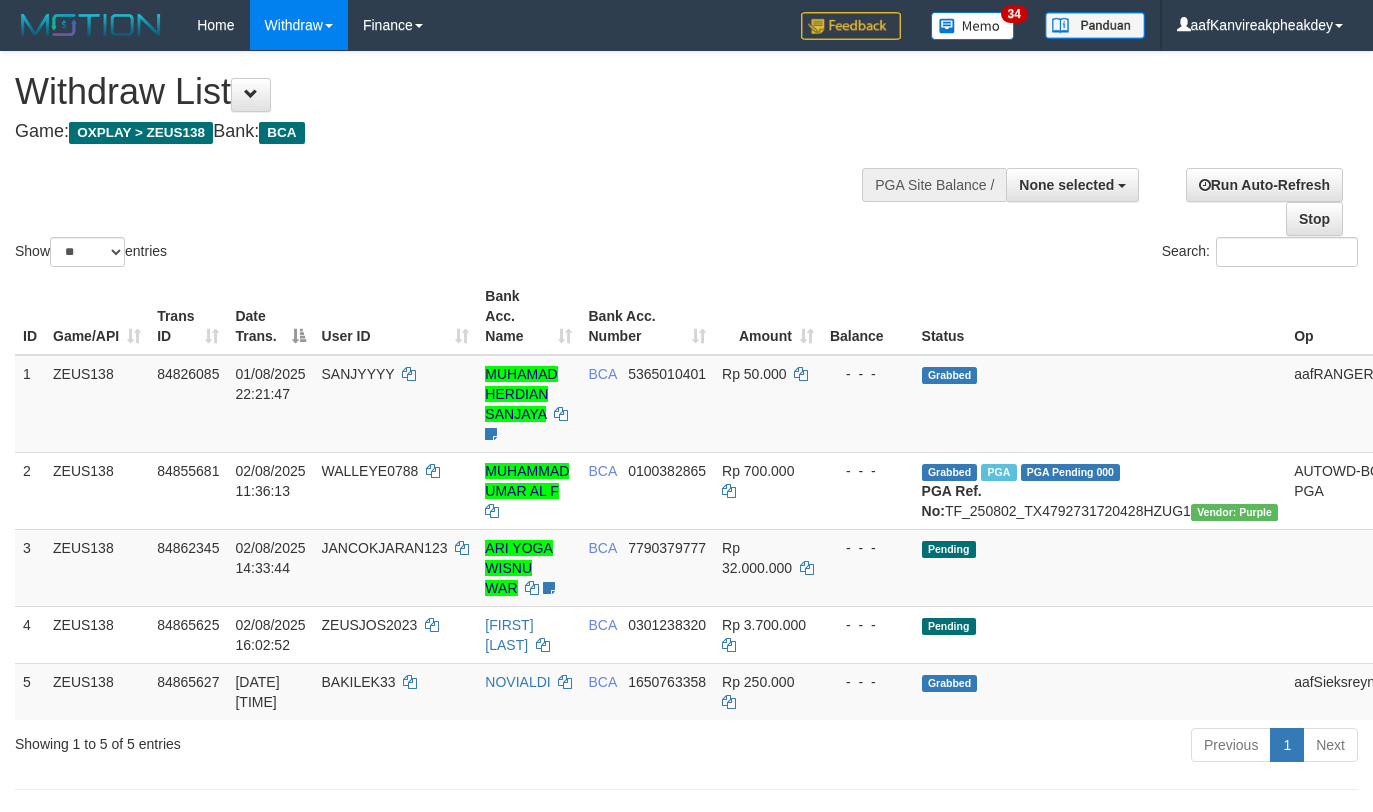 select 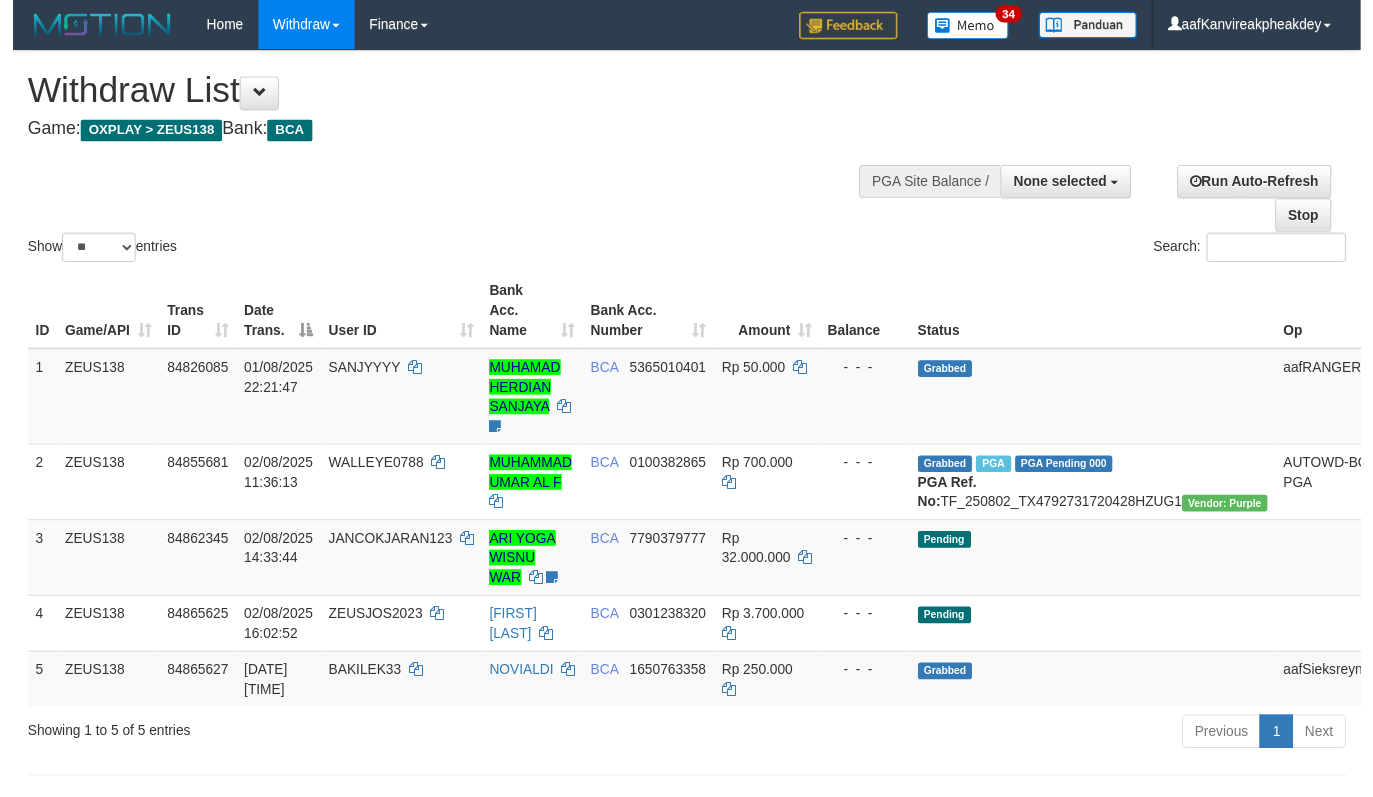 scroll, scrollTop: 141, scrollLeft: 0, axis: vertical 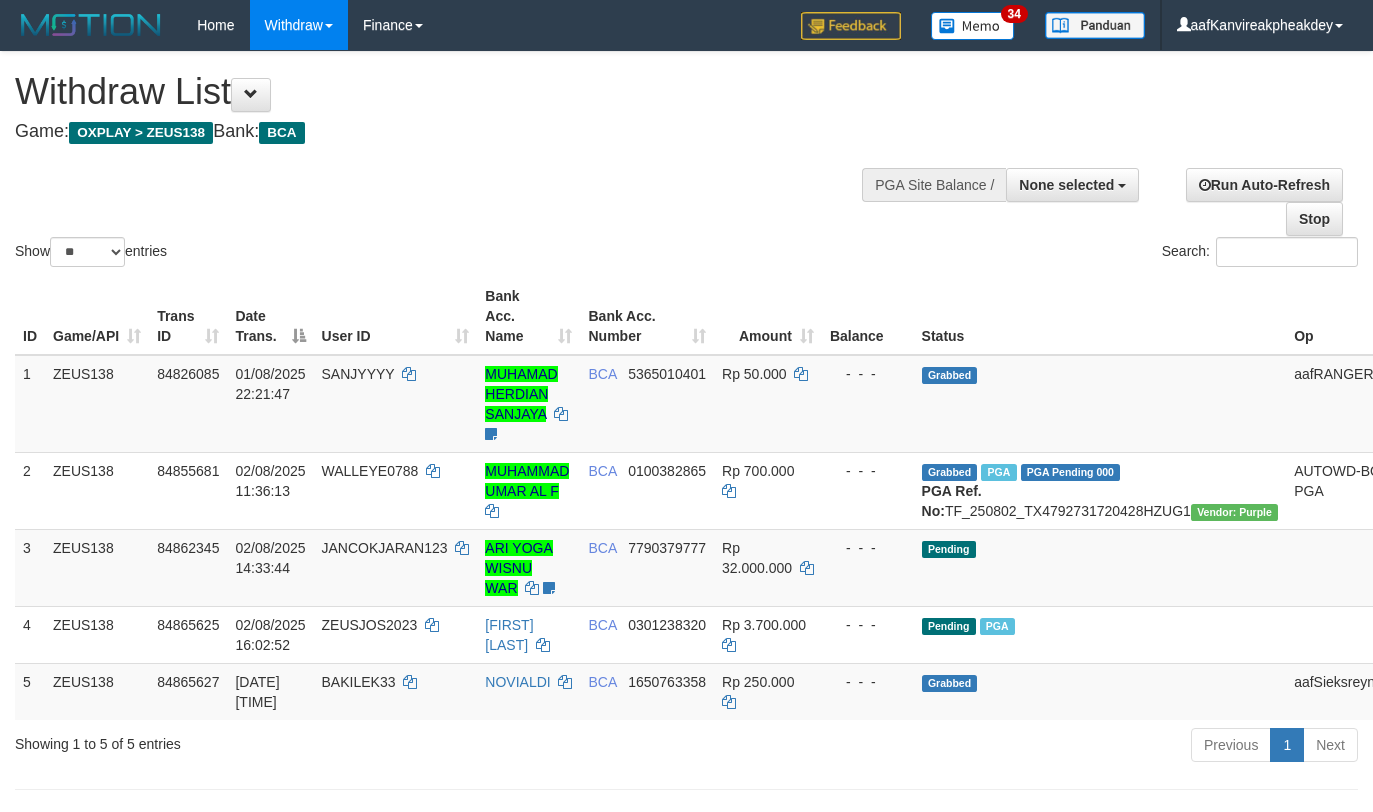 select 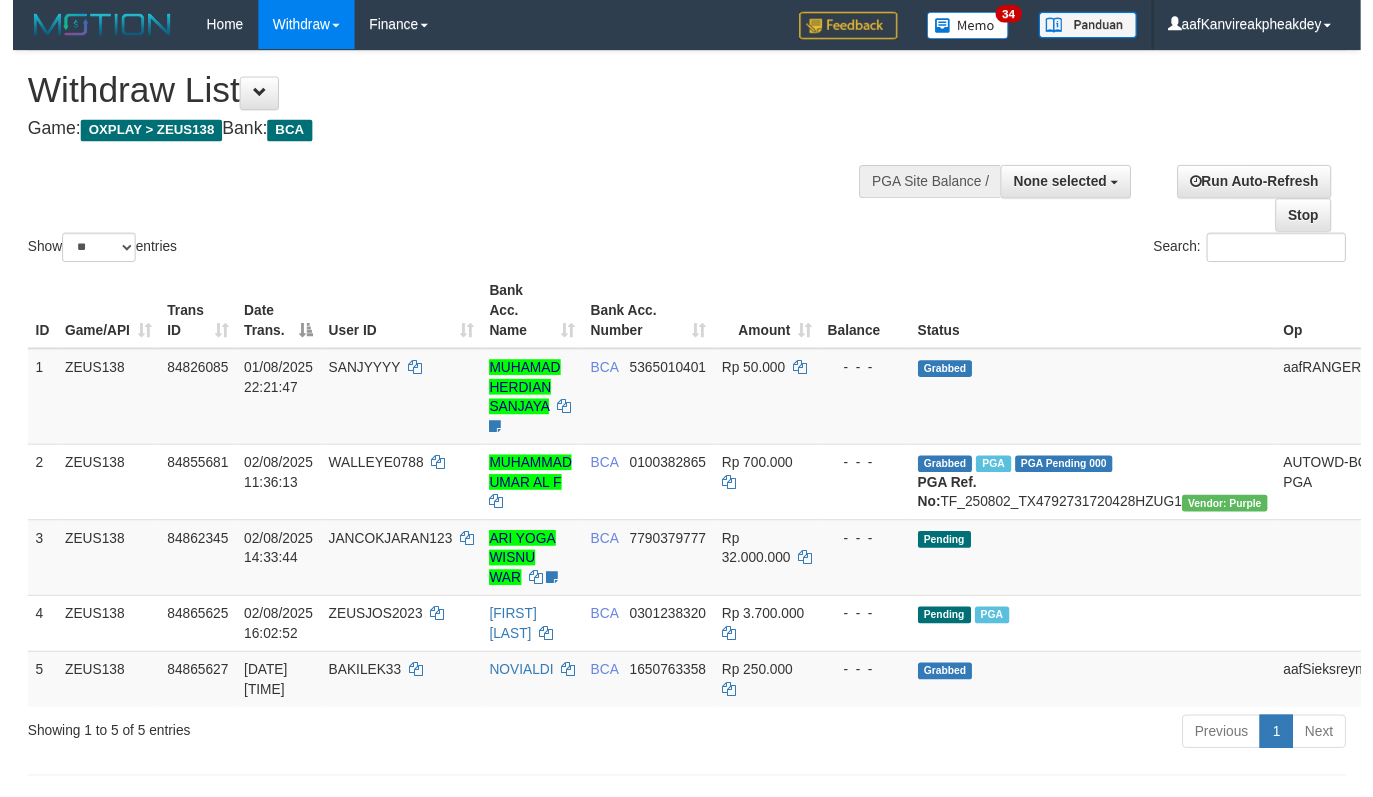 scroll, scrollTop: 141, scrollLeft: 0, axis: vertical 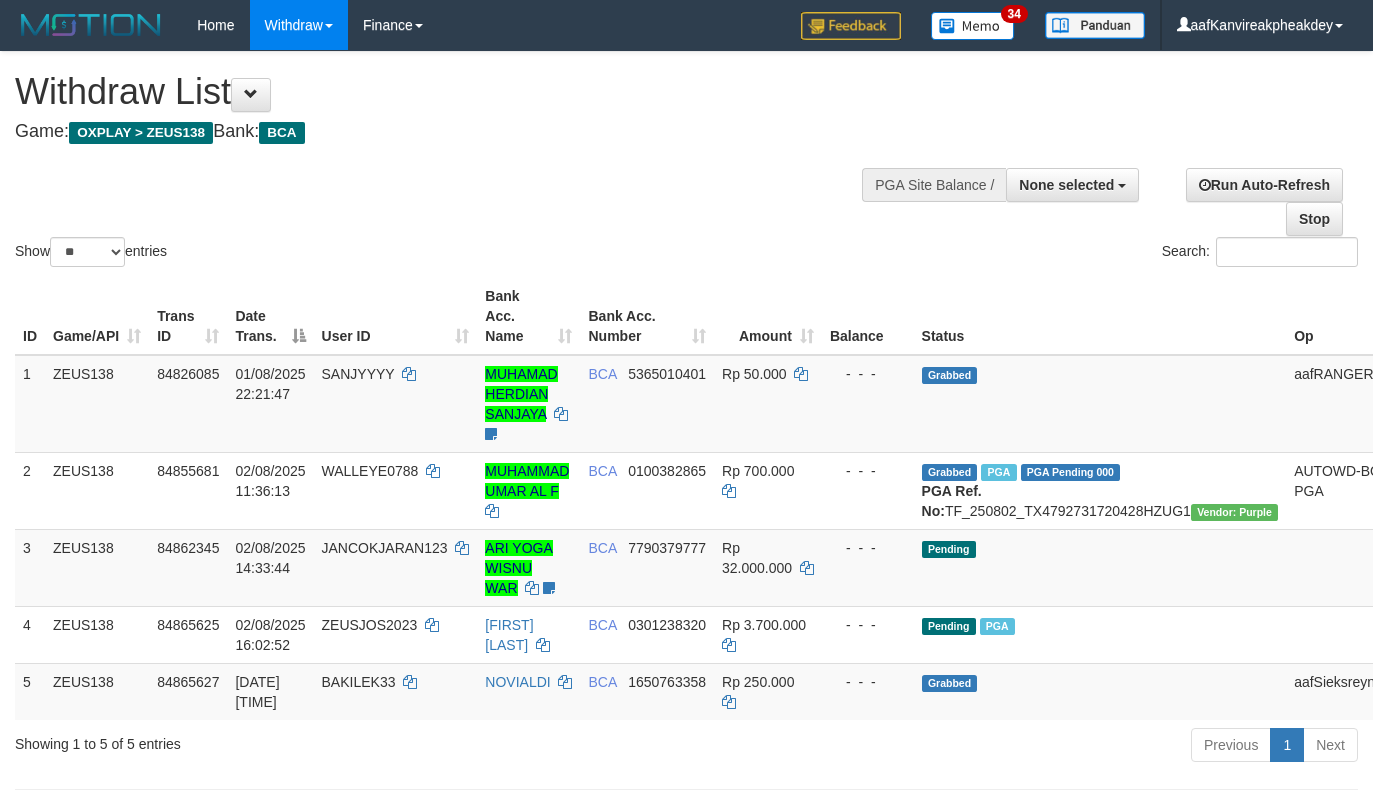 select 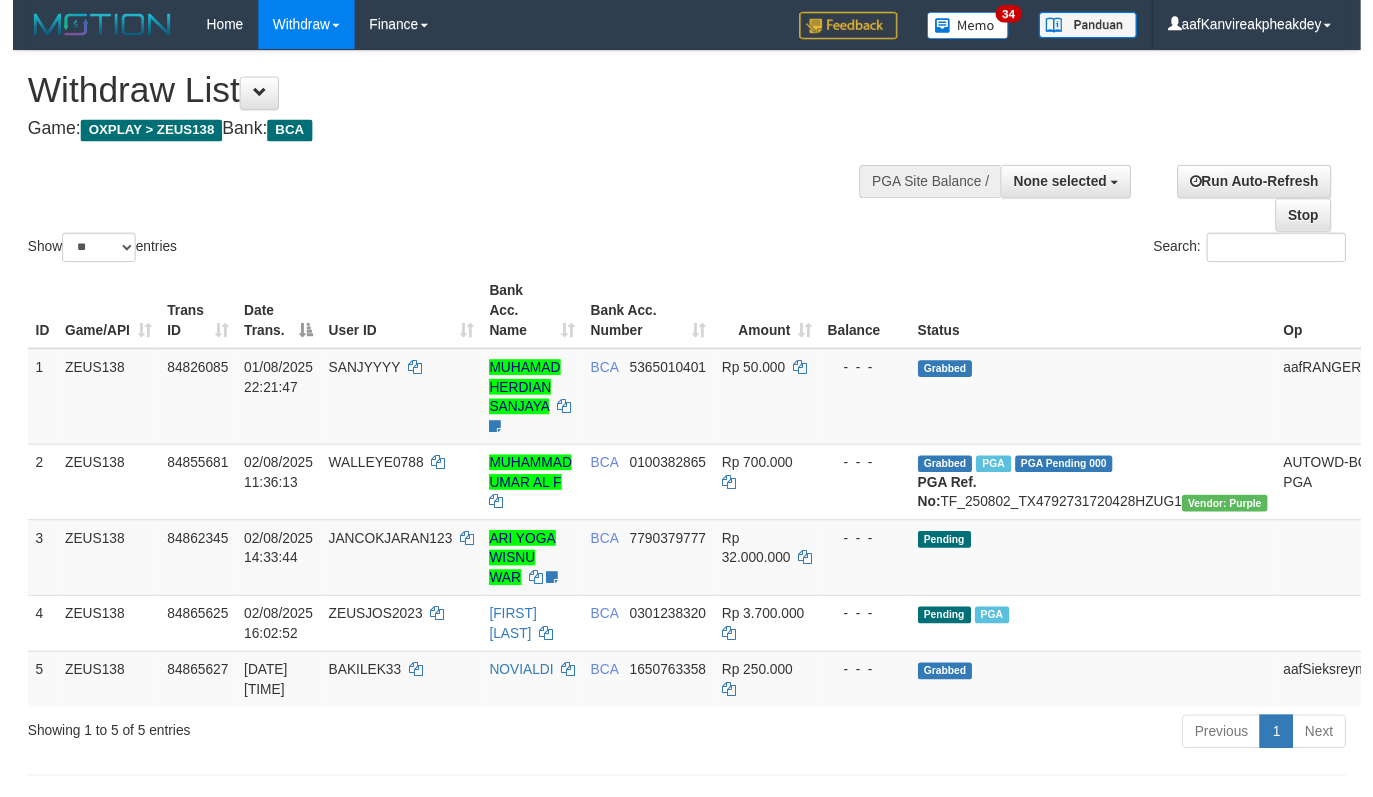 scroll, scrollTop: 141, scrollLeft: 0, axis: vertical 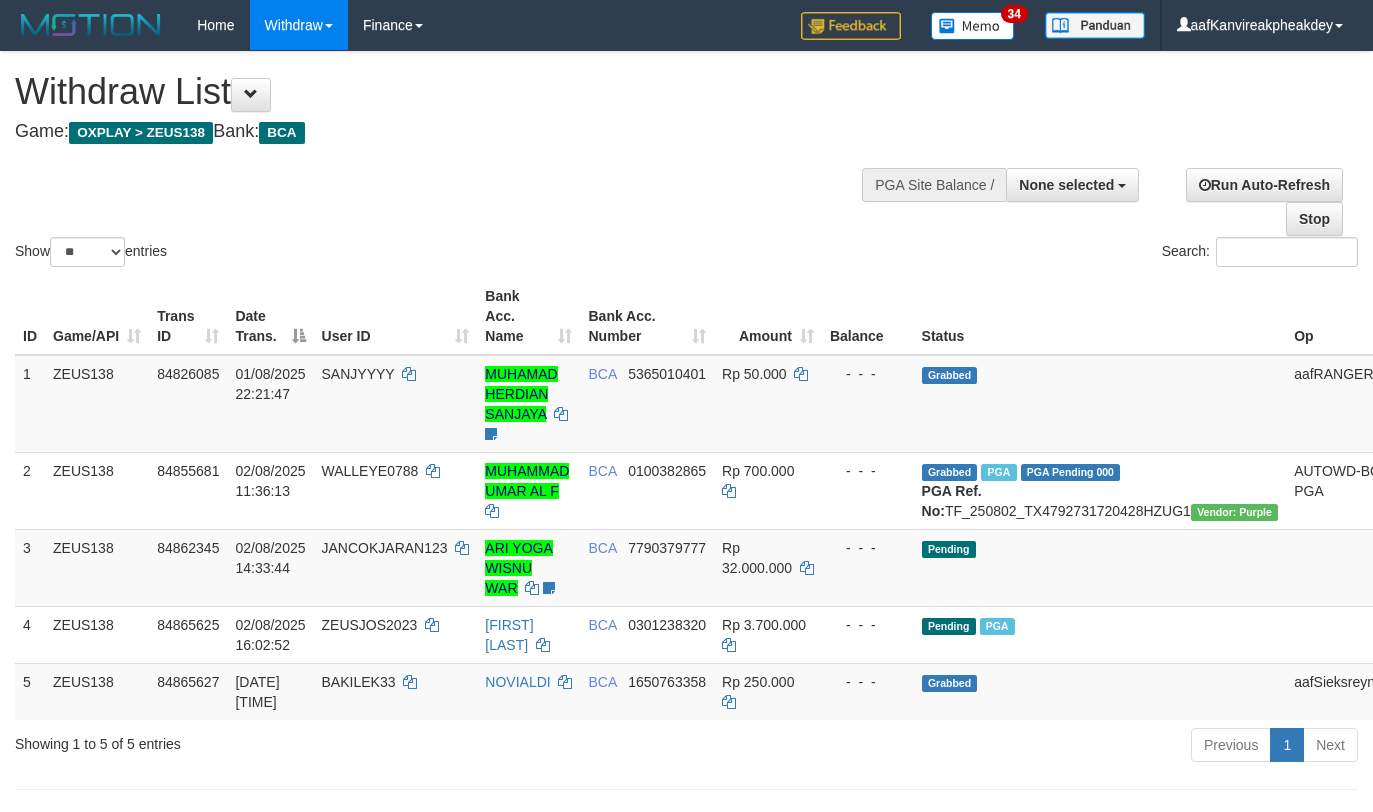 select 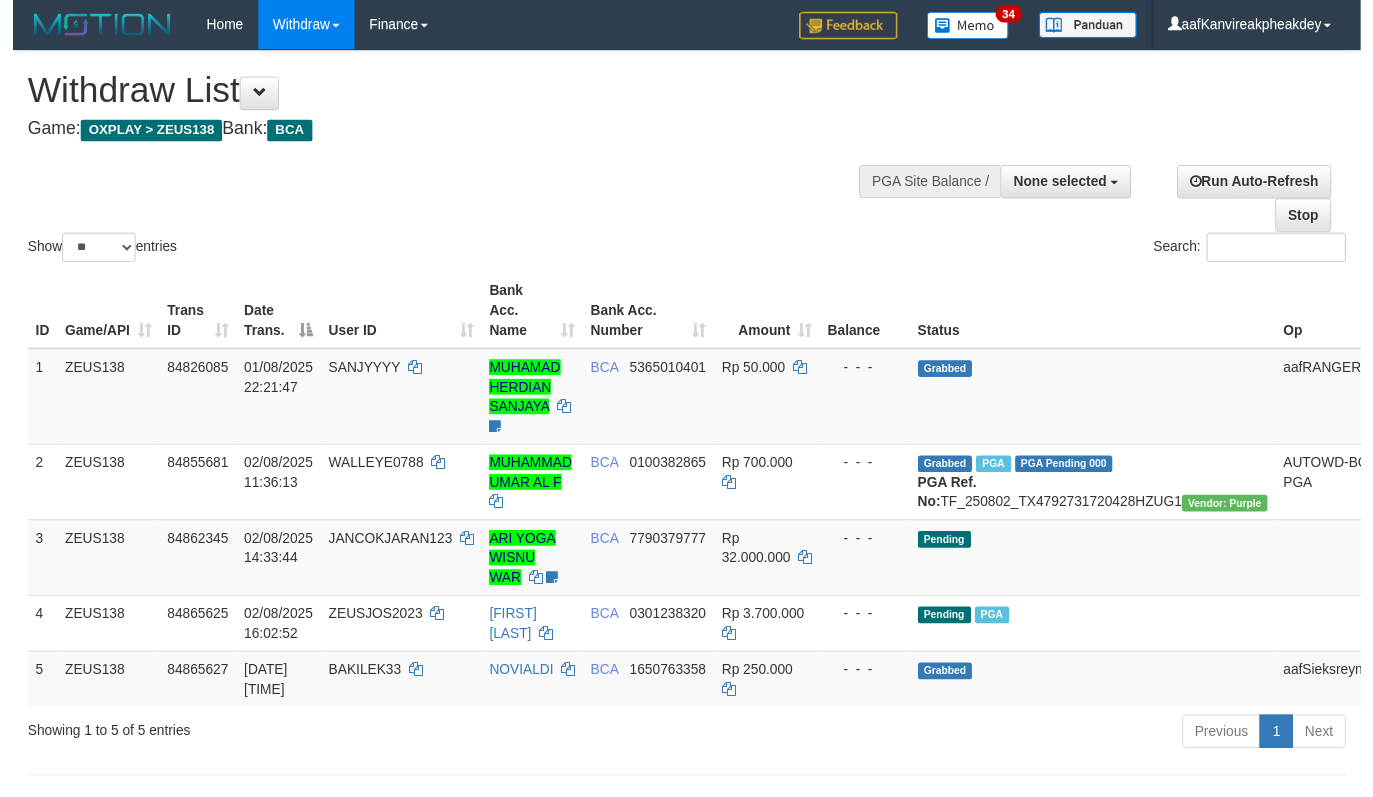 scroll, scrollTop: 141, scrollLeft: 0, axis: vertical 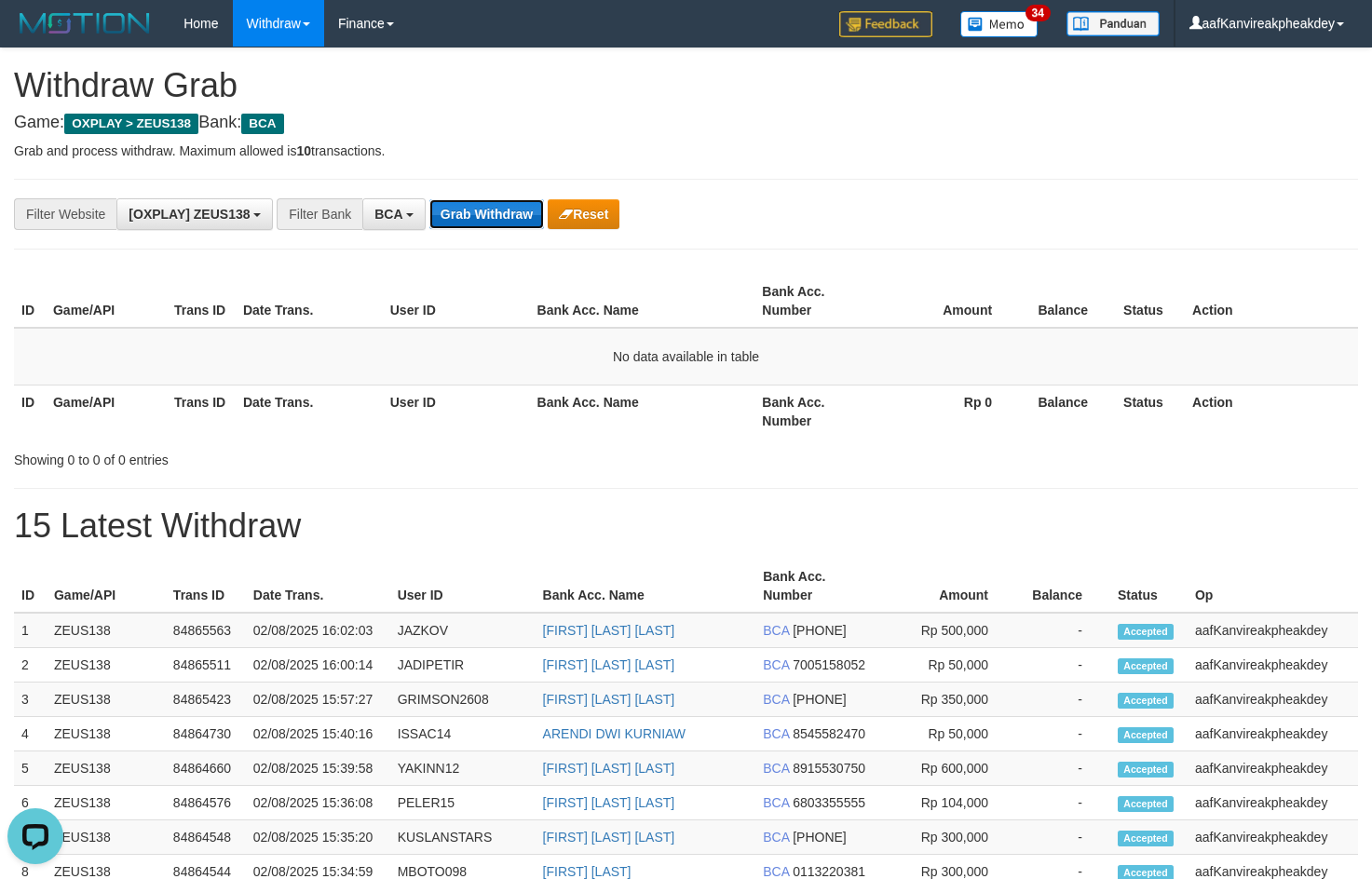 click on "Grab Withdraw" at bounding box center [486, 214] 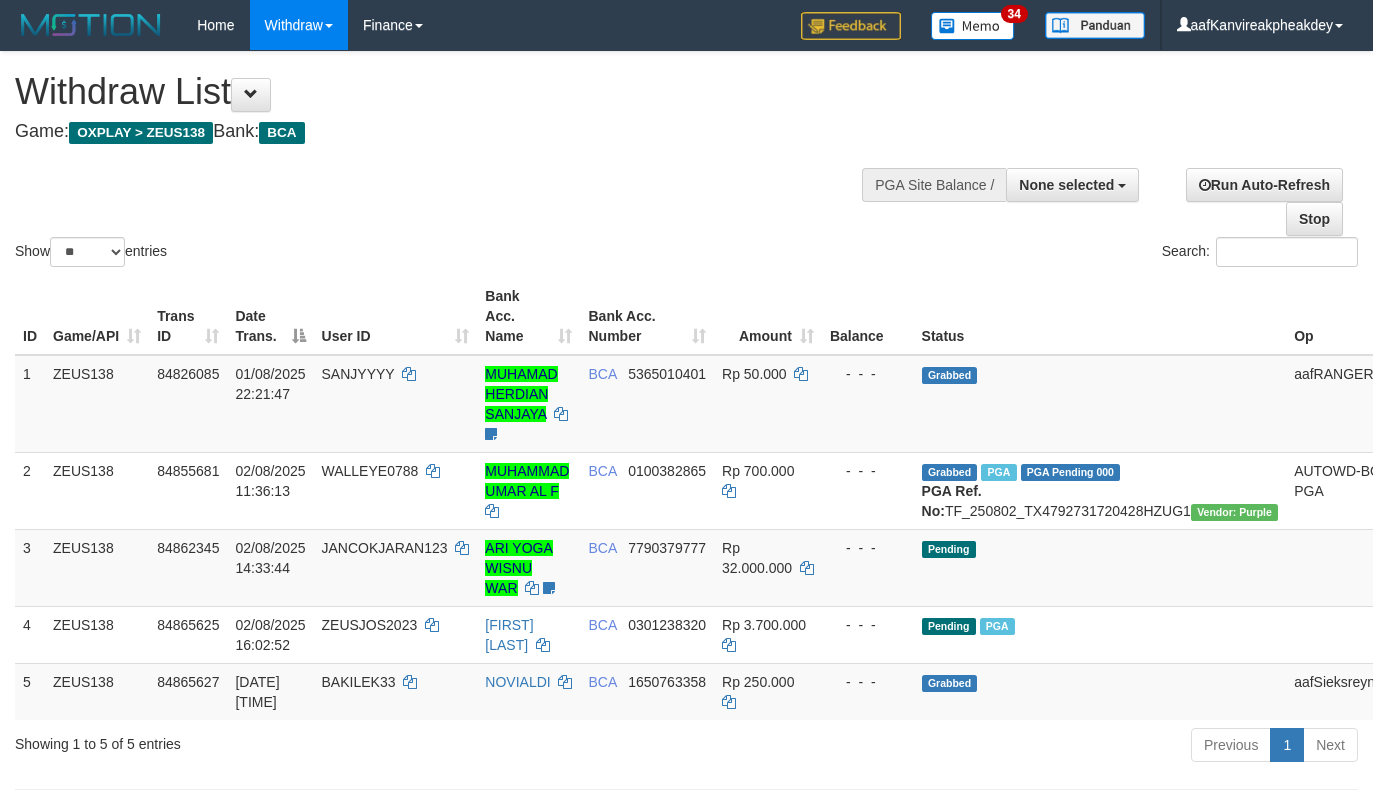 select 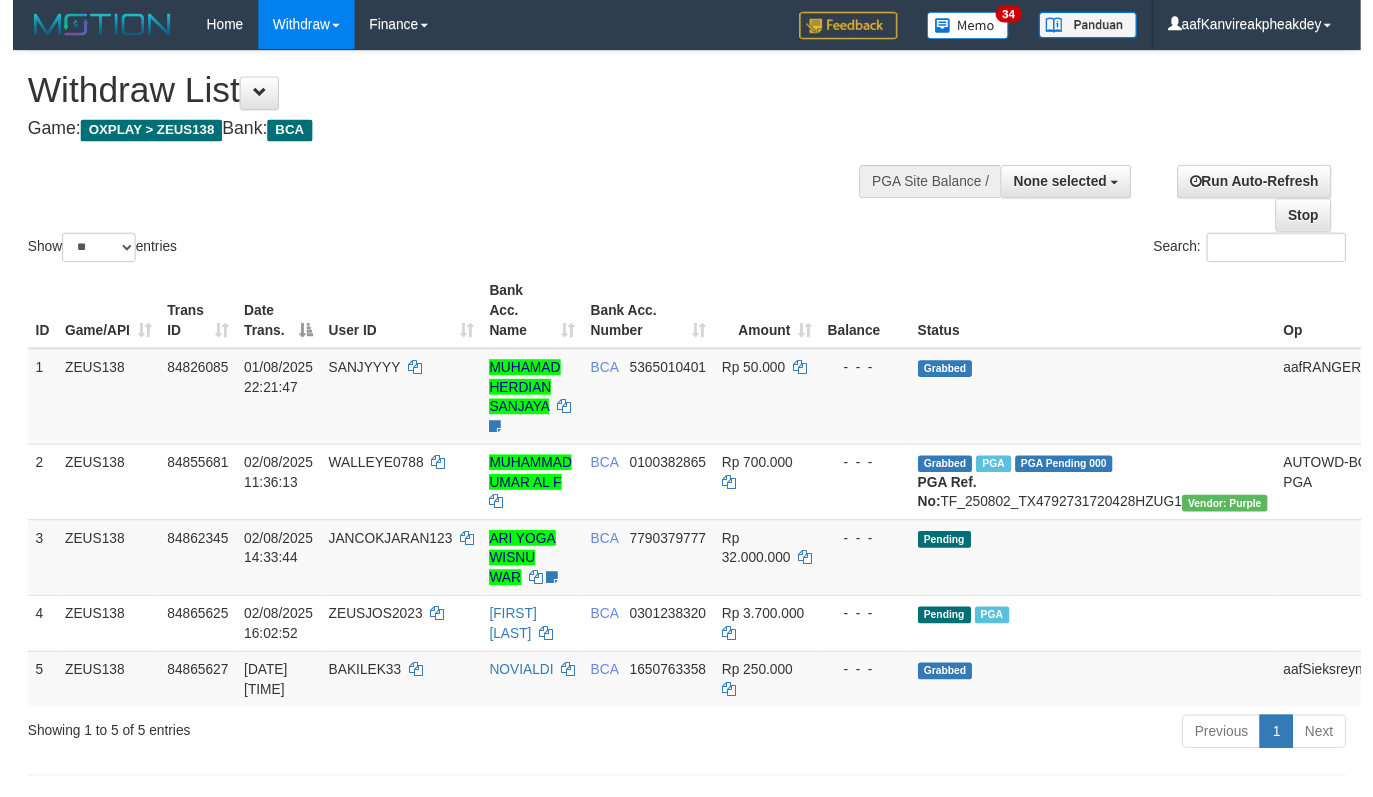 scroll, scrollTop: 141, scrollLeft: 0, axis: vertical 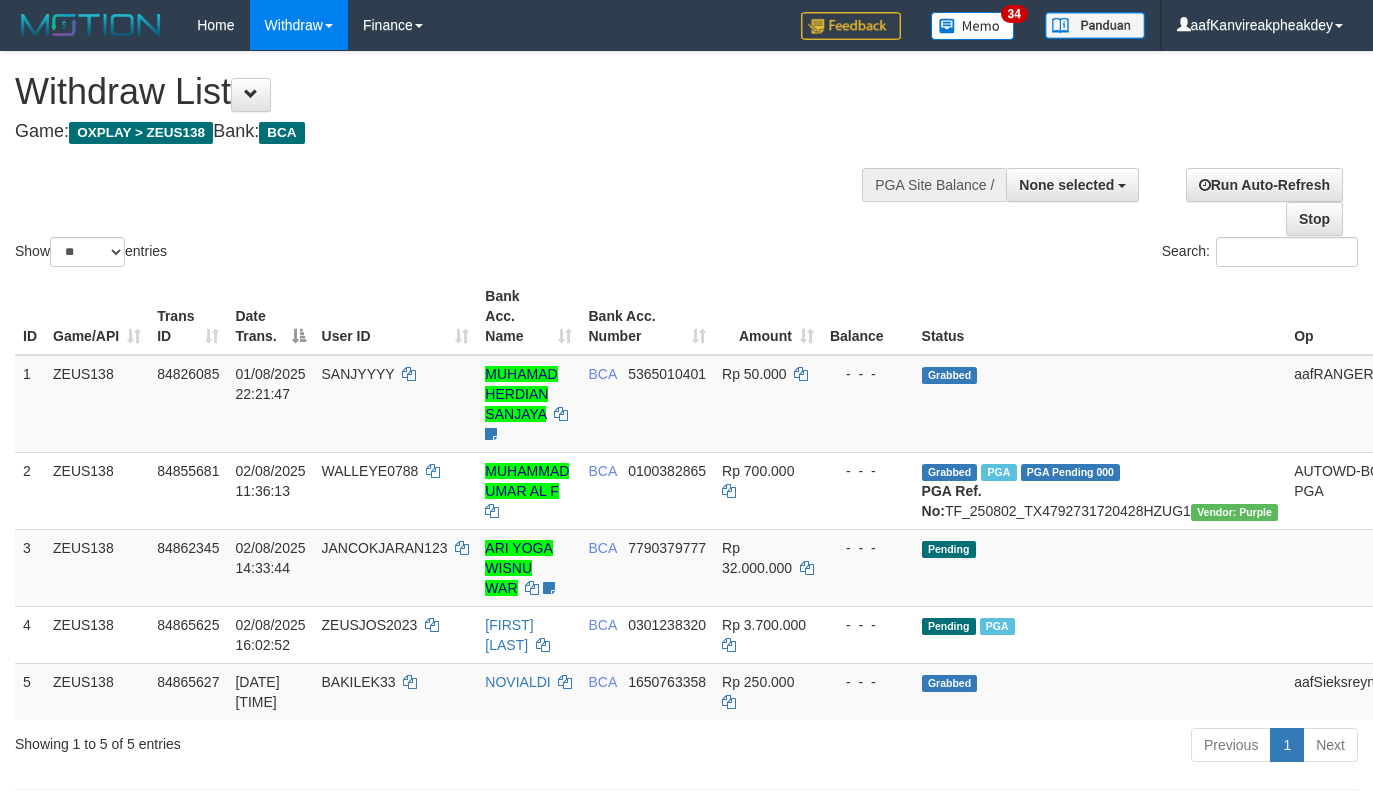select 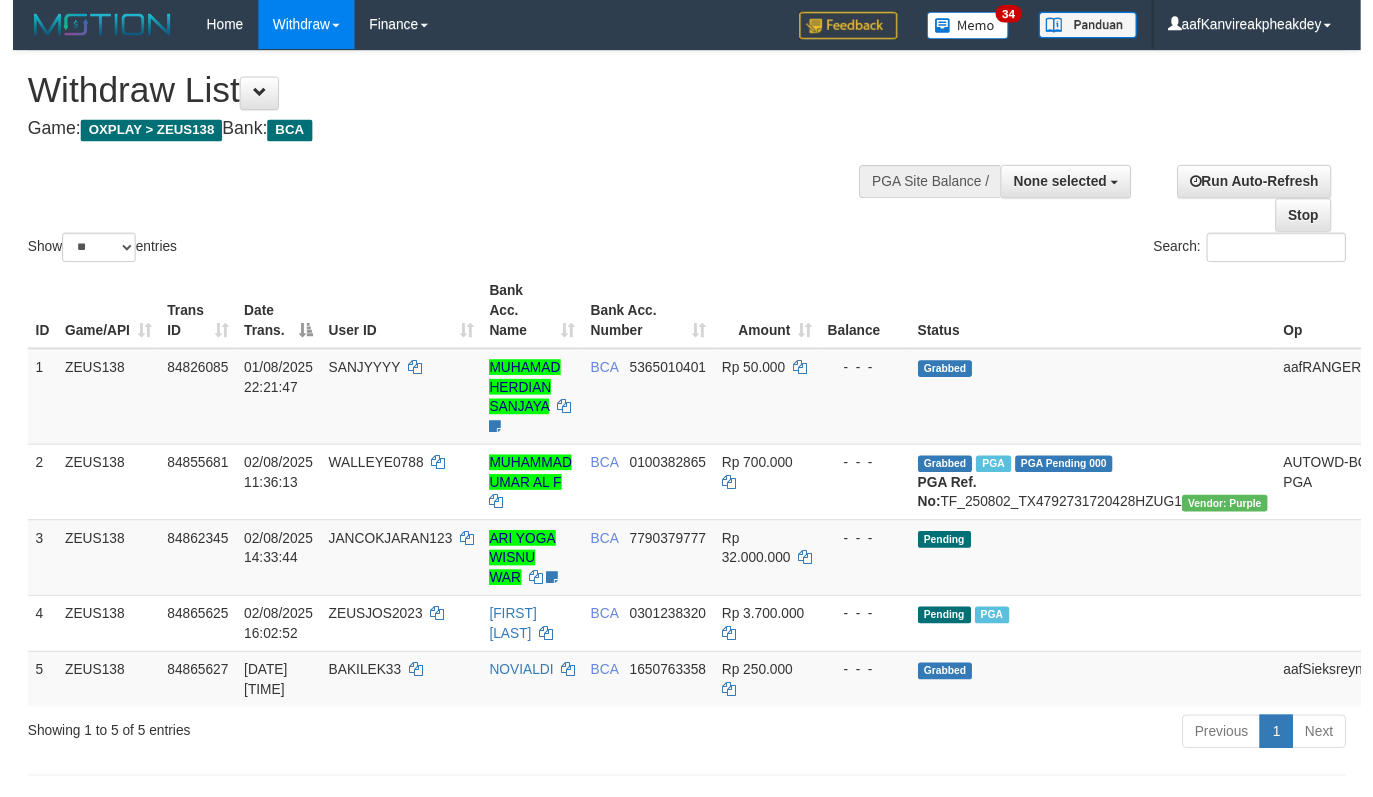 scroll, scrollTop: 141, scrollLeft: 0, axis: vertical 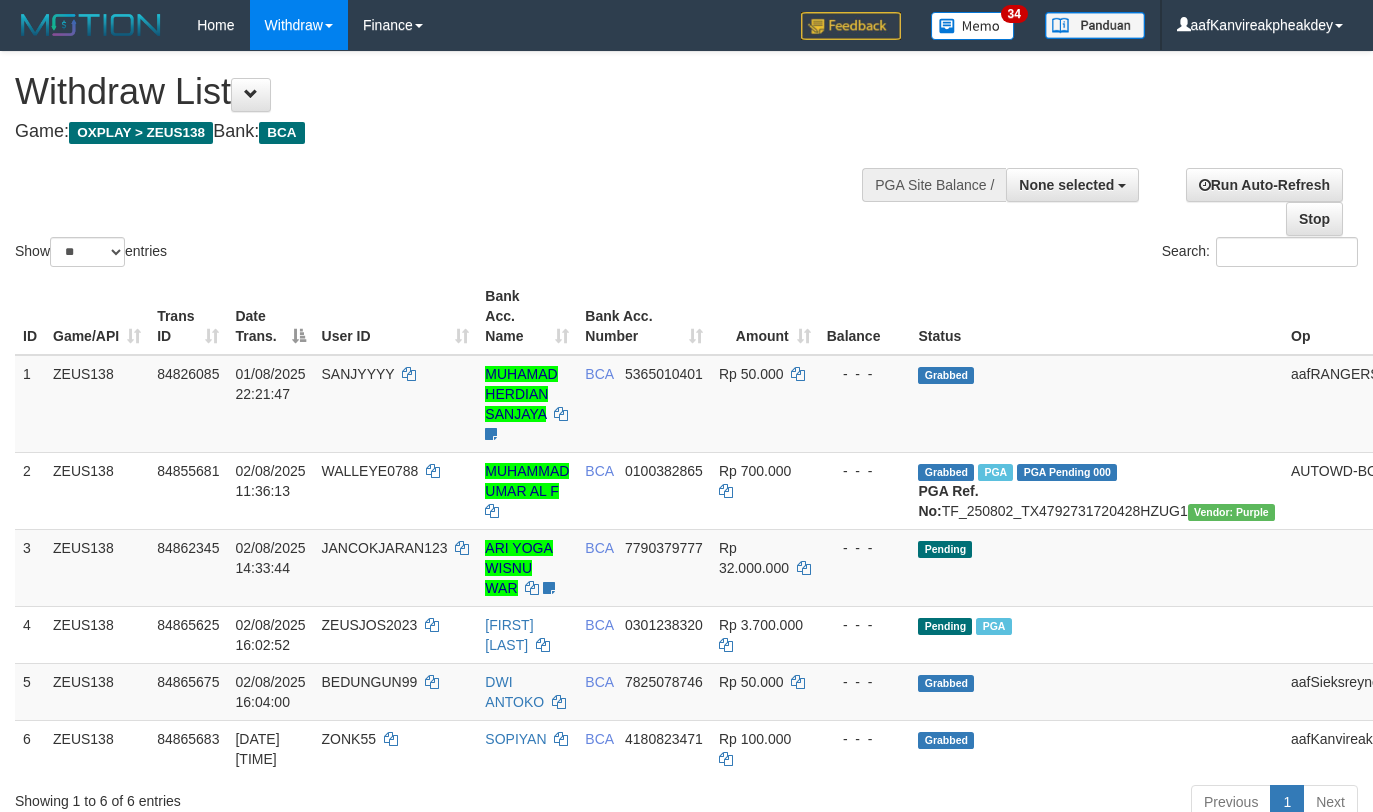 select 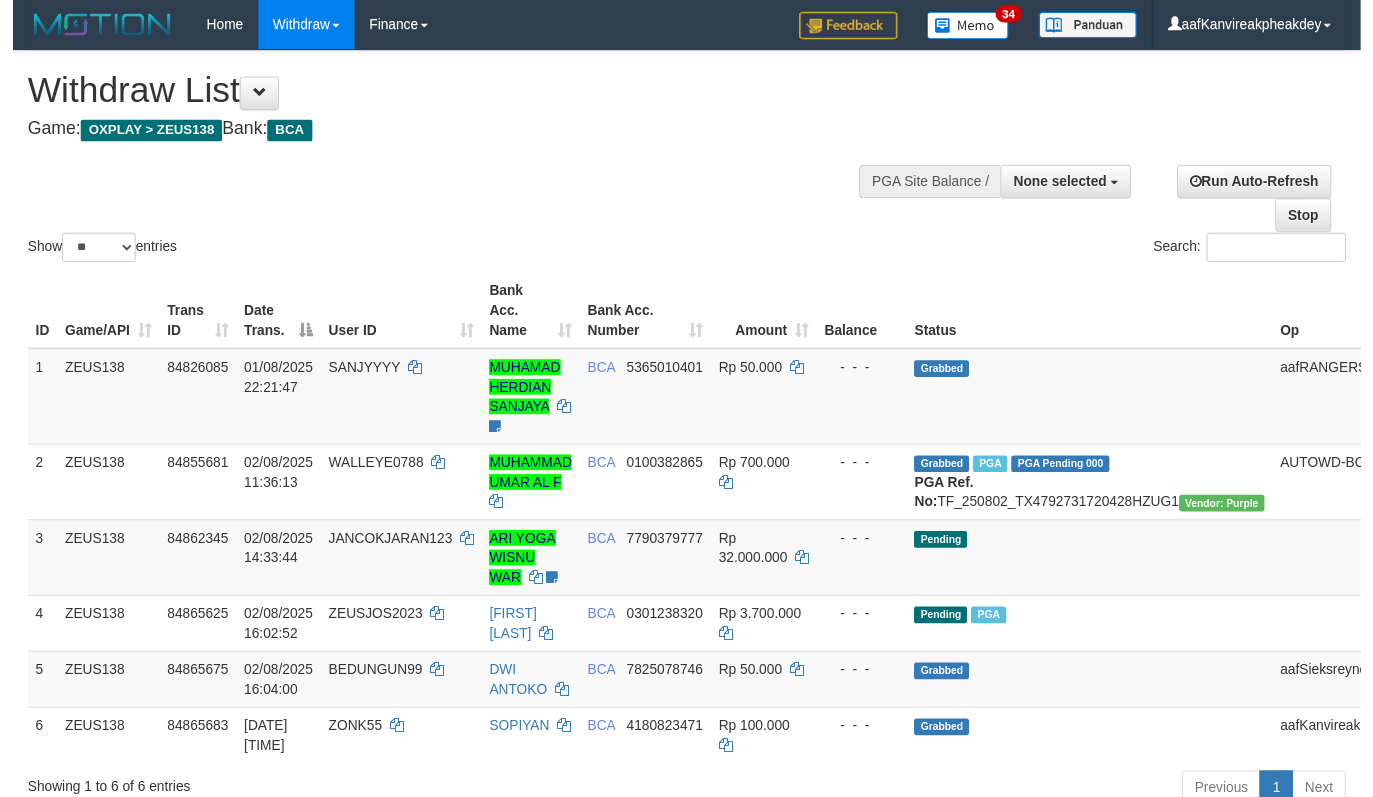 scroll, scrollTop: 234, scrollLeft: 0, axis: vertical 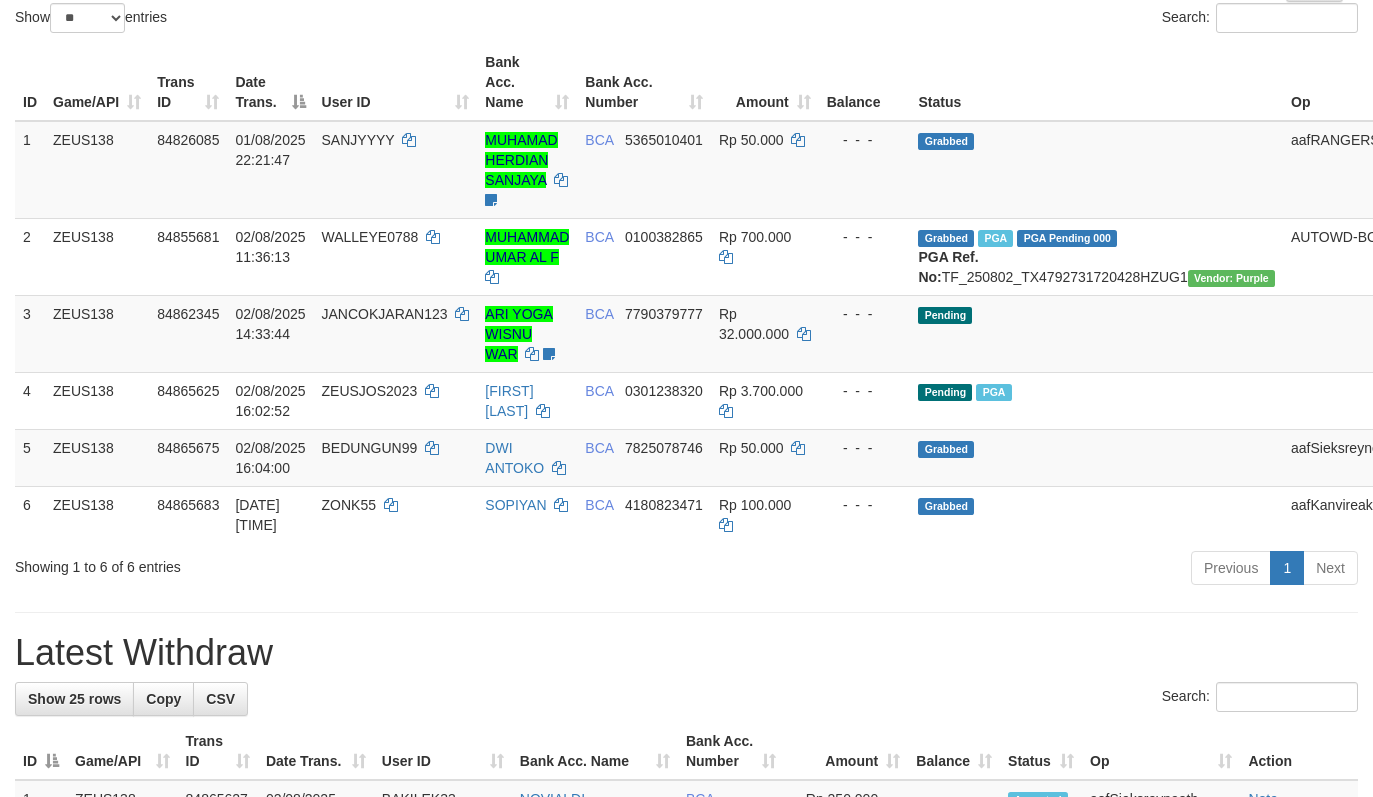 drag, startPoint x: 797, startPoint y: 97, endPoint x: 637, endPoint y: 63, distance: 163.57262 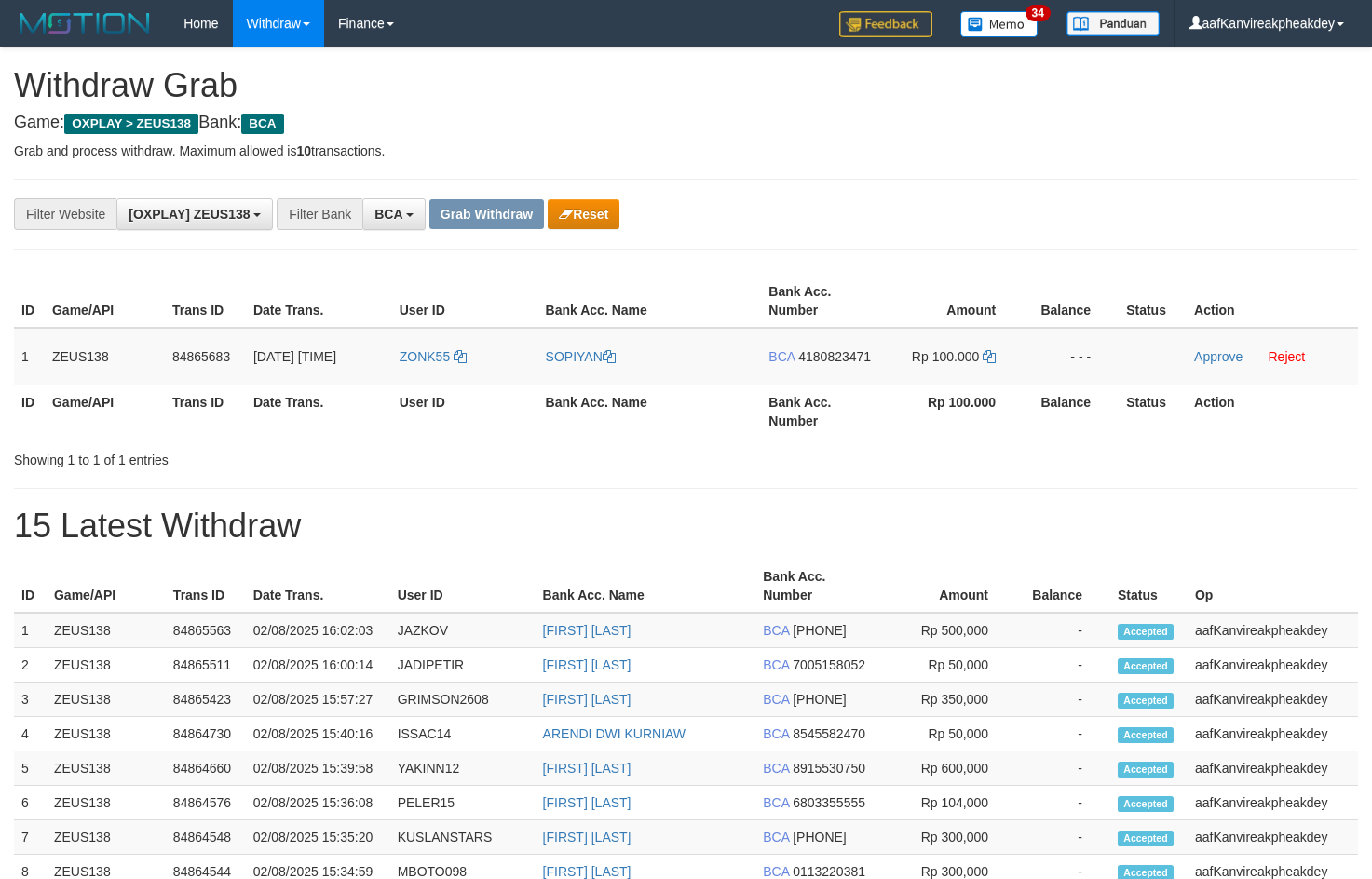 scroll, scrollTop: 0, scrollLeft: 0, axis: both 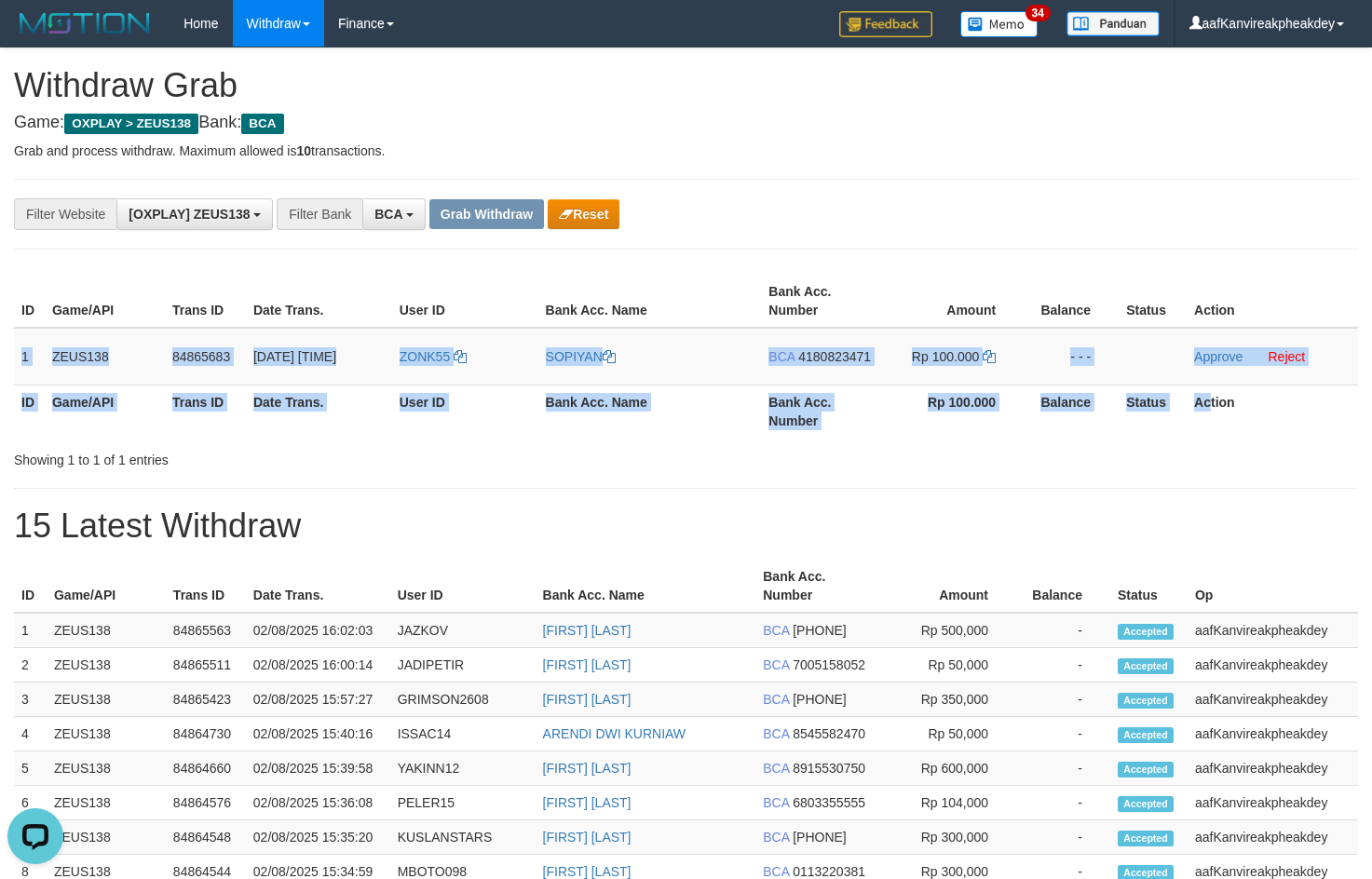 copy on "1
ZEUS138
84865683
02/08/2025 16:04:17
ZONK55
SOPIYAN
BCA
4180823471
Rp 100.000
- - -
Approve
Reject
ID Game/API Trans ID Date Trans. User ID Bank Acc. Name Bank Acc. Number Rp 100.000 Balance Status Ac" 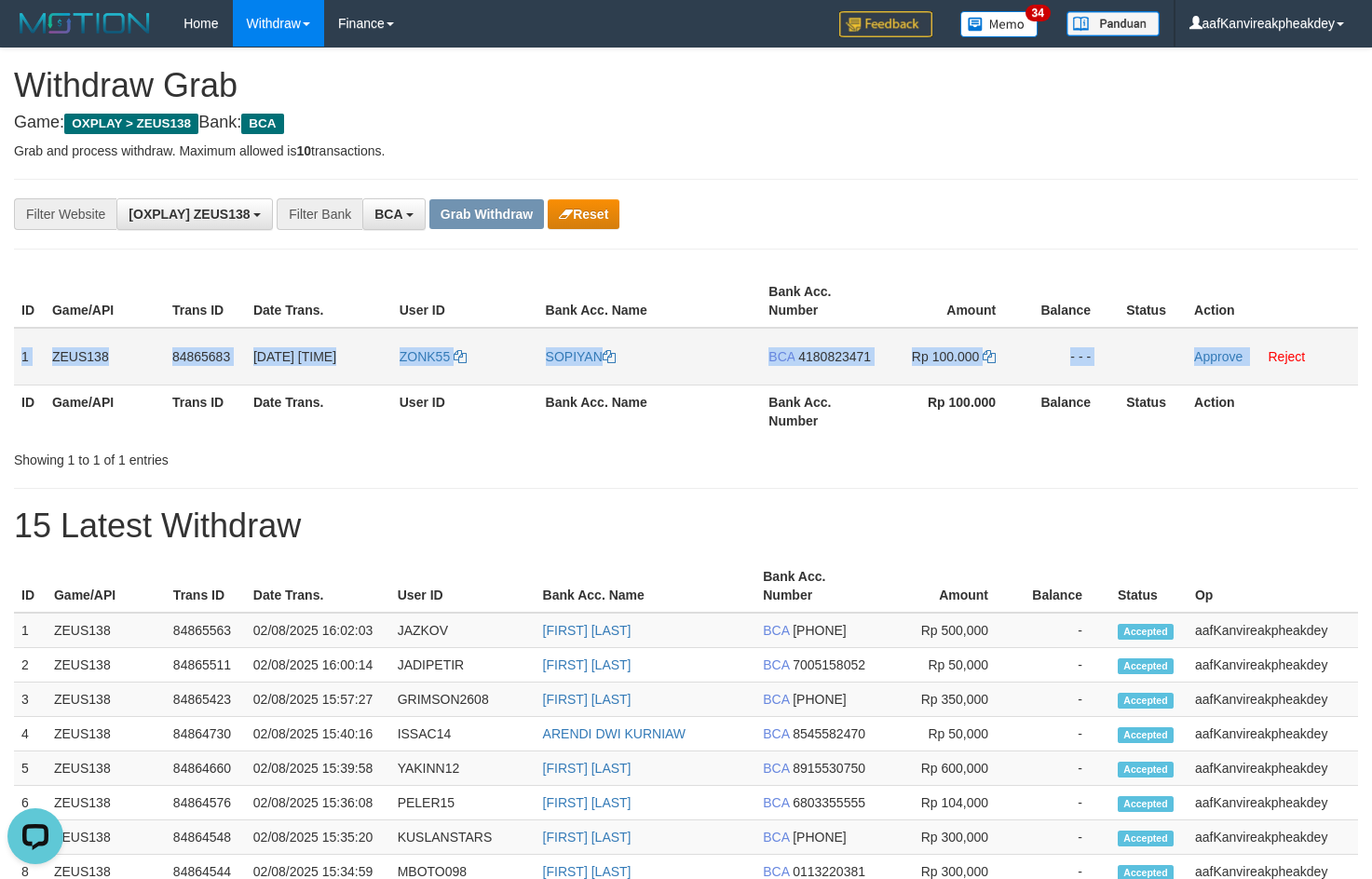 copy on "1
ZEUS138
84865683
02/08/2025 16:04:17
ZONK55
SOPIYAN
BCA
4180823471
Rp 100.000
- - -
Approve" 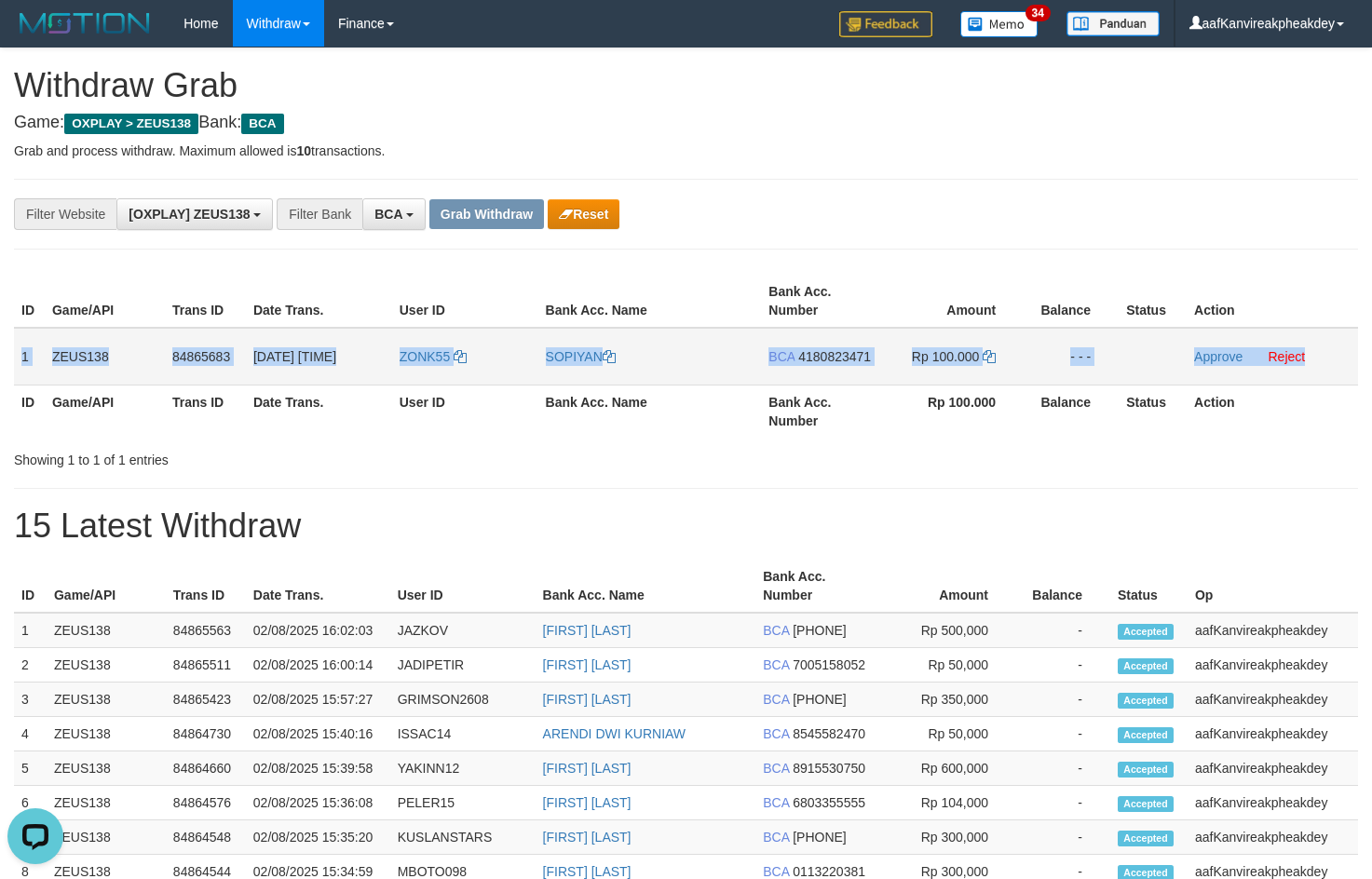 drag, startPoint x: 23, startPoint y: 354, endPoint x: 1342, endPoint y: 370, distance: 1319.097 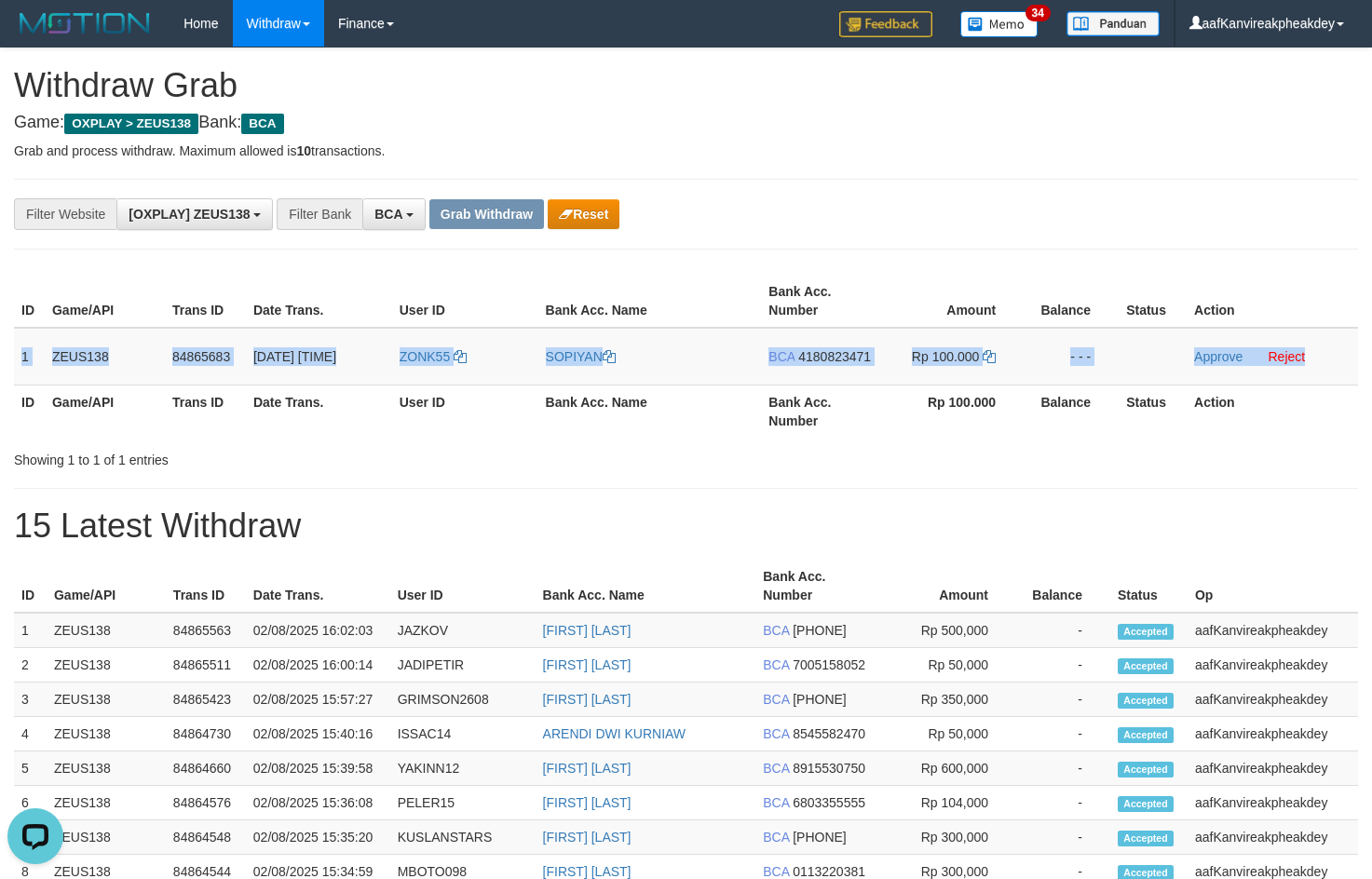 copy on "1
ZEUS138
84865683
02/08/2025 16:04:17
ZONK55
SOPIYAN
BCA
4180823471
Rp 100.000
- - -
Approve
Reject" 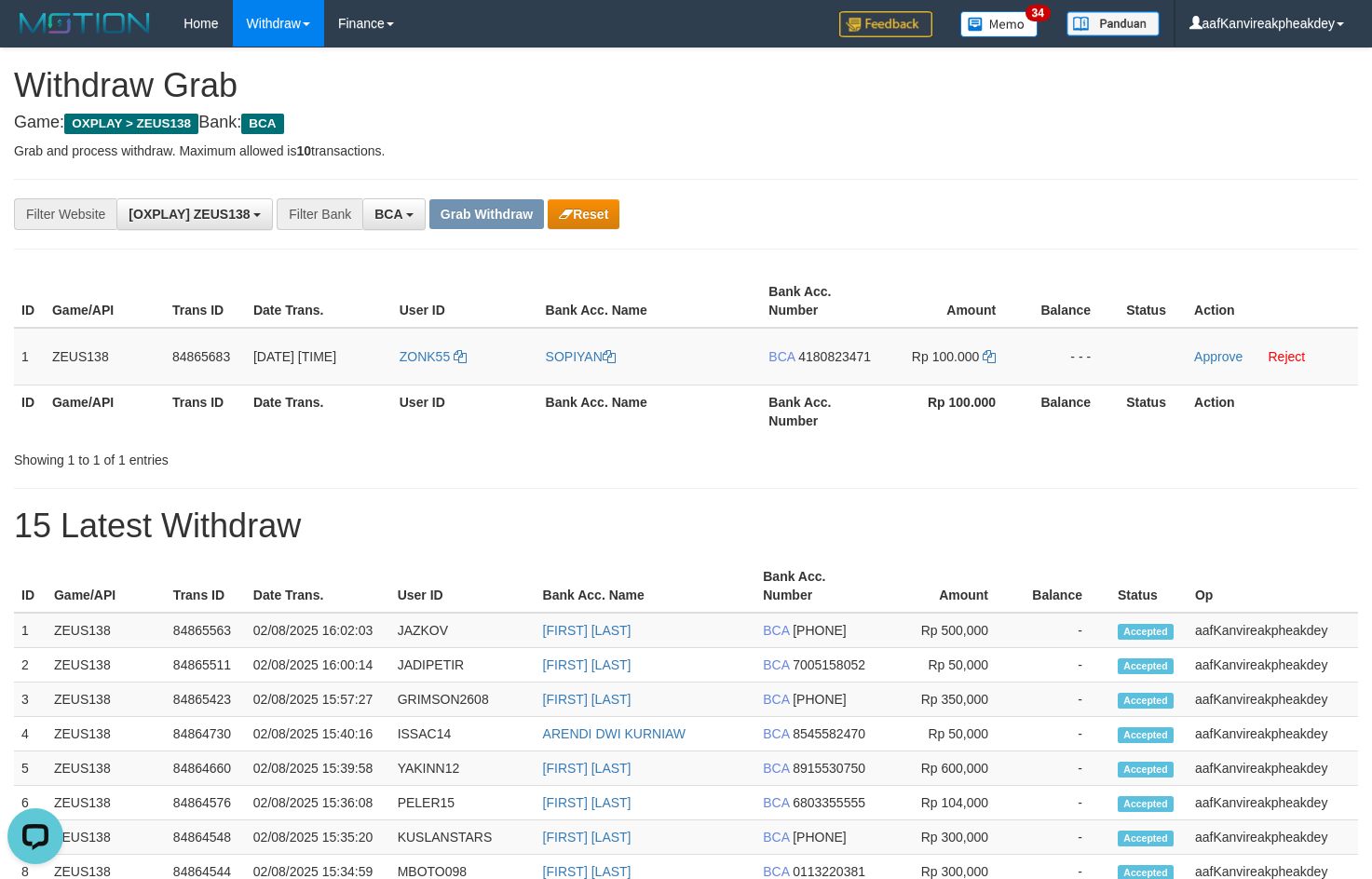 click on "**********" at bounding box center [686, 804] 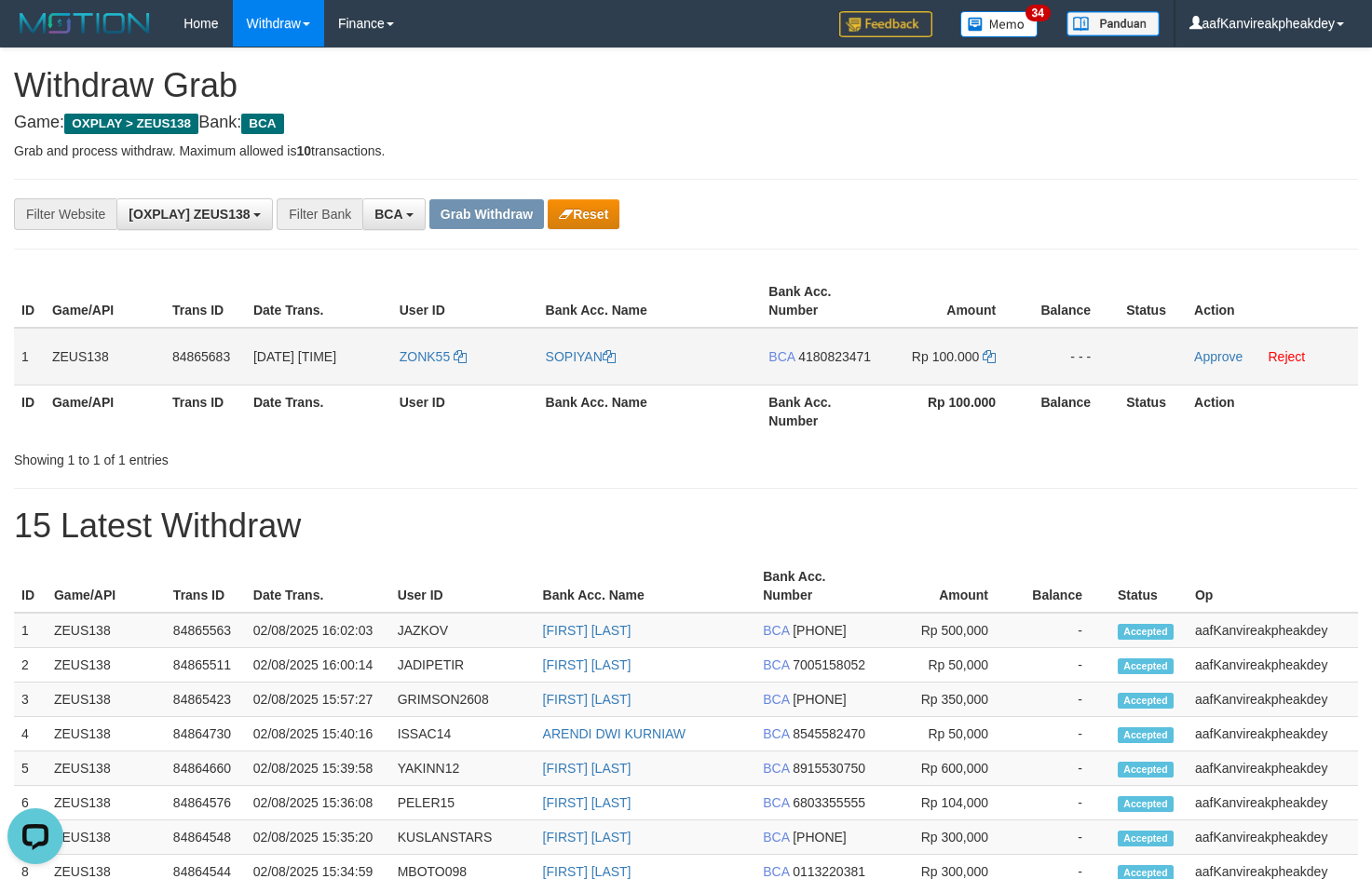 click on "4180823471" at bounding box center (835, 357) 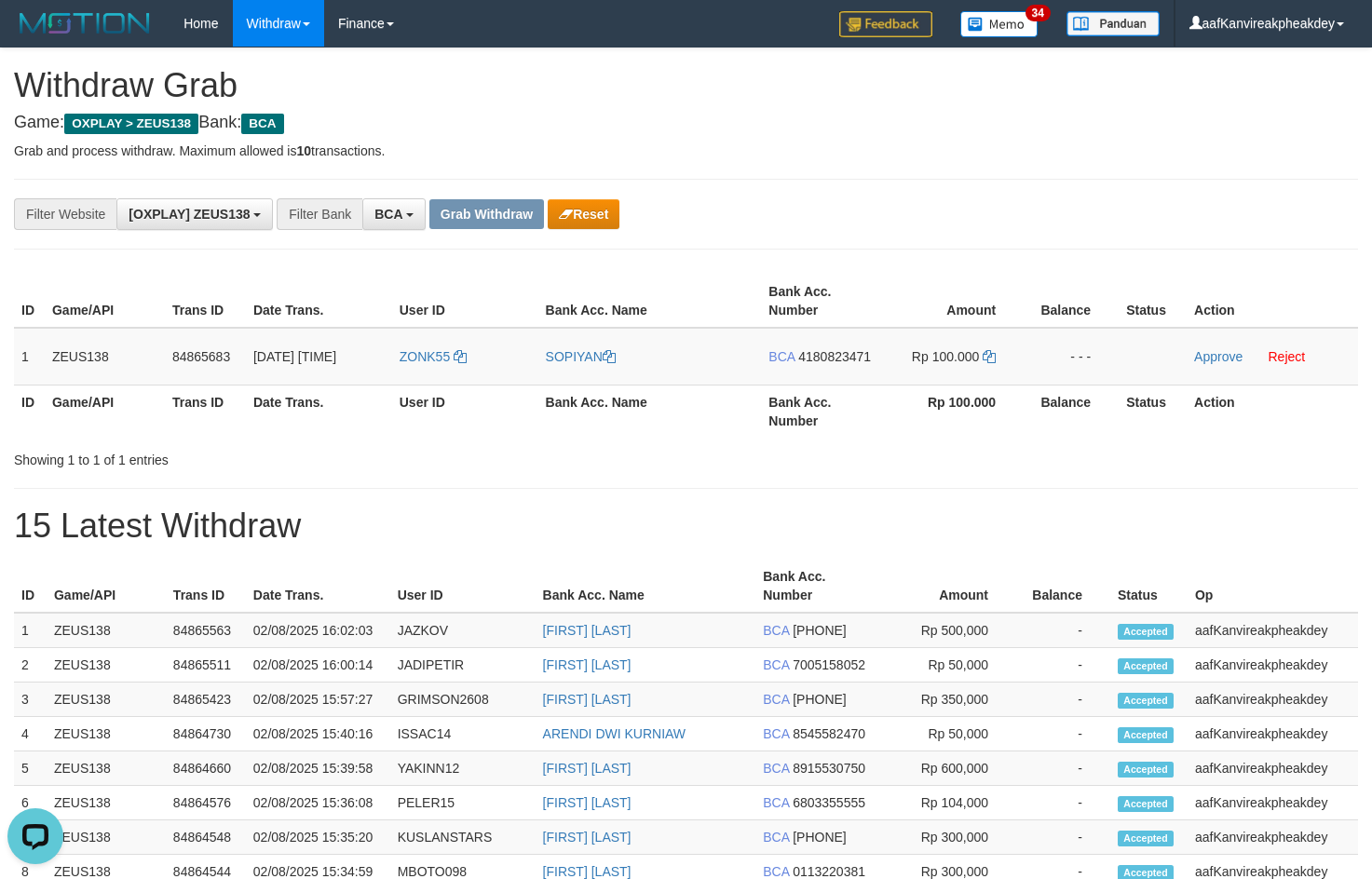 drag, startPoint x: 848, startPoint y: 358, endPoint x: 1378, endPoint y: 215, distance: 548.9526 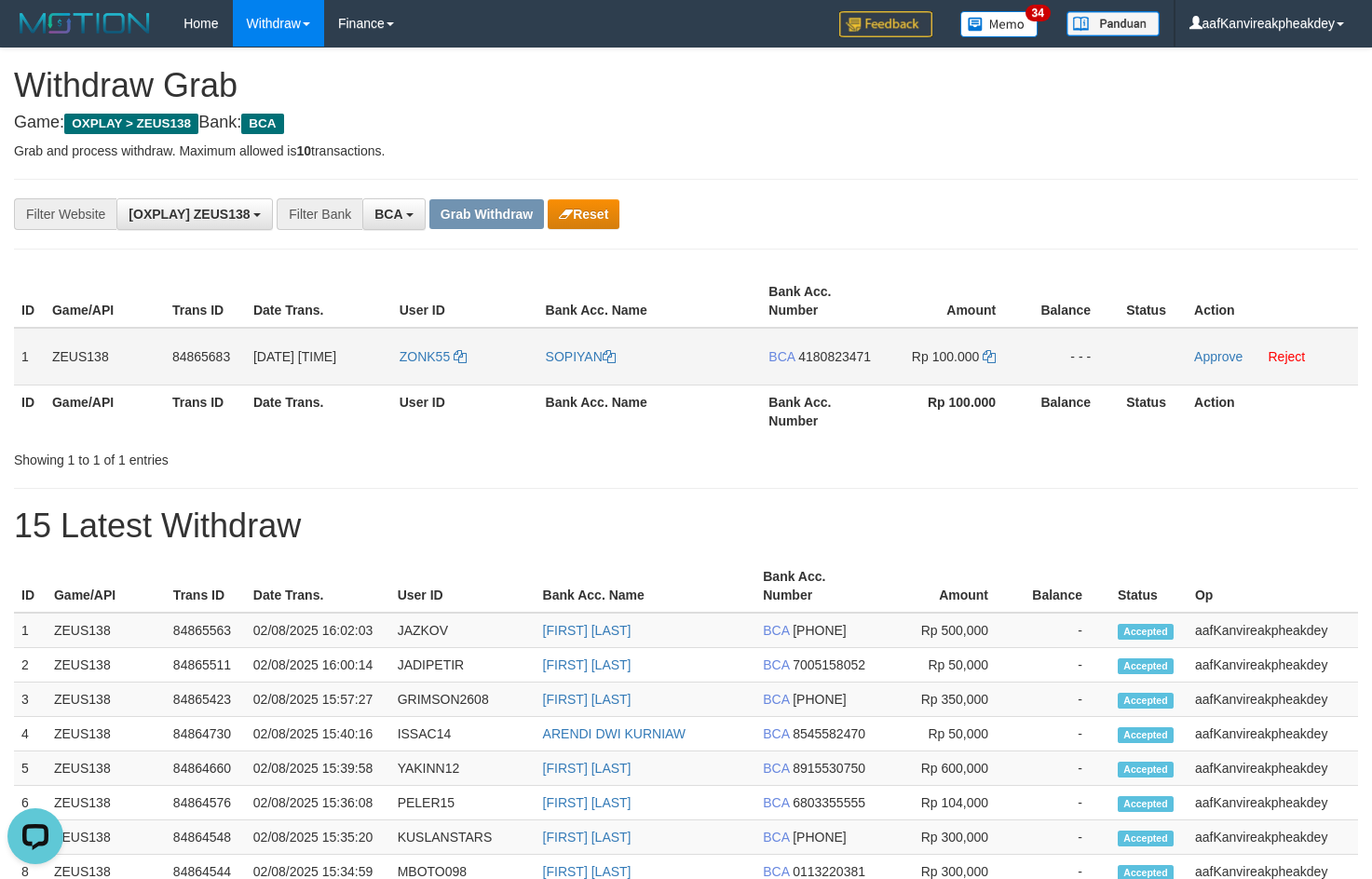 click on "ZONK55" at bounding box center (465, 357) 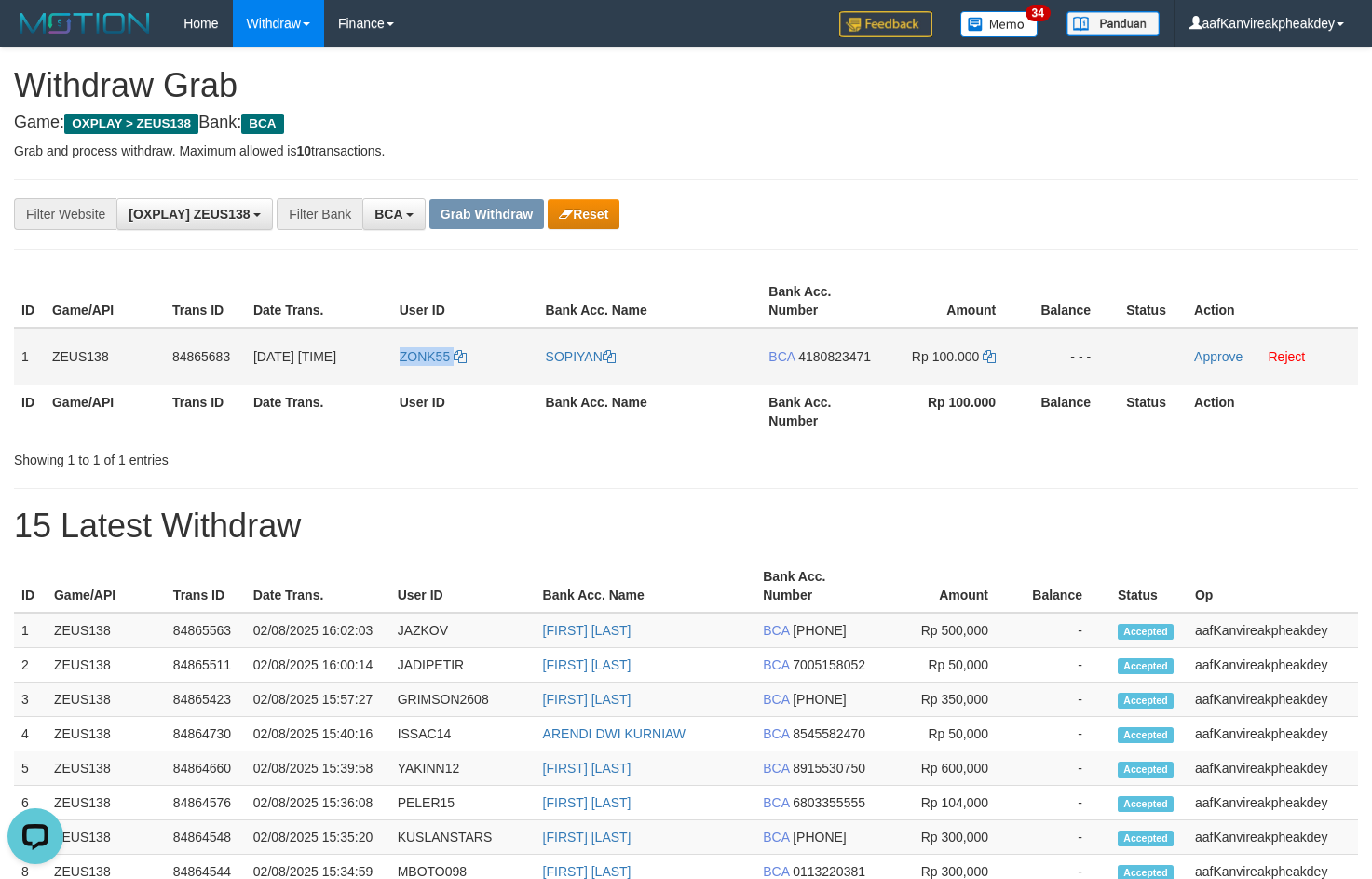 click on "ZONK55" at bounding box center [465, 357] 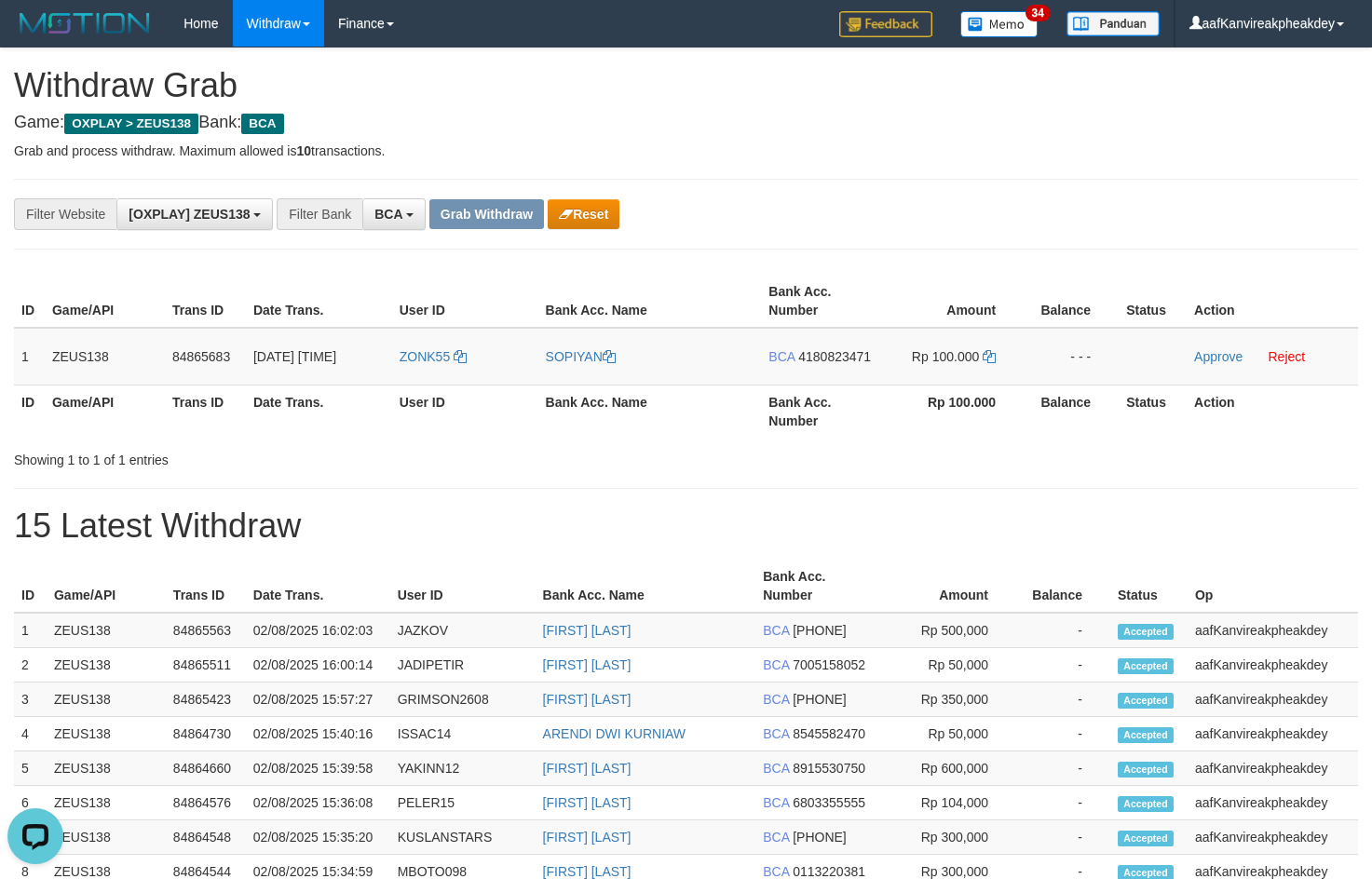 drag, startPoint x: 985, startPoint y: 132, endPoint x: 1379, endPoint y: 247, distance: 410.44001 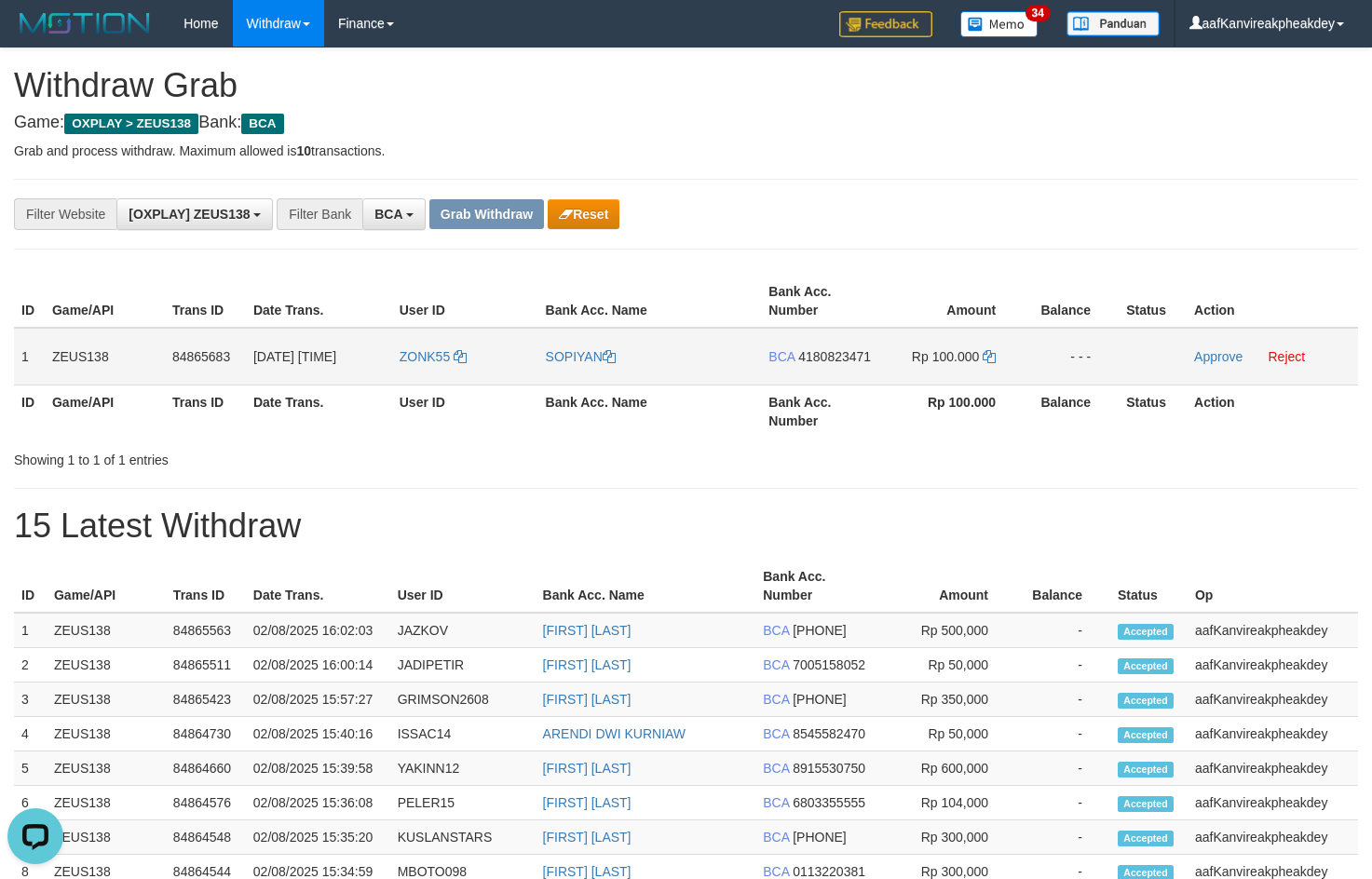 click on "4180823471" at bounding box center (835, 357) 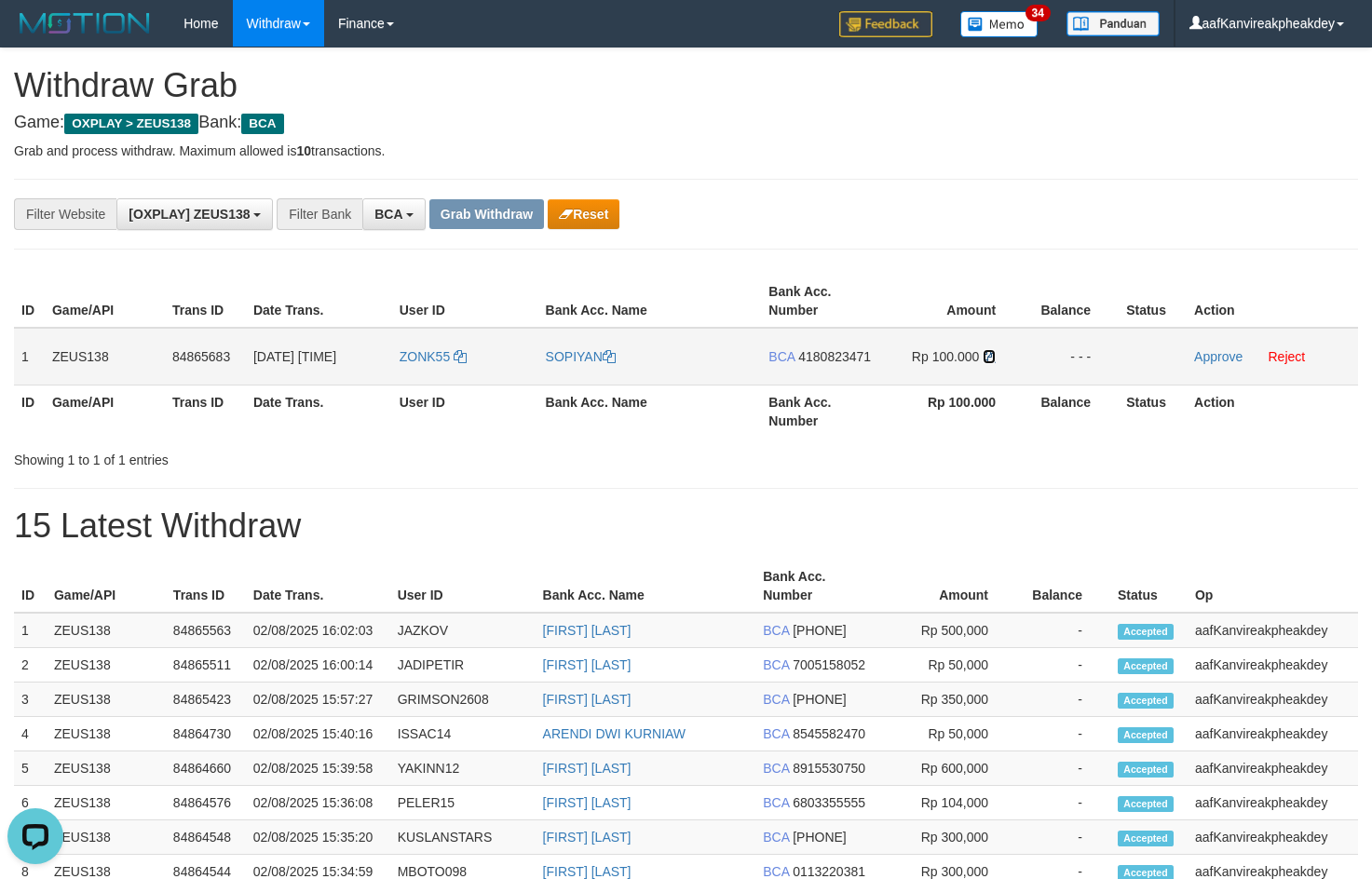 click at bounding box center [989, 357] 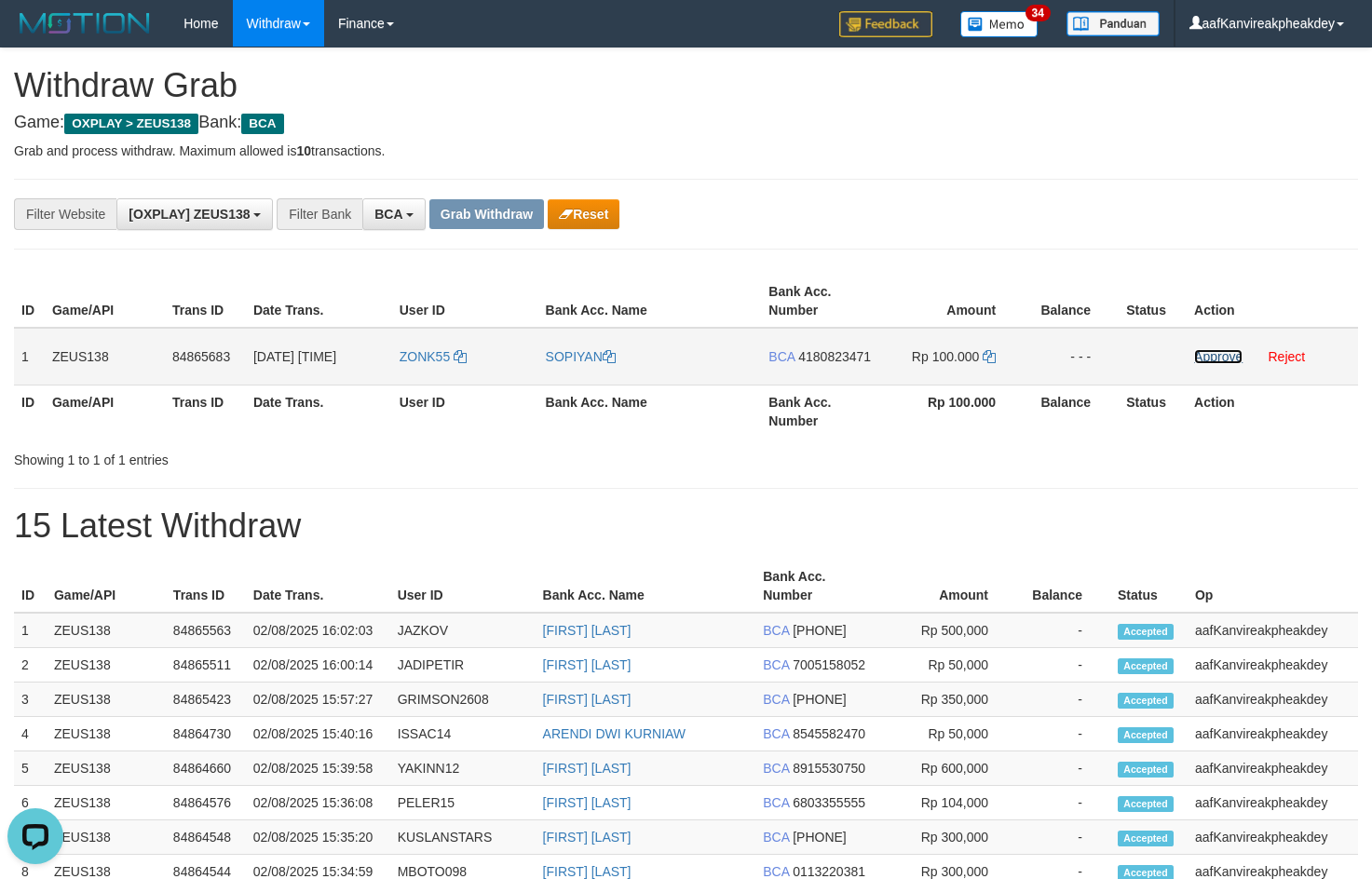 click on "Approve" at bounding box center (1218, 357) 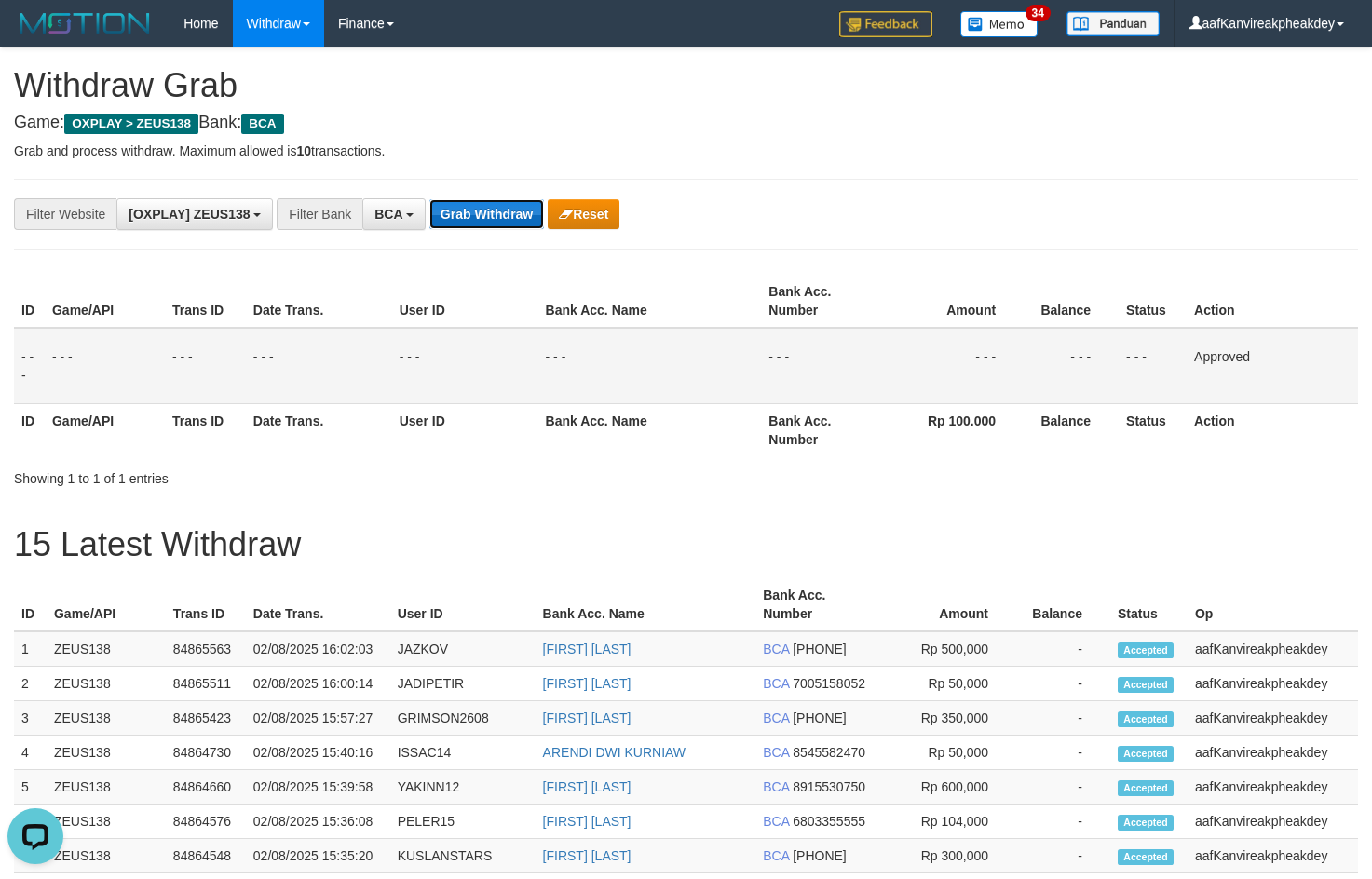 click on "Grab Withdraw" at bounding box center [486, 214] 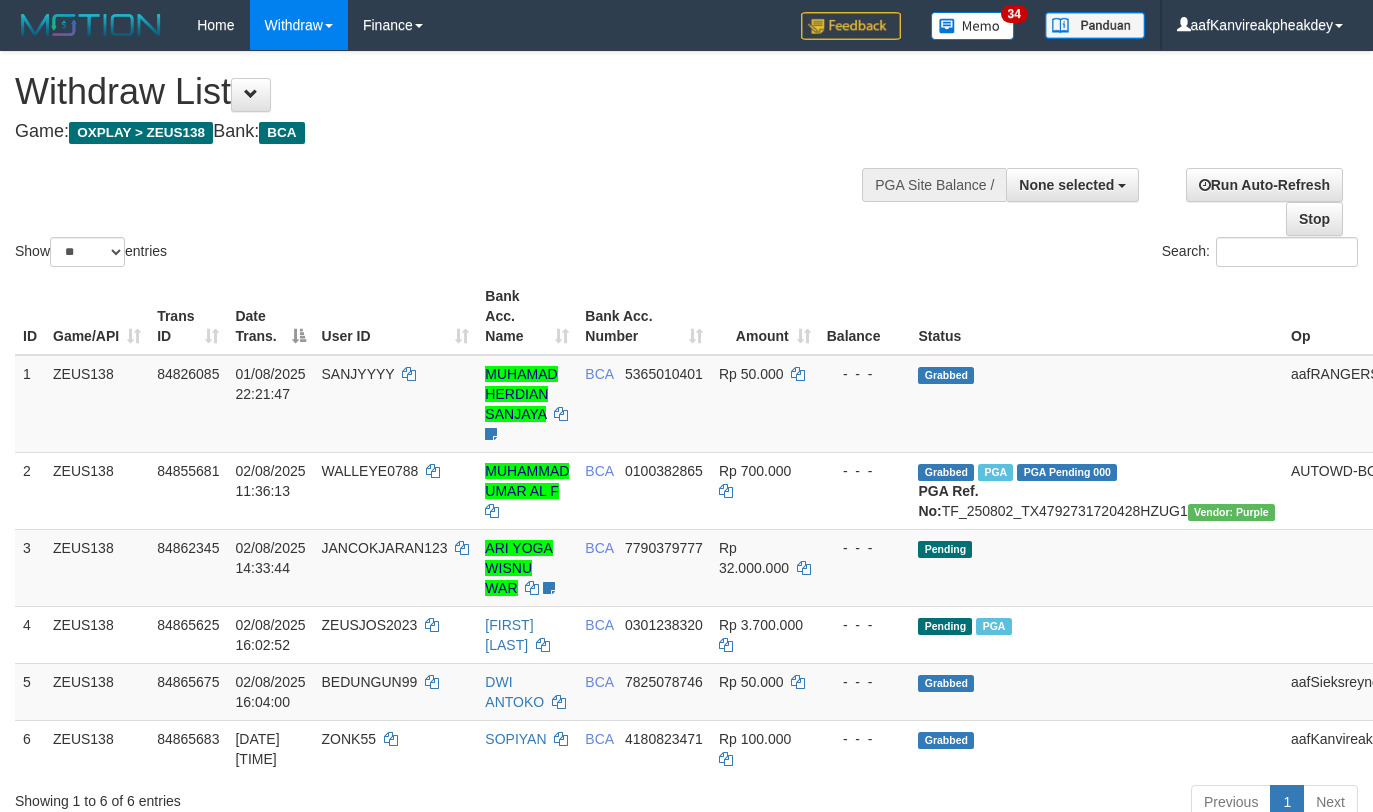 select 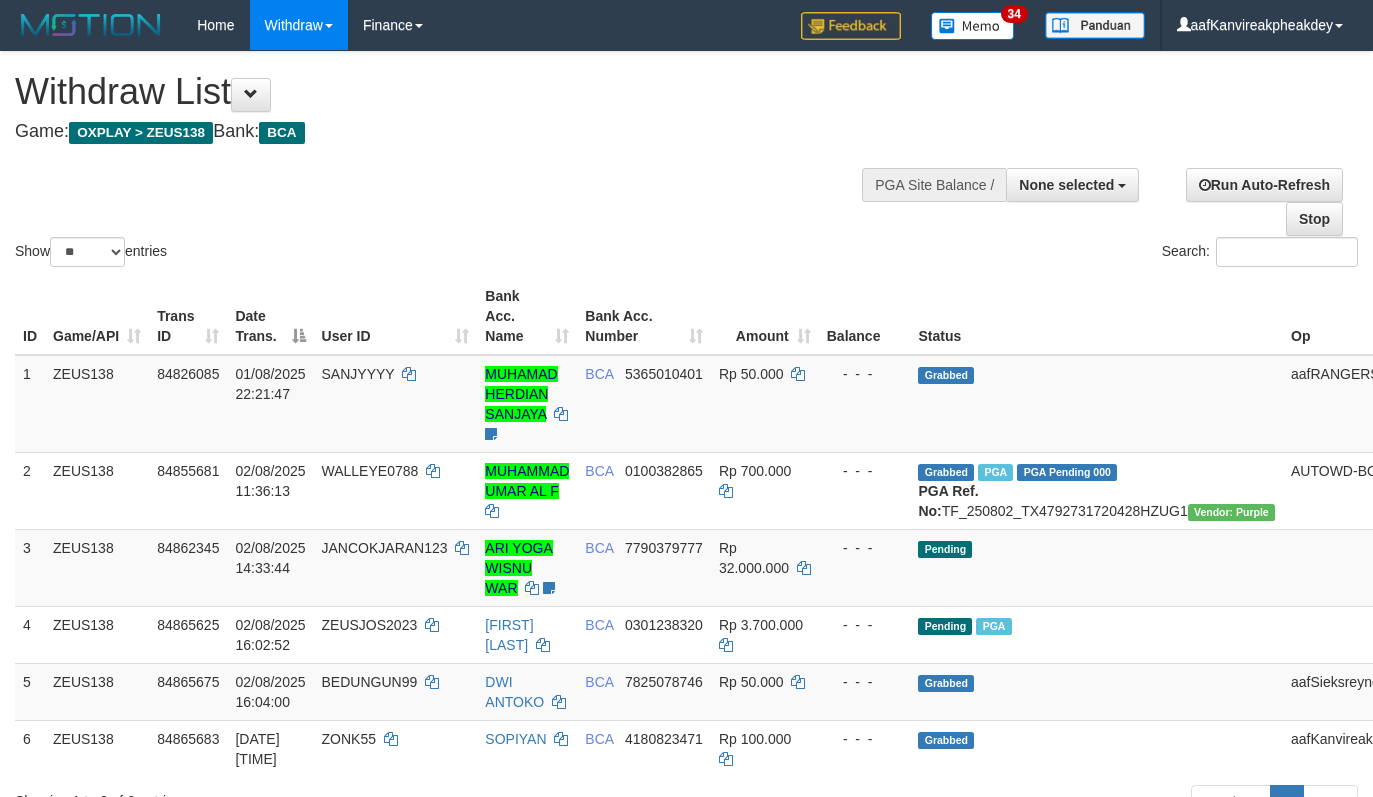 select 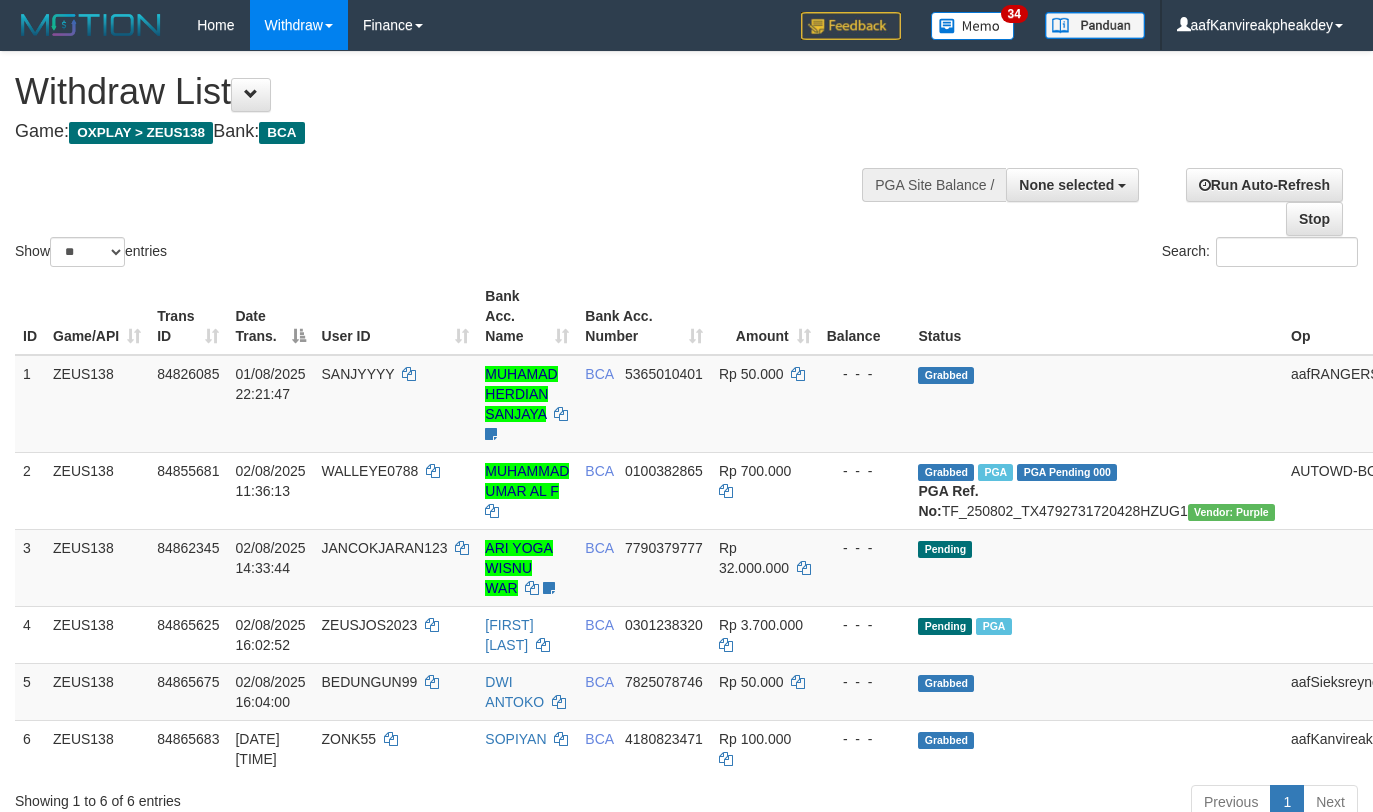 select 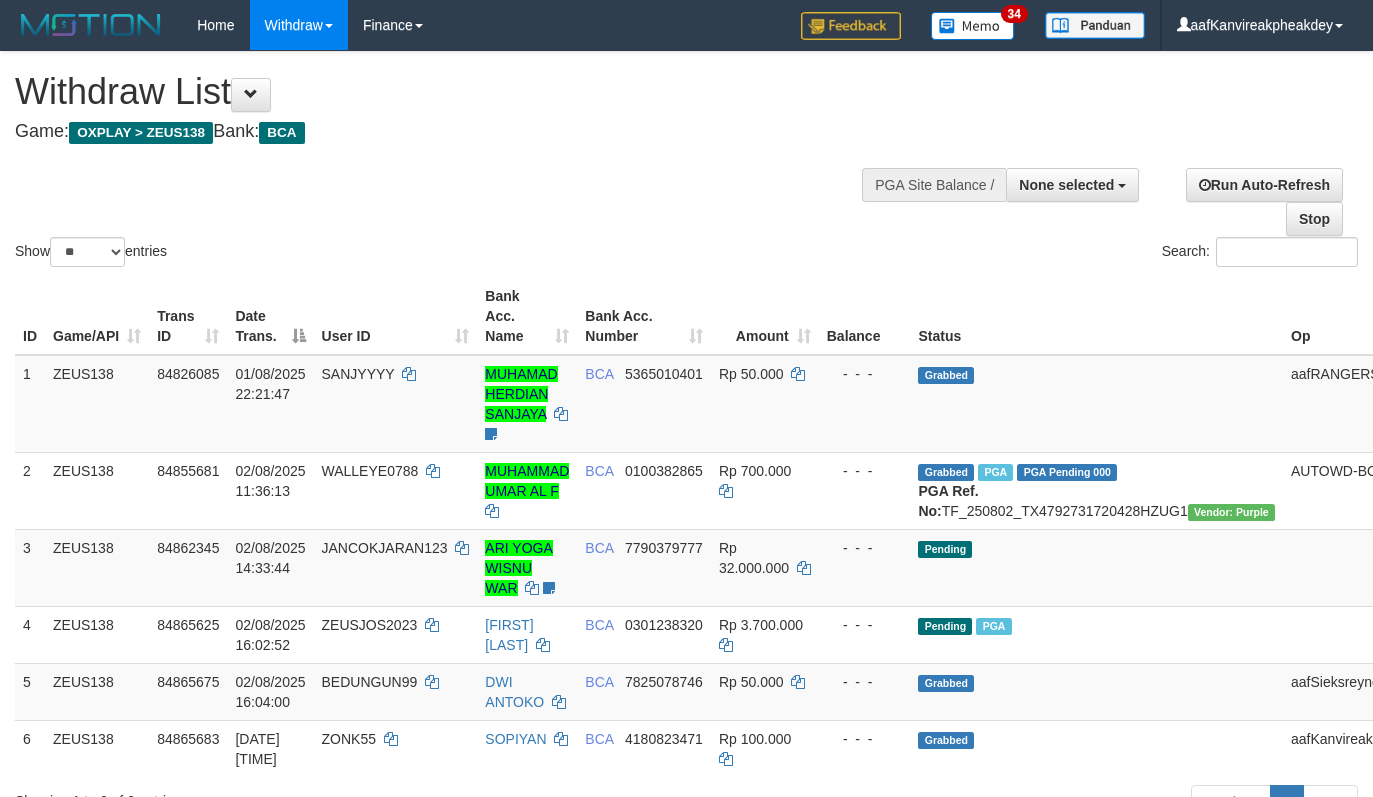 select 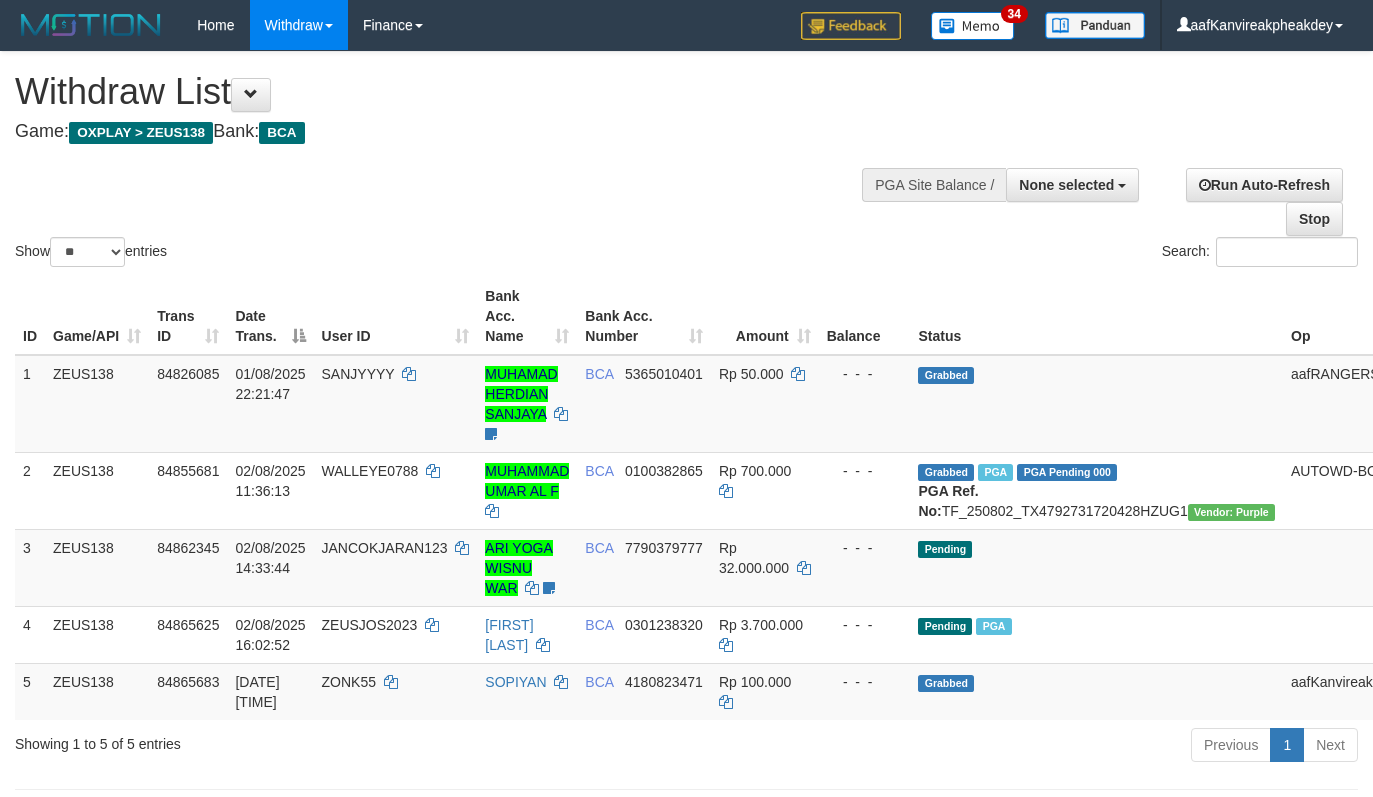 select 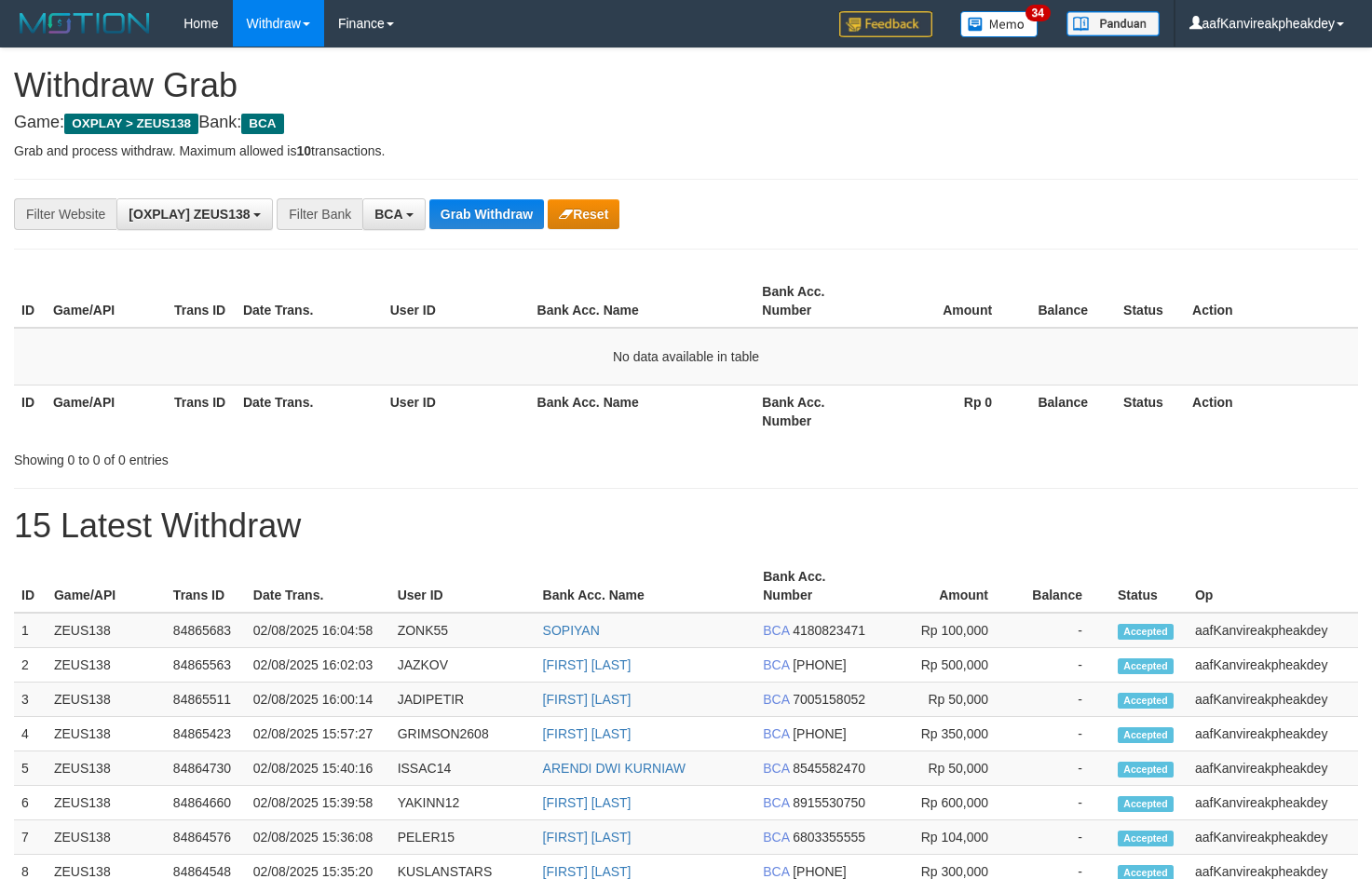 scroll, scrollTop: 0, scrollLeft: 0, axis: both 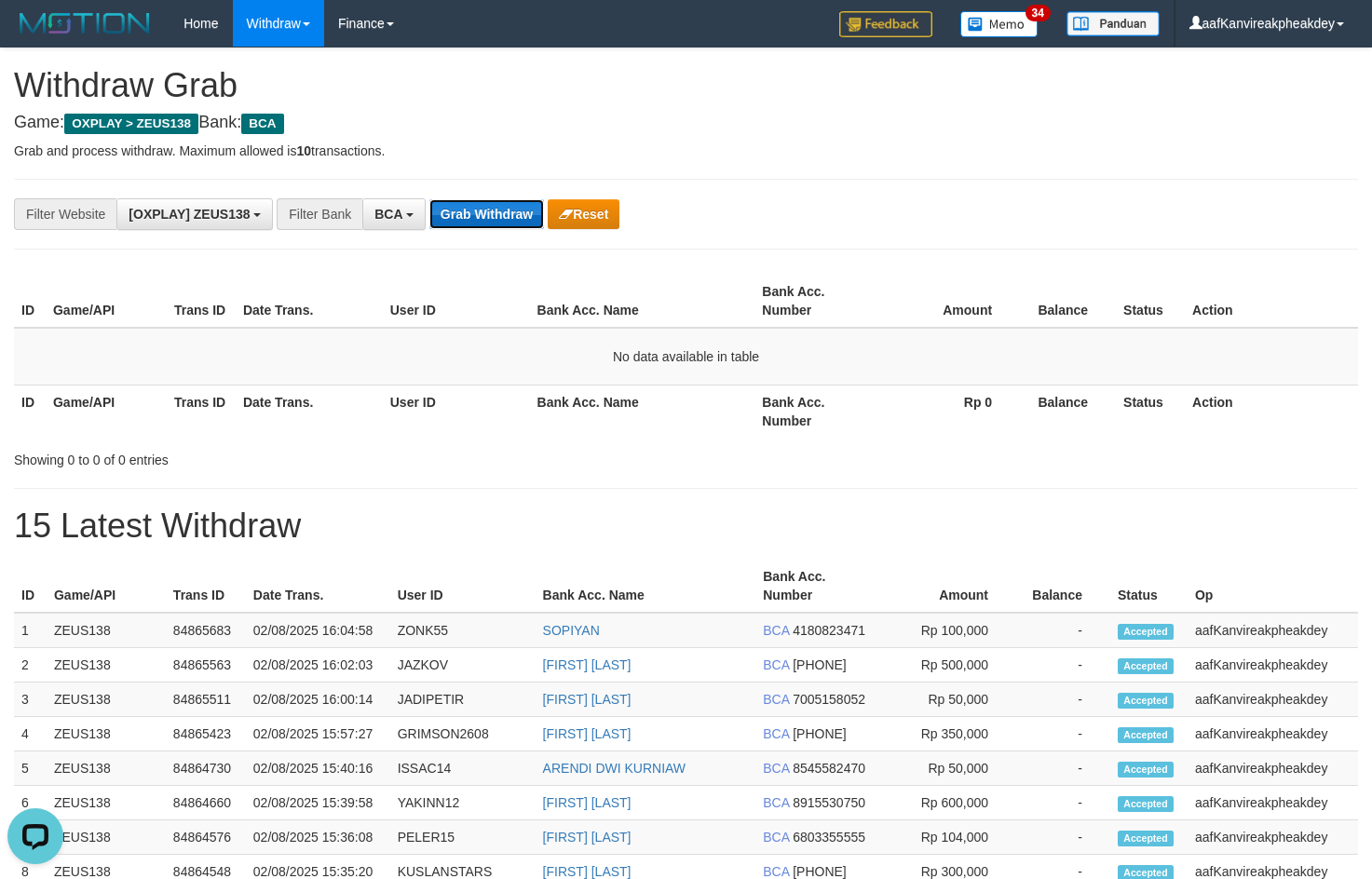 click on "Grab Withdraw" at bounding box center [486, 214] 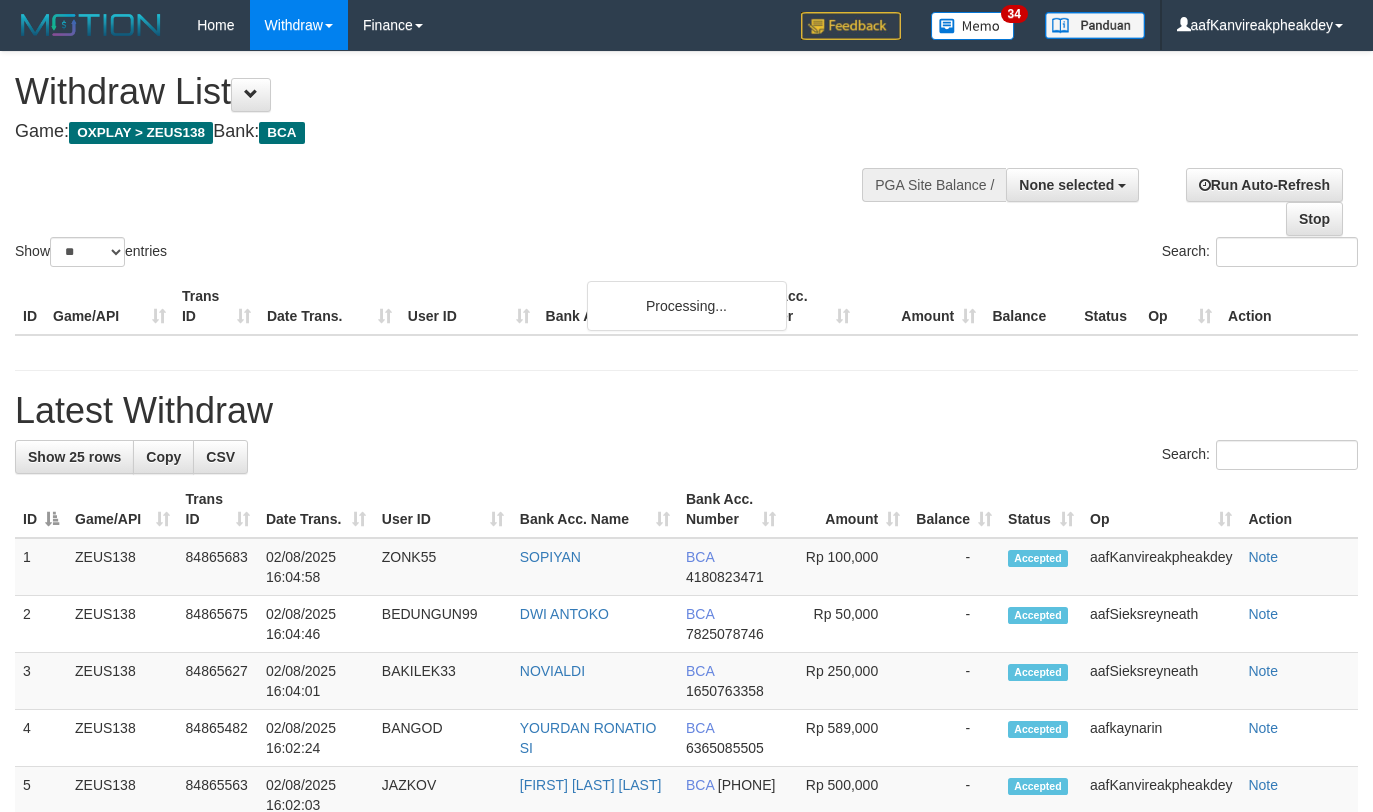 select 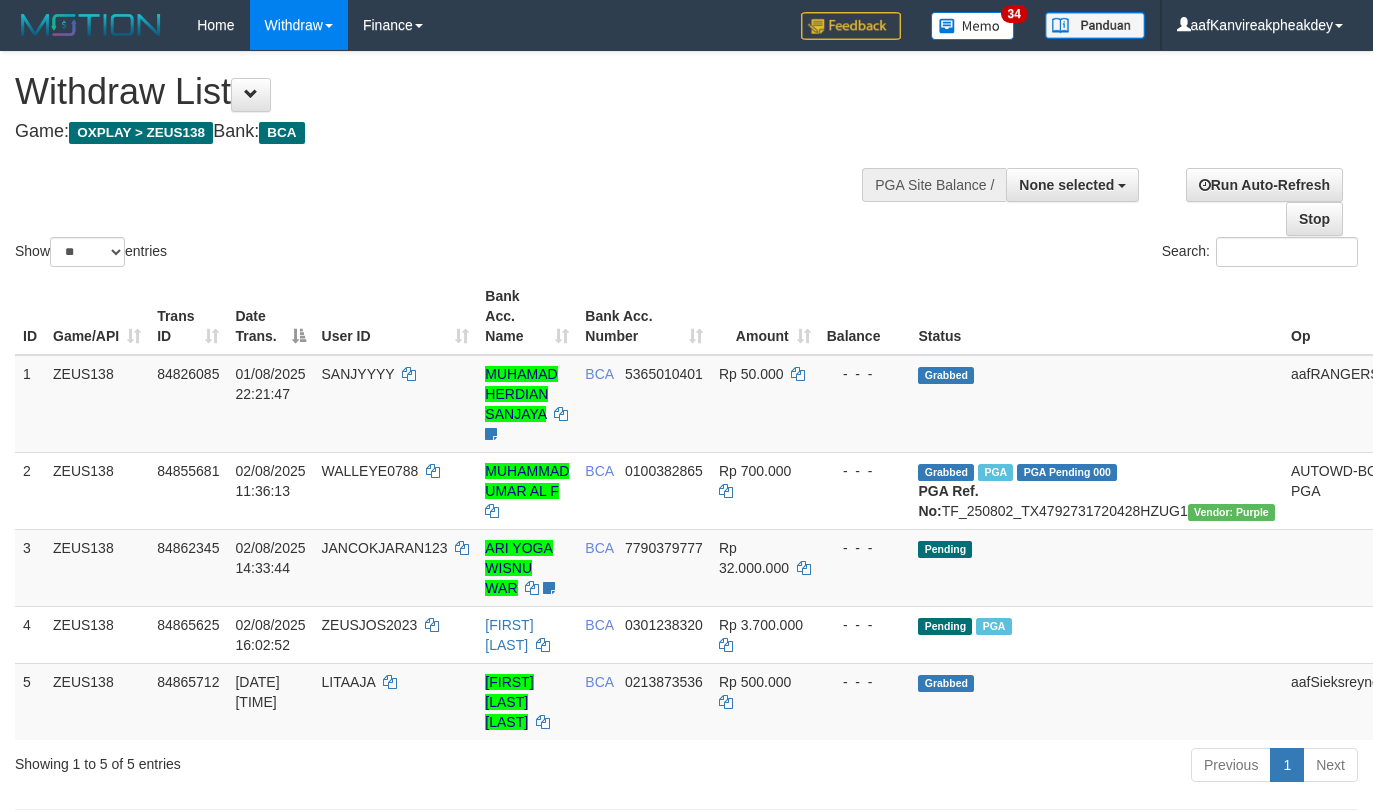 select 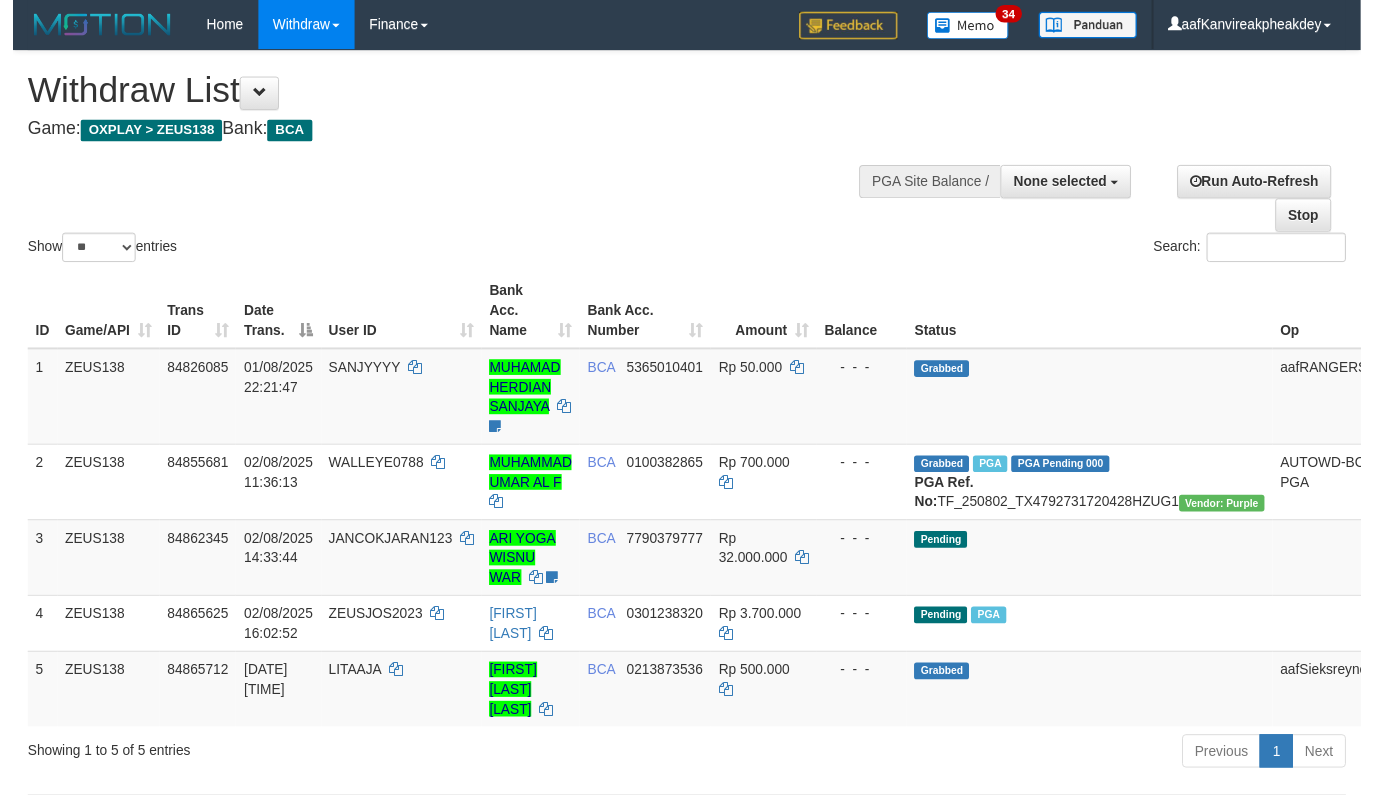 scroll, scrollTop: 318, scrollLeft: 0, axis: vertical 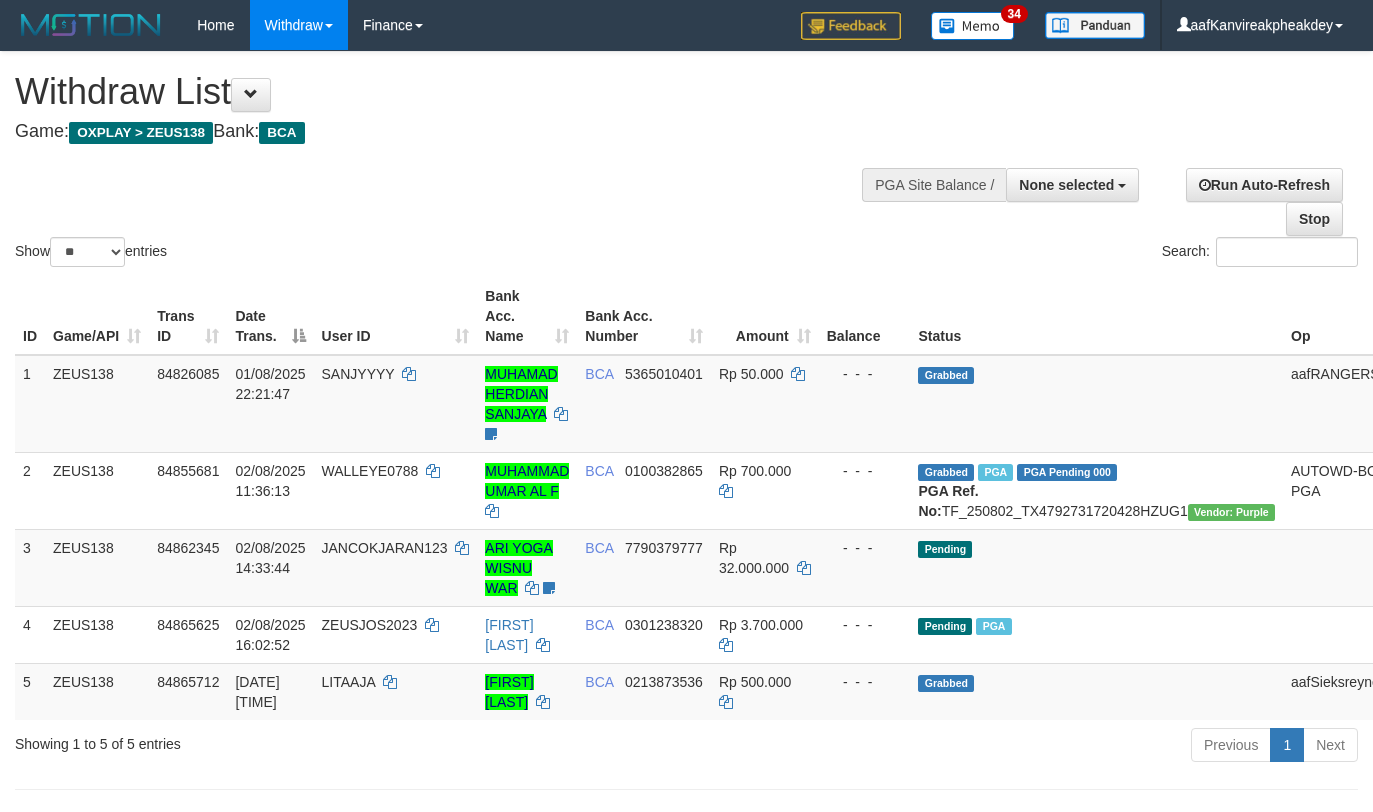 select 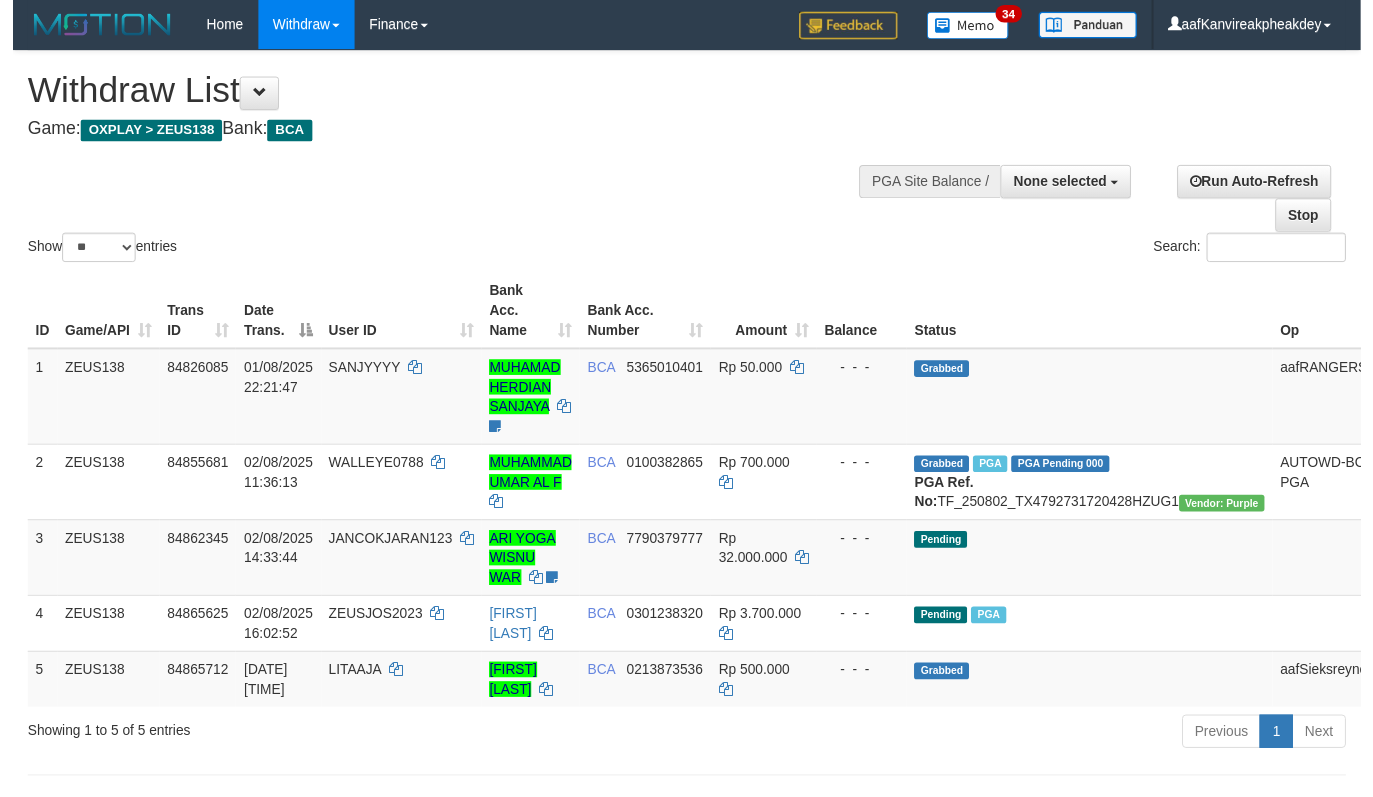 scroll, scrollTop: 318, scrollLeft: 0, axis: vertical 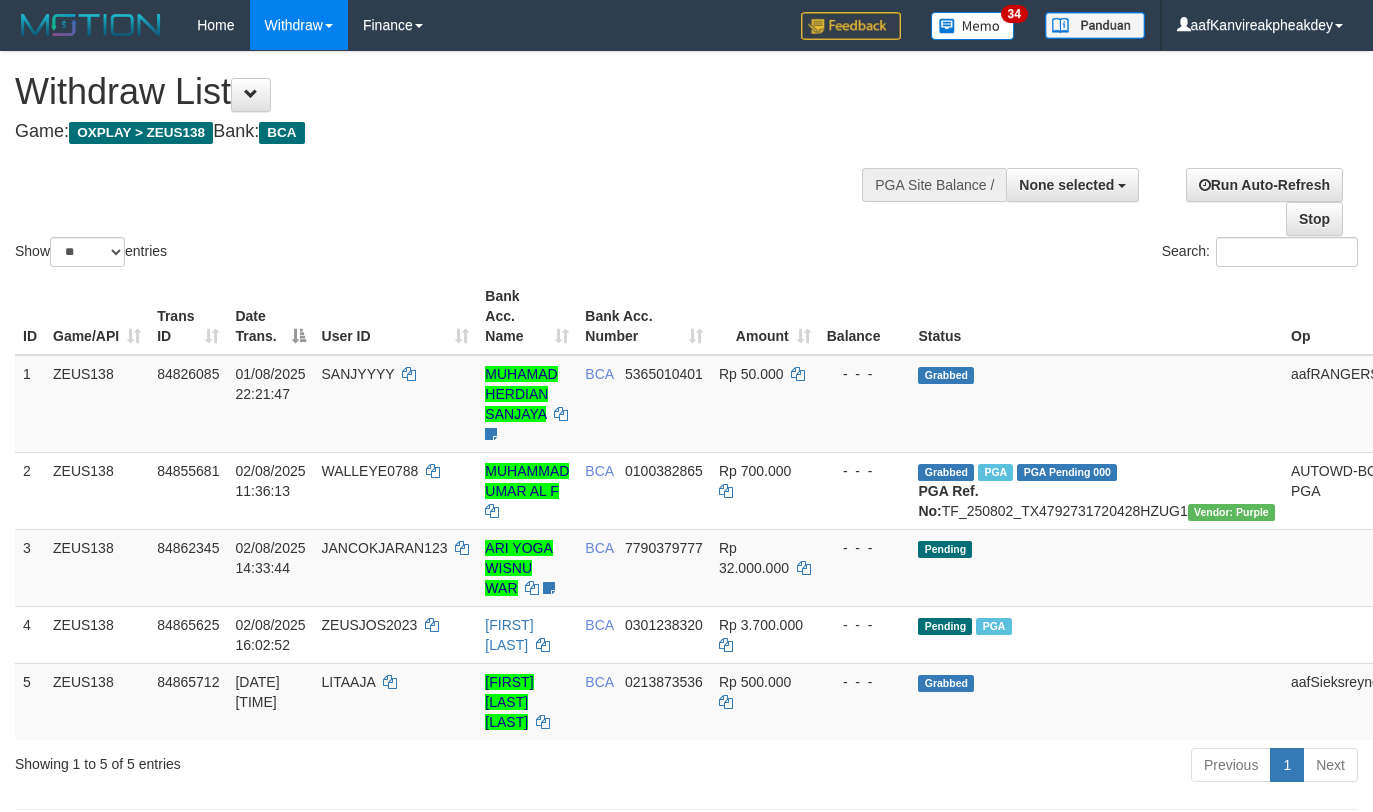 select 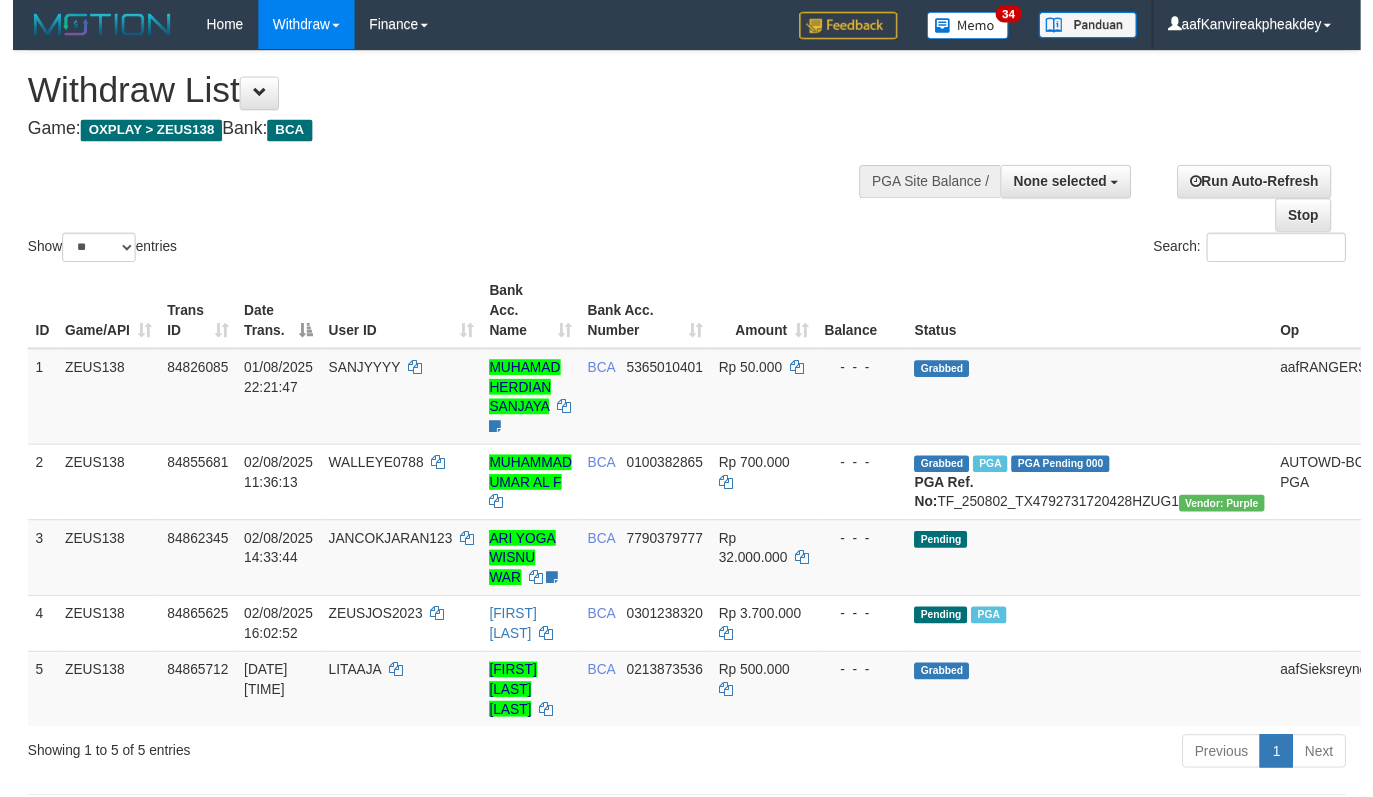 scroll, scrollTop: 318, scrollLeft: 0, axis: vertical 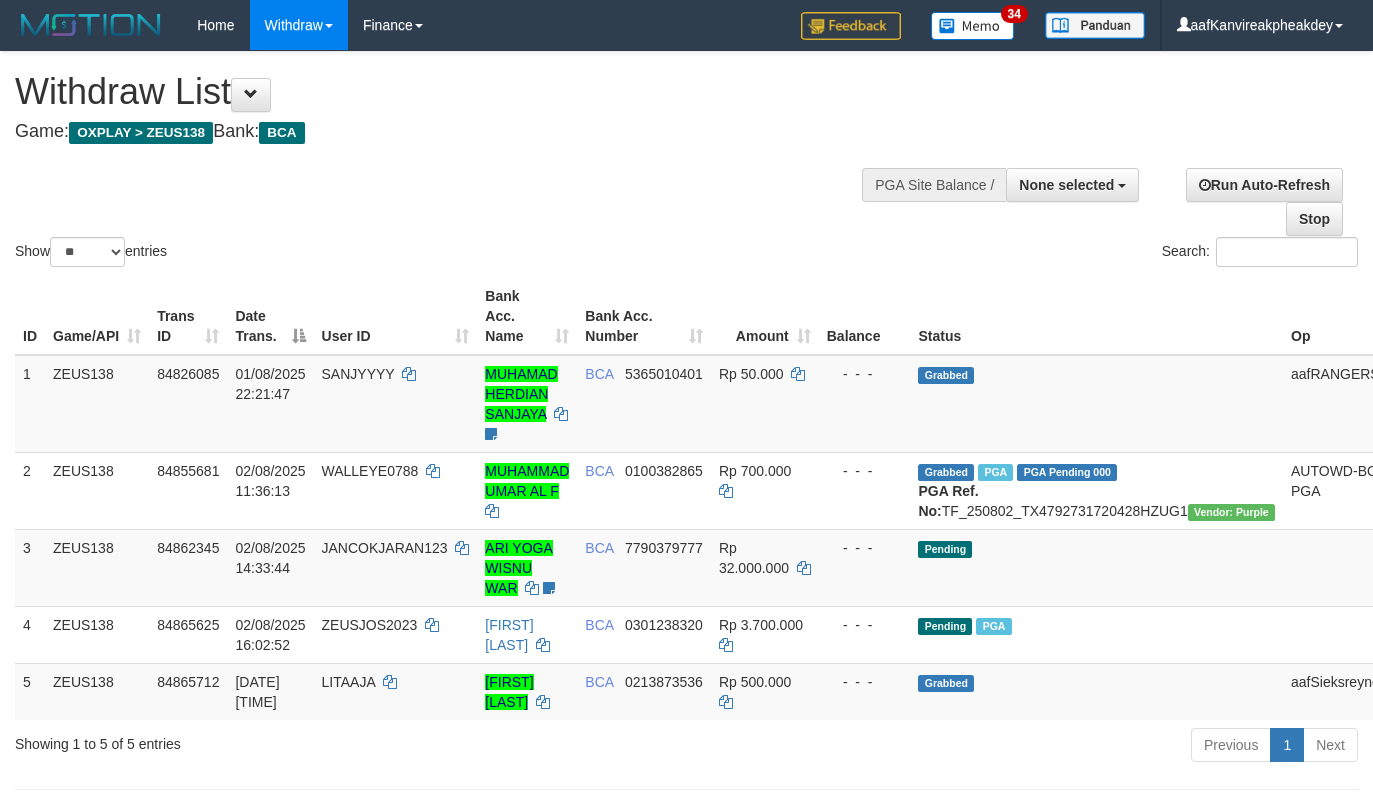 select 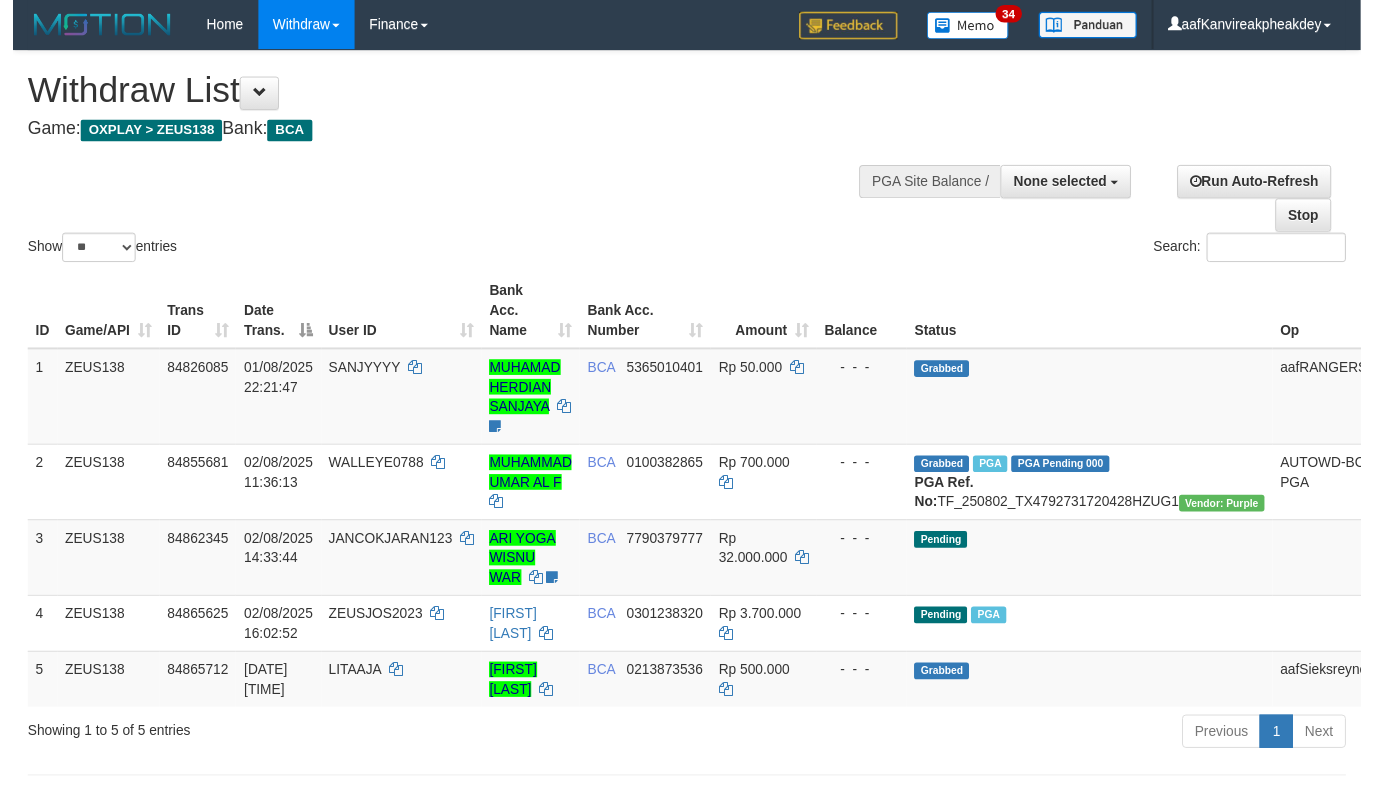 scroll, scrollTop: 318, scrollLeft: 0, axis: vertical 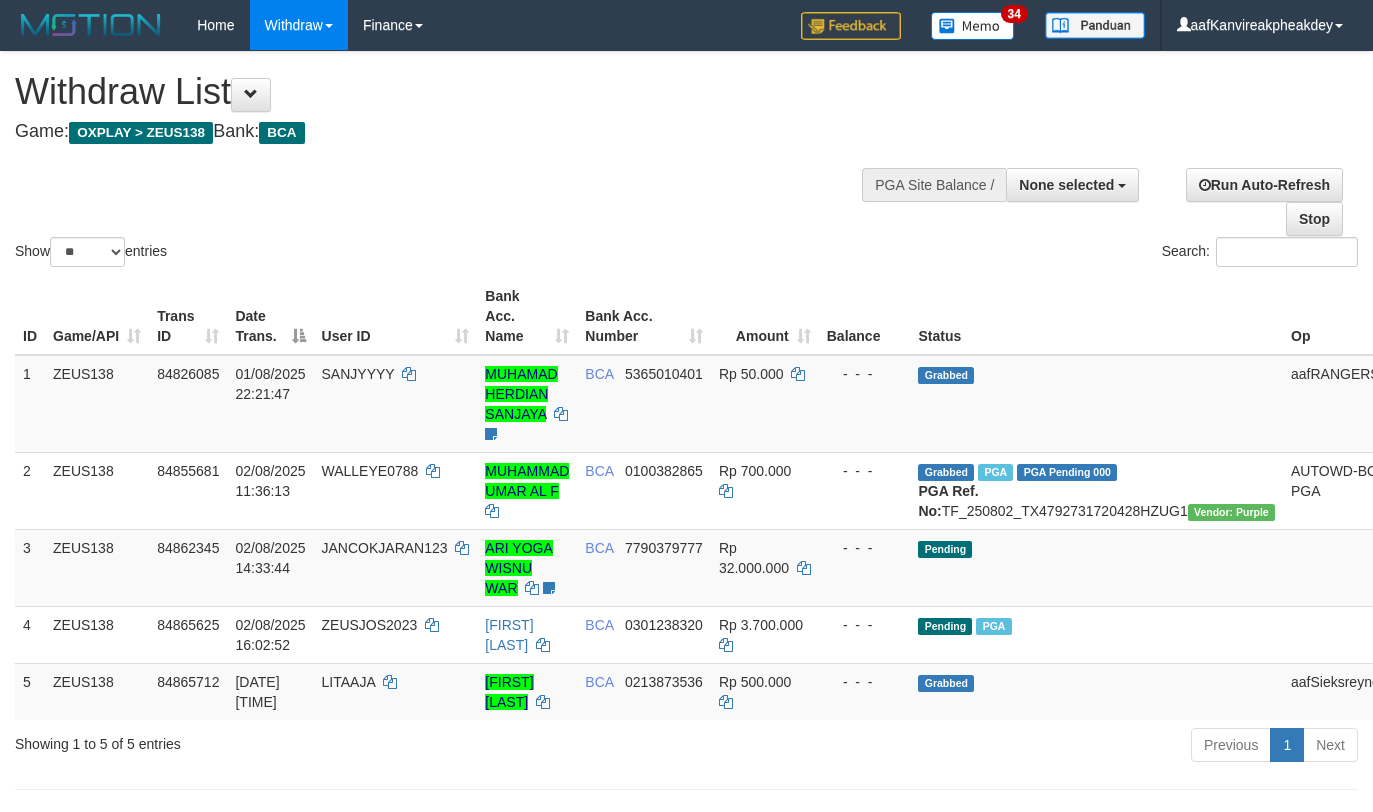 select 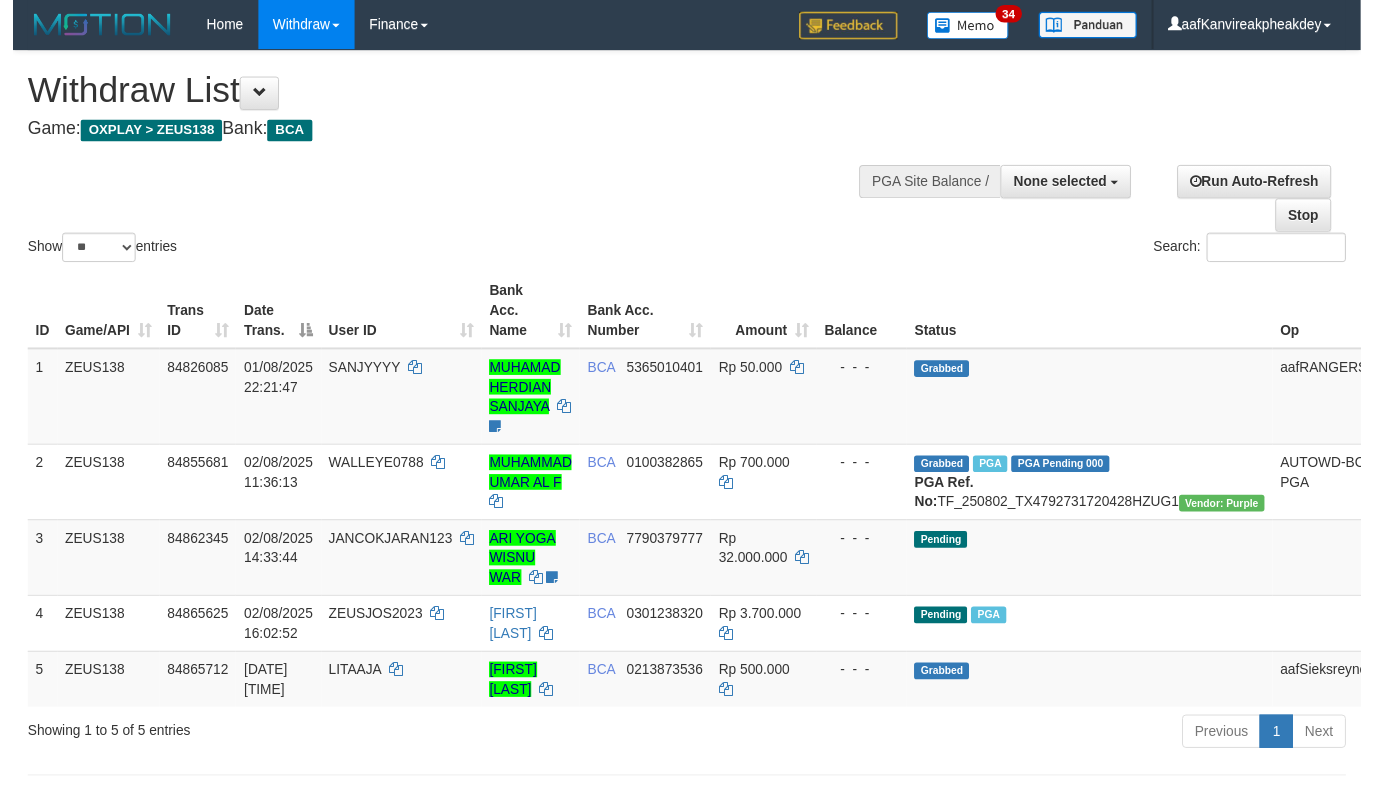 scroll, scrollTop: 318, scrollLeft: 0, axis: vertical 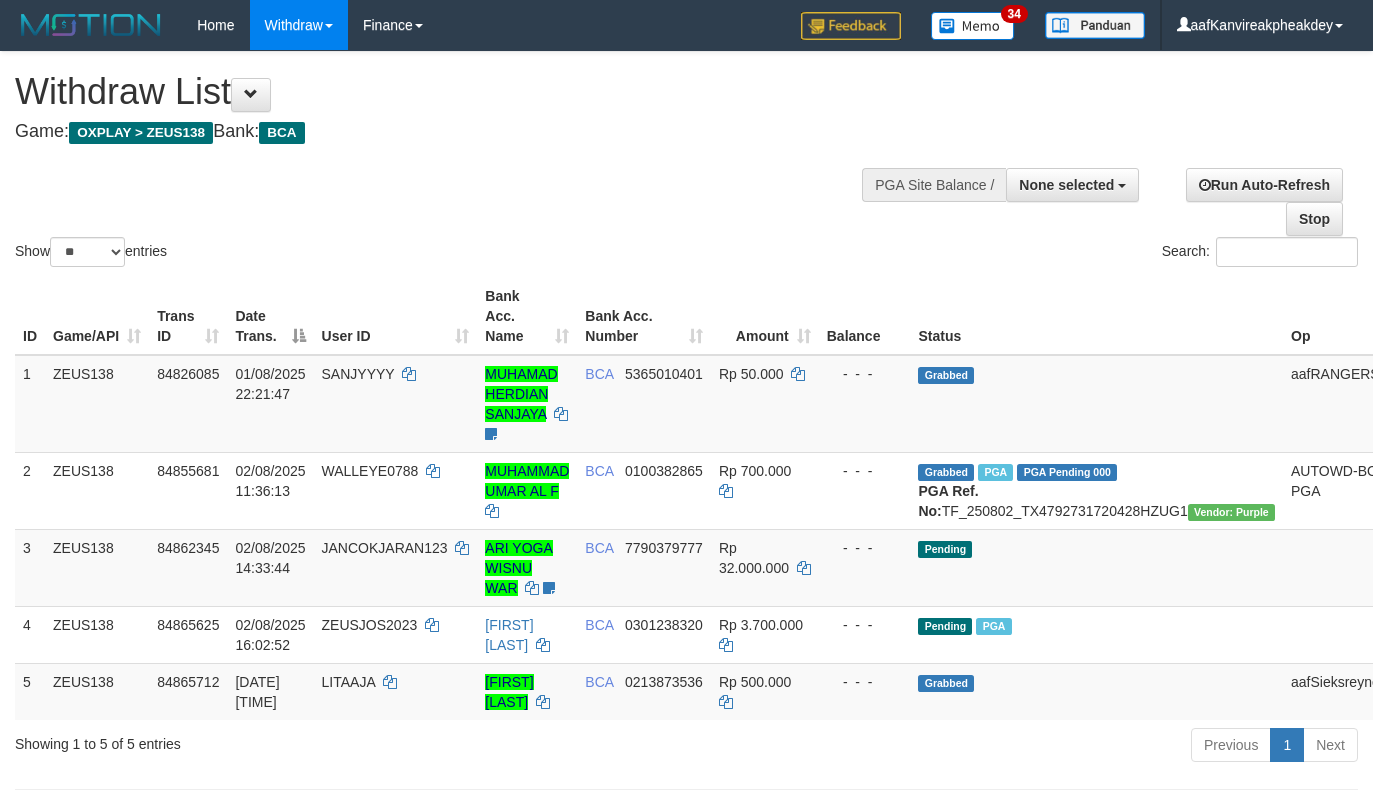 select 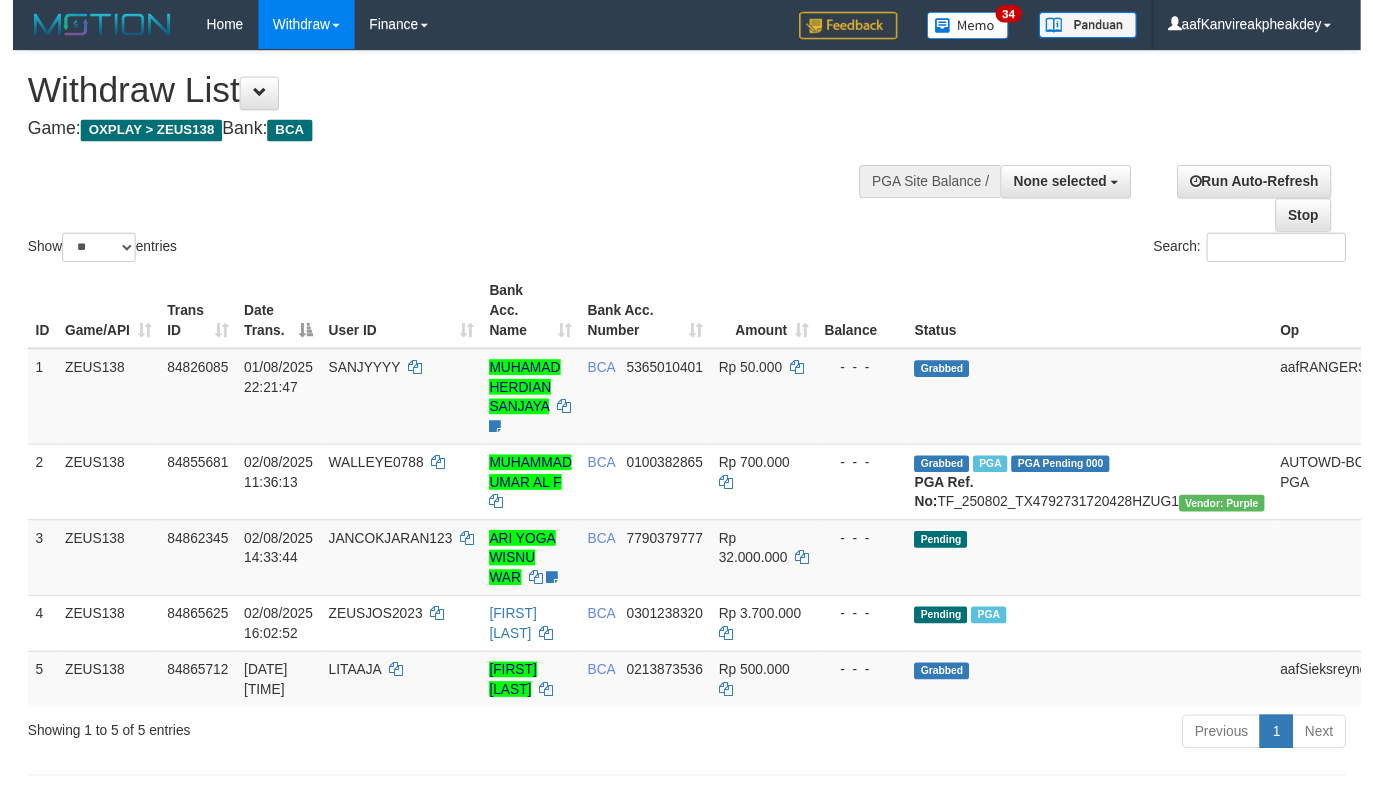 scroll, scrollTop: 318, scrollLeft: 0, axis: vertical 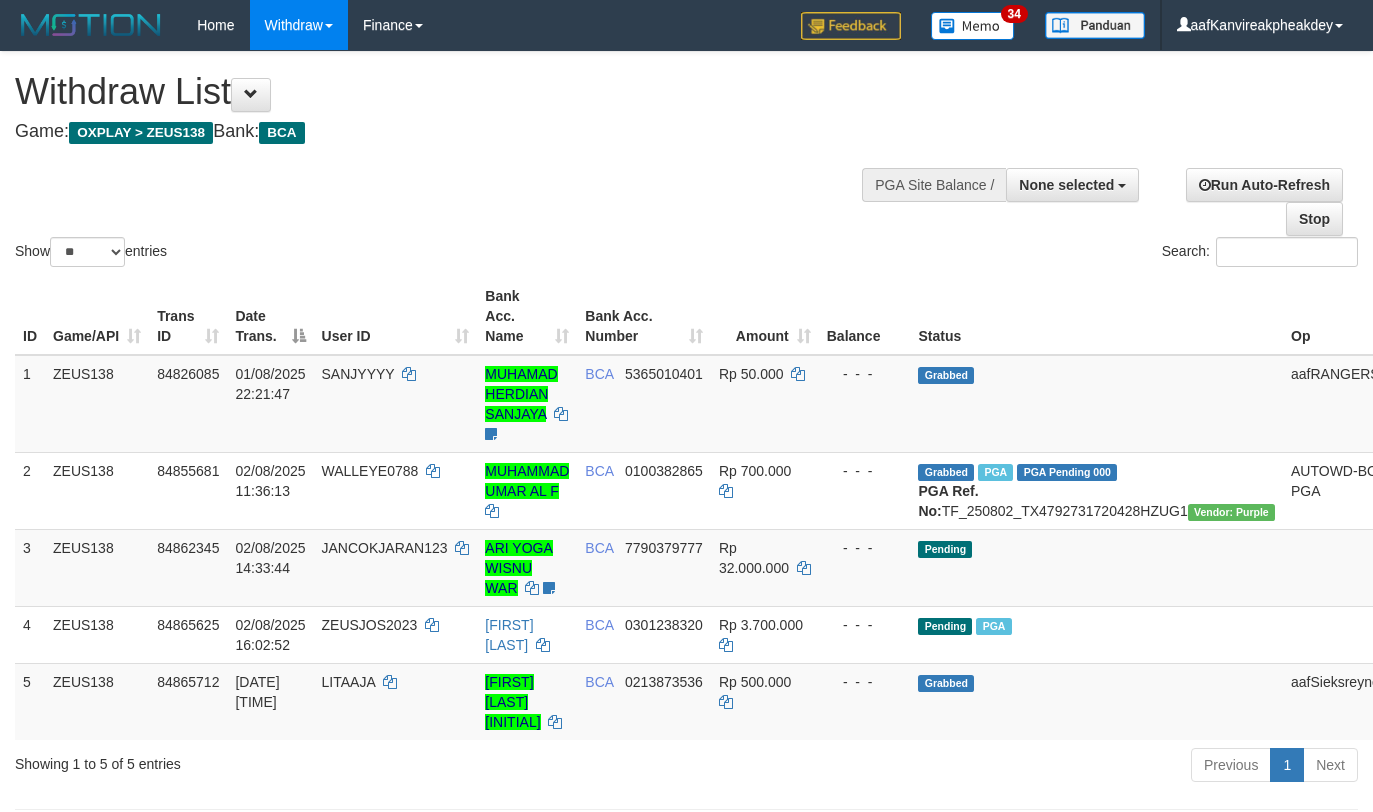 select 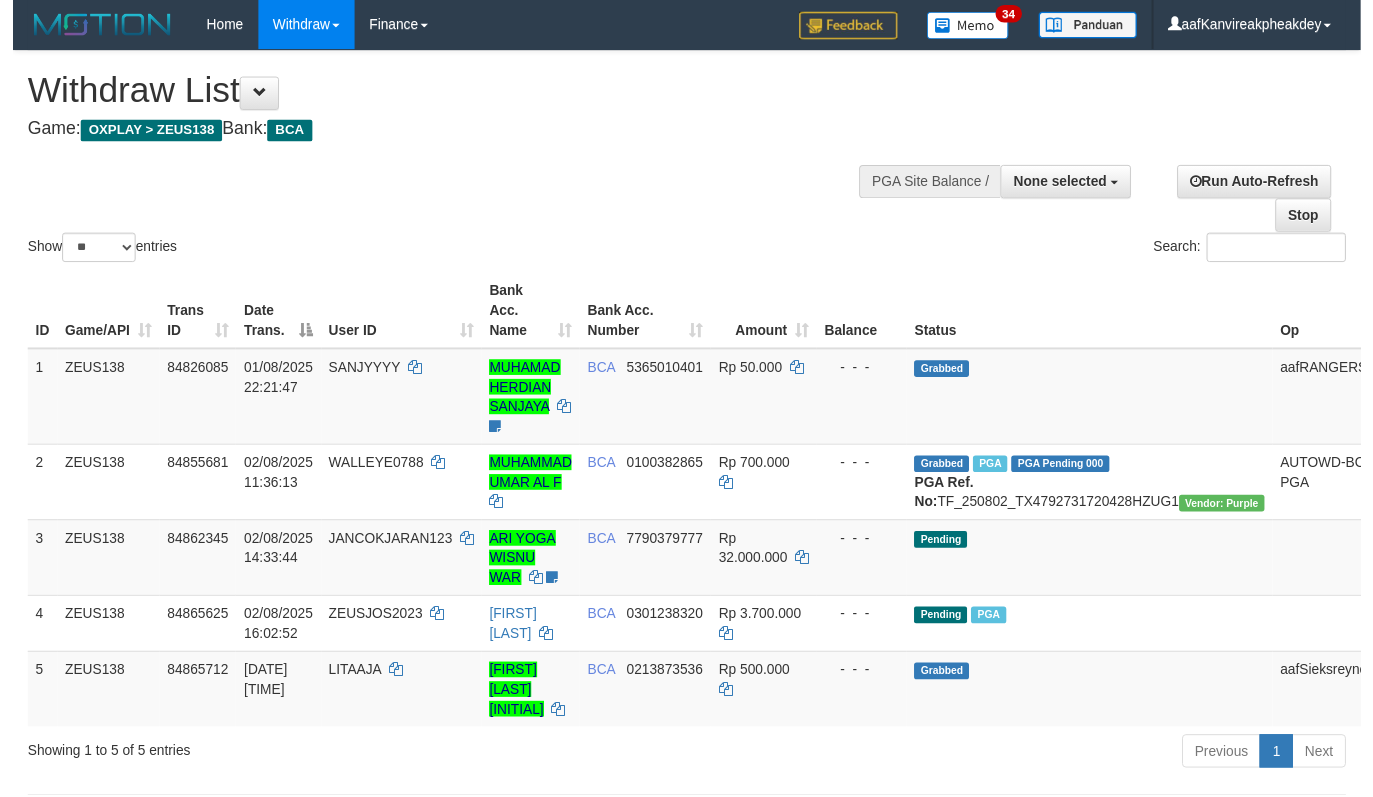 scroll, scrollTop: 318, scrollLeft: 0, axis: vertical 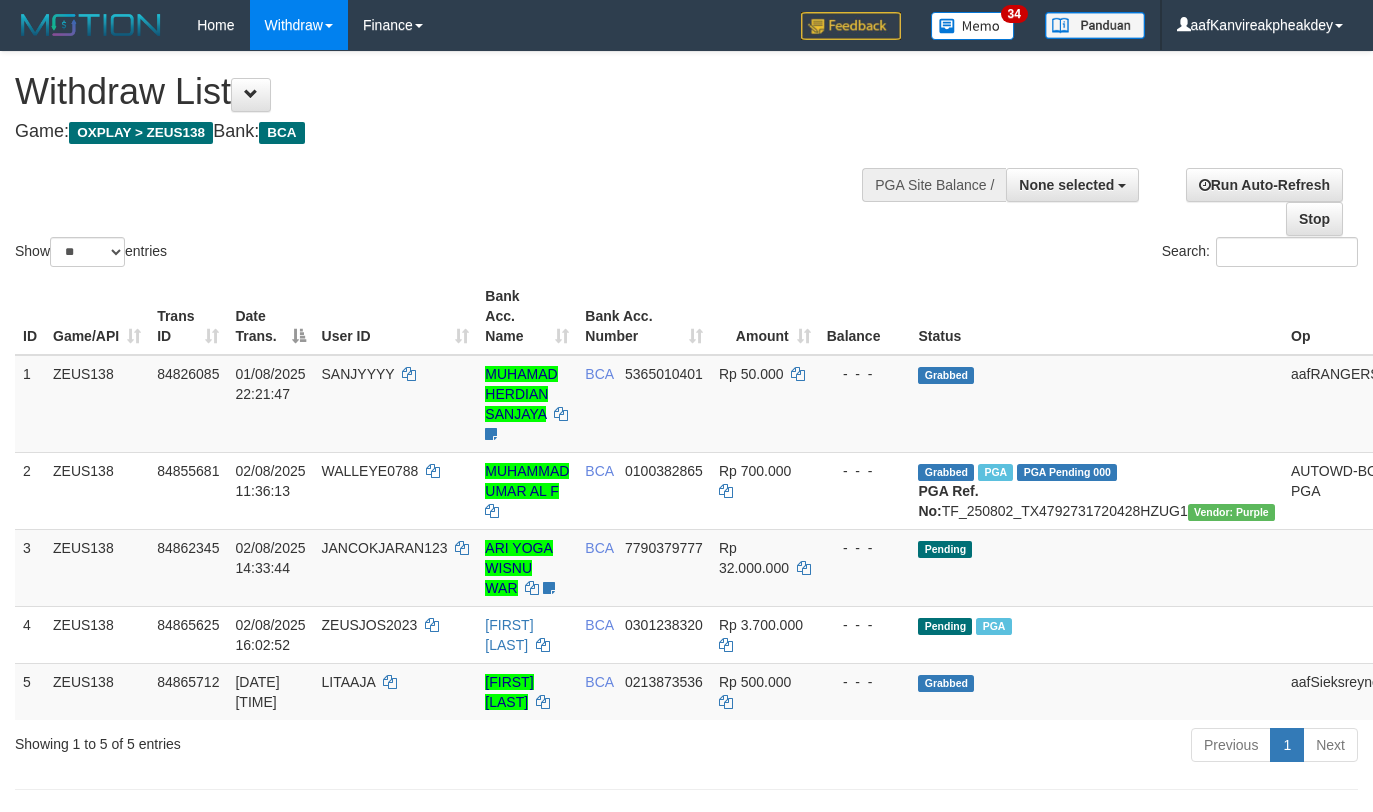 select 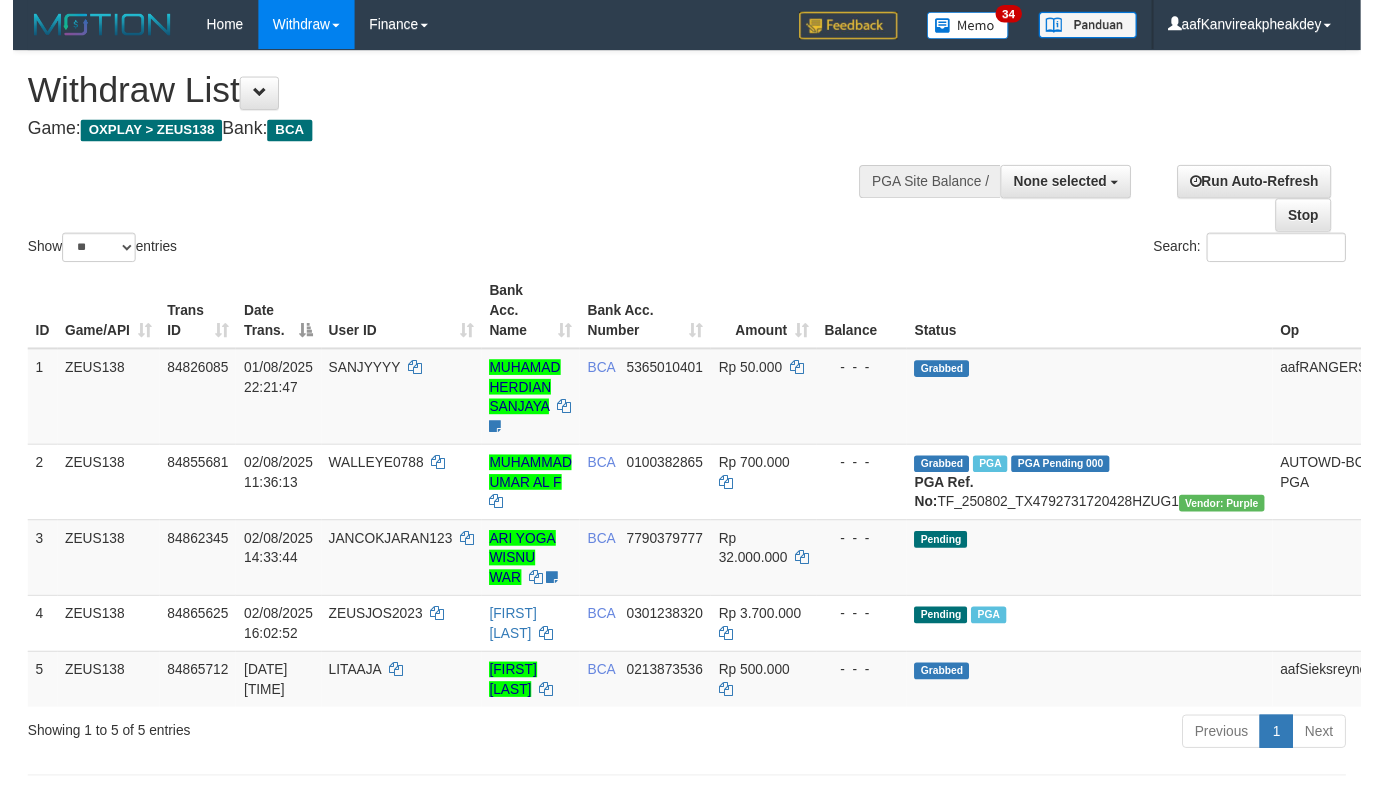 scroll, scrollTop: 318, scrollLeft: 0, axis: vertical 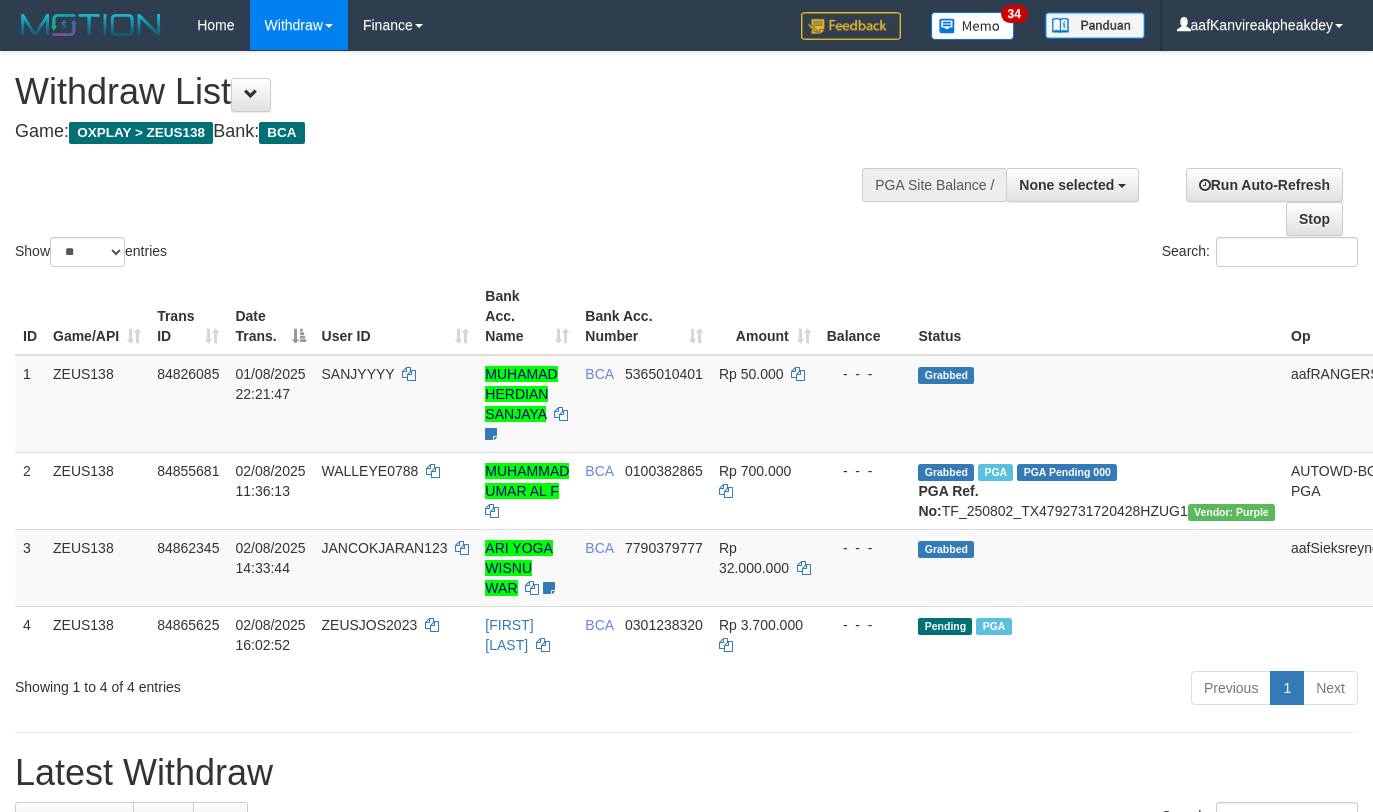 select 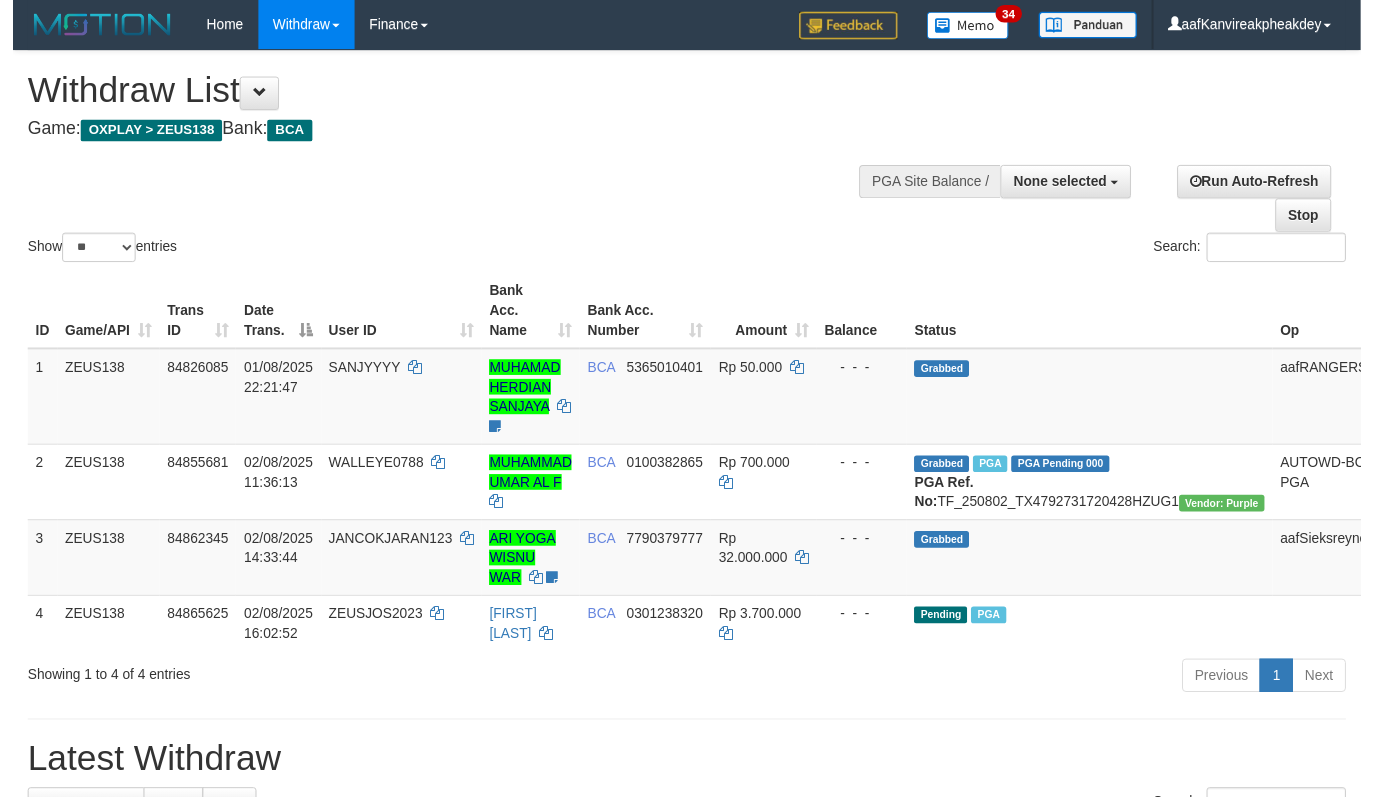 scroll, scrollTop: 318, scrollLeft: 0, axis: vertical 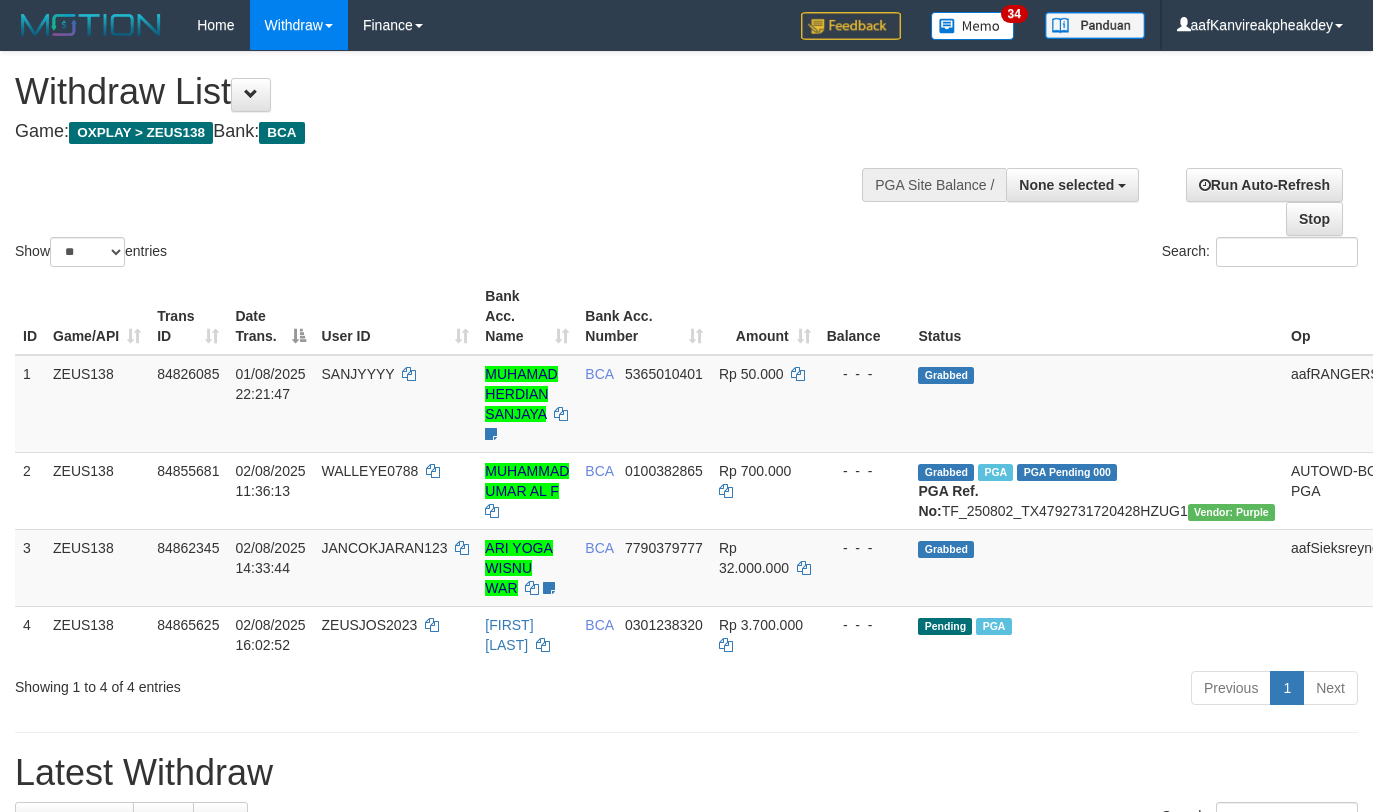 select 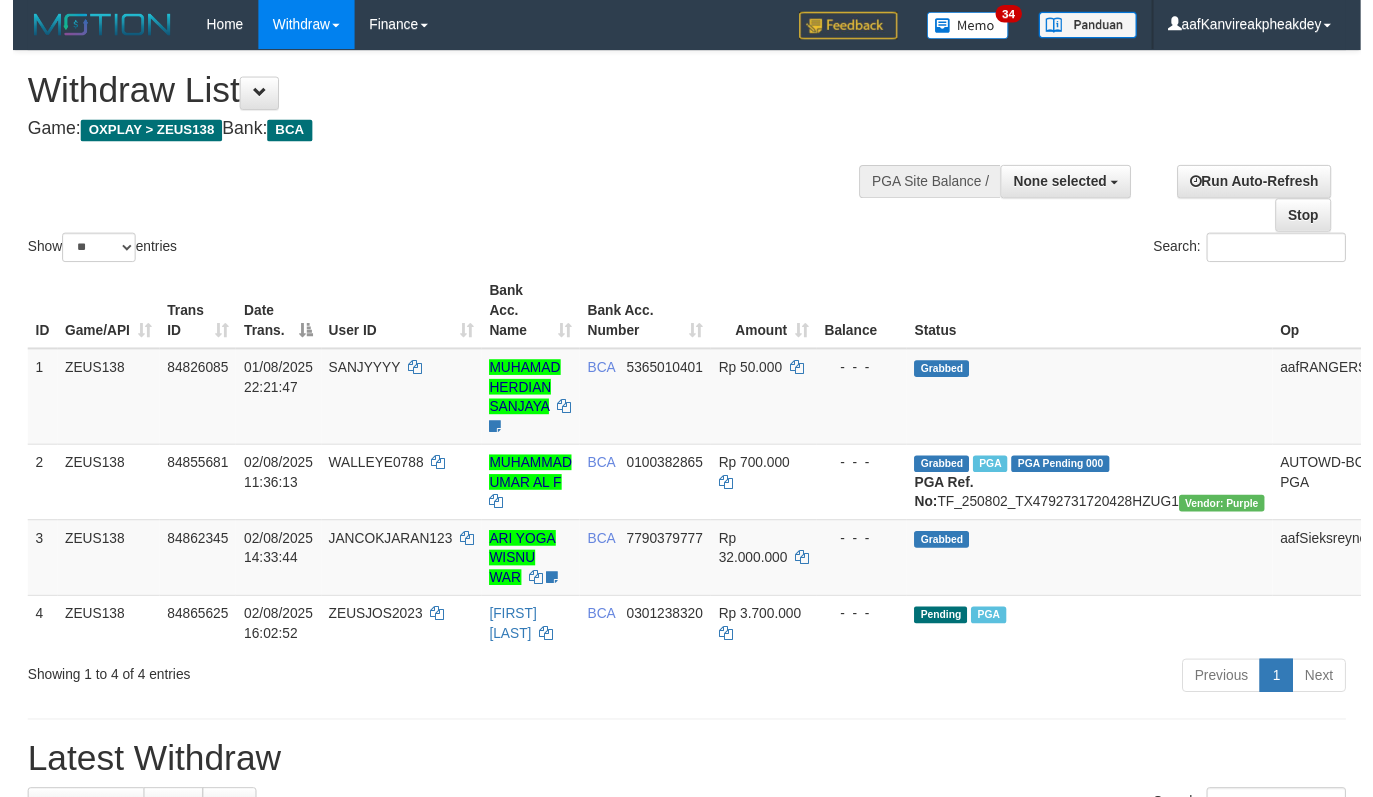scroll, scrollTop: 318, scrollLeft: 0, axis: vertical 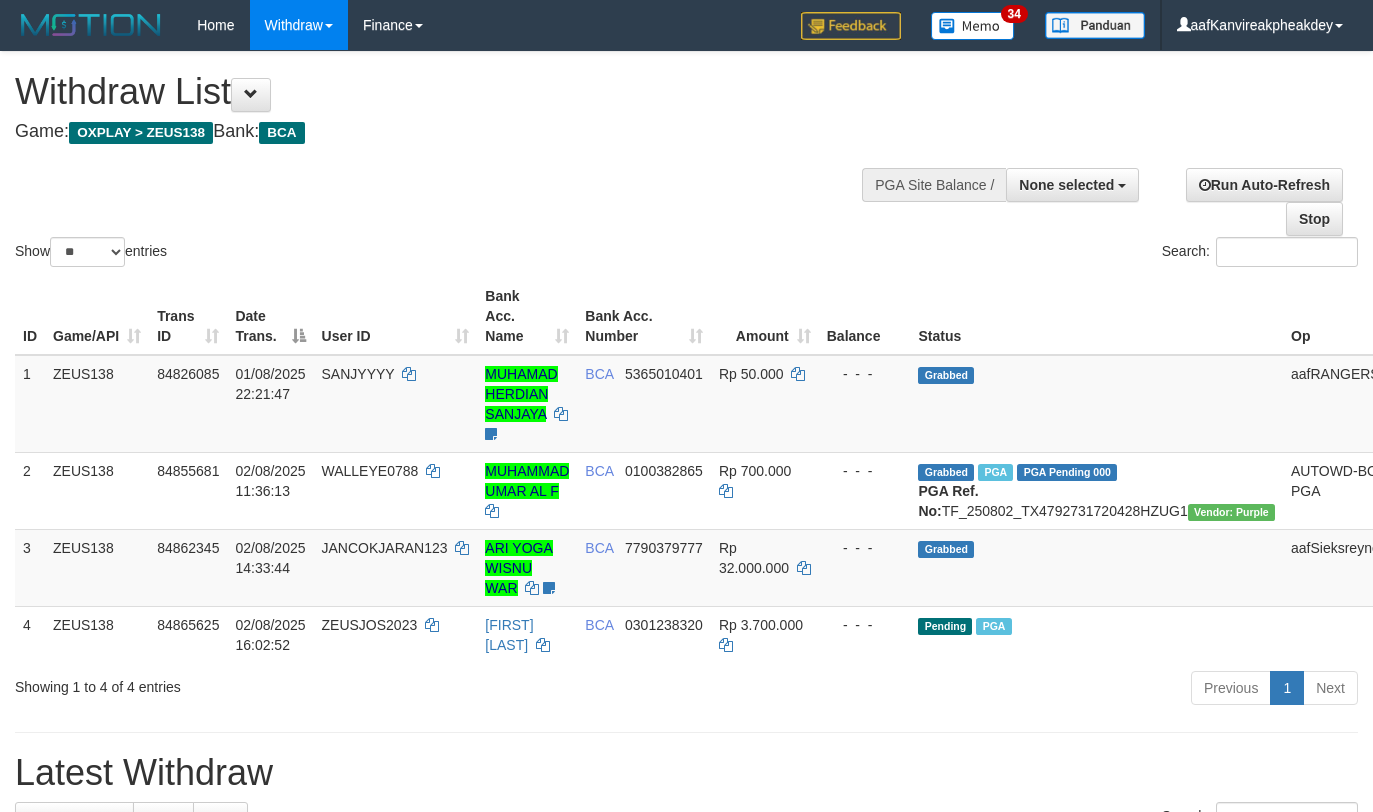 select 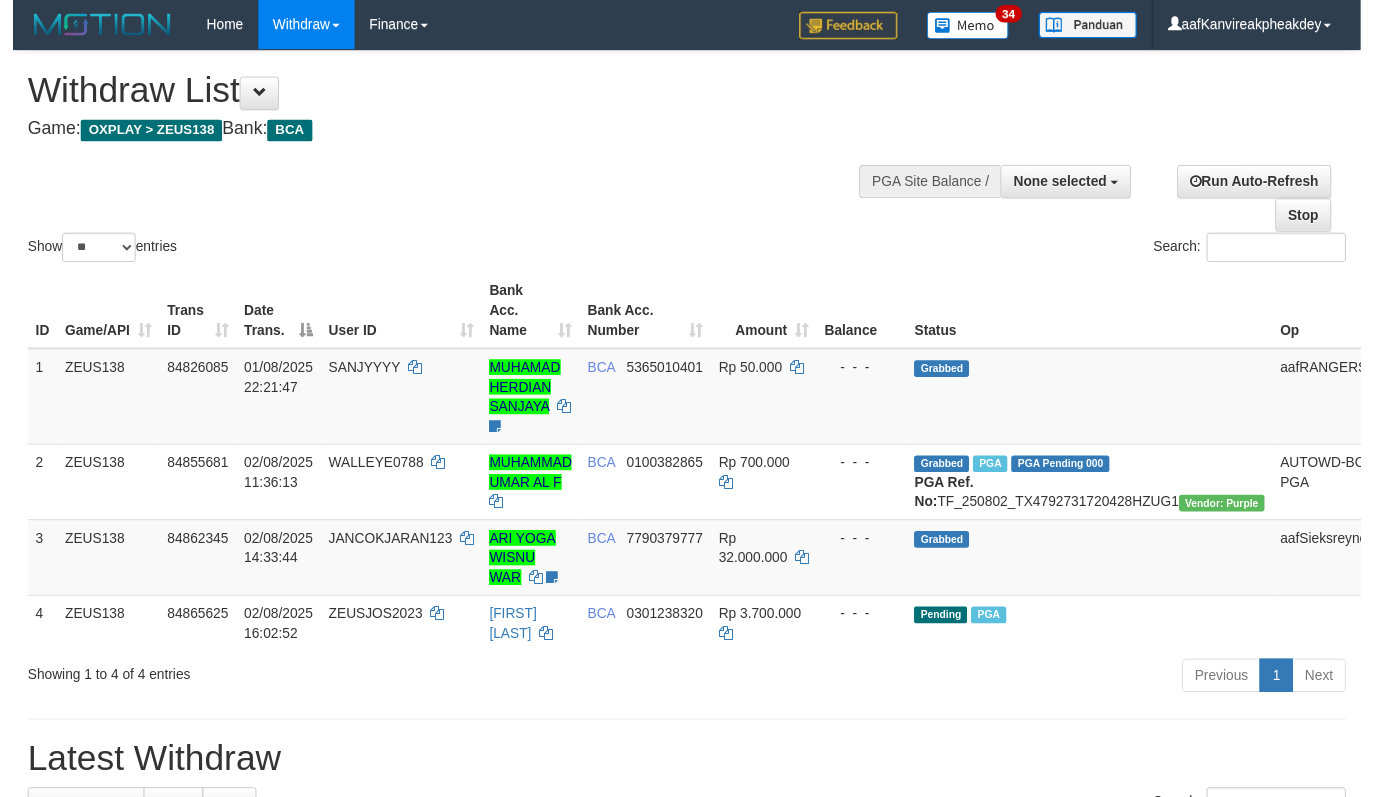 scroll, scrollTop: 318, scrollLeft: 0, axis: vertical 